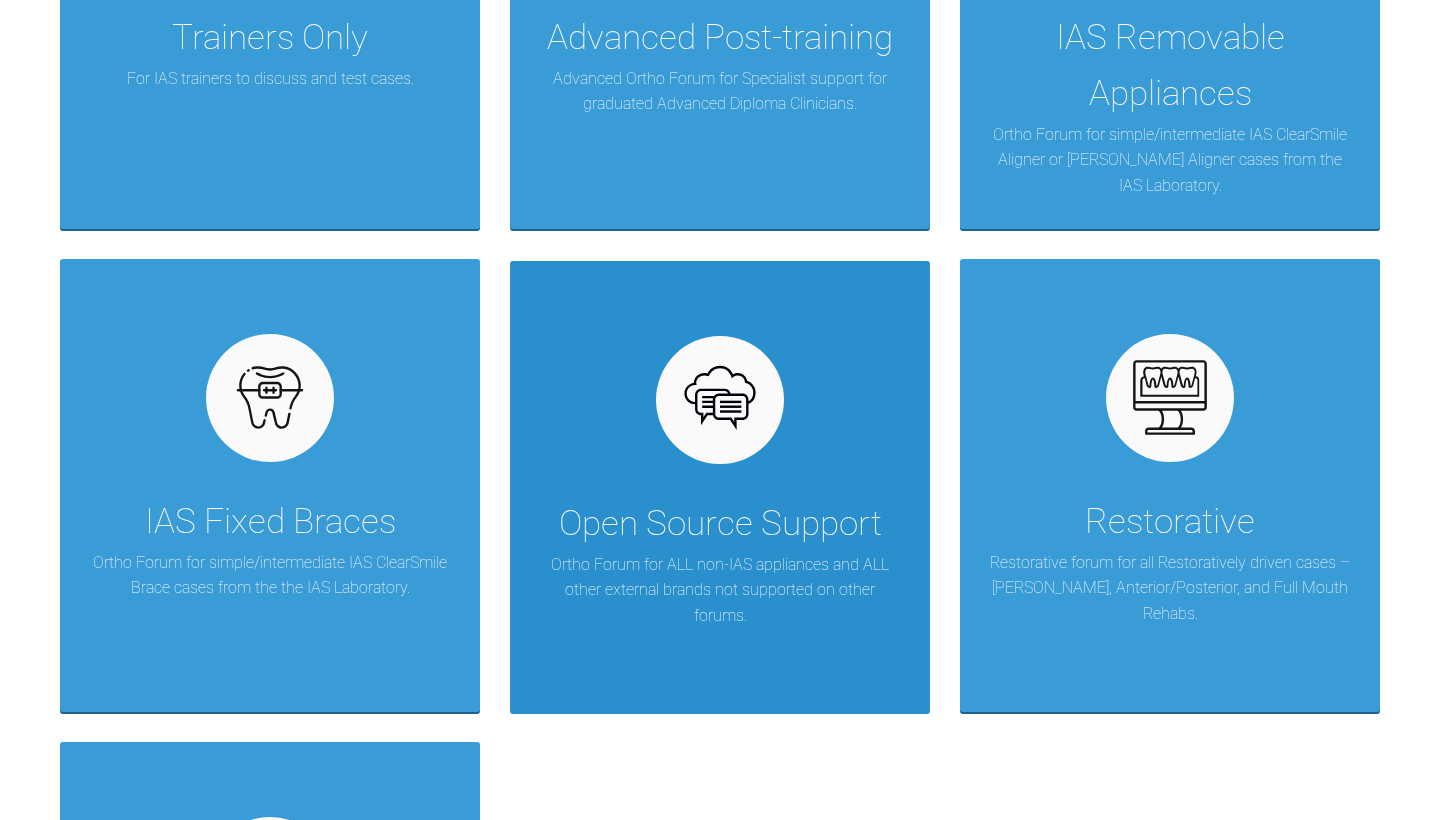 scroll, scrollTop: 670, scrollLeft: 0, axis: vertical 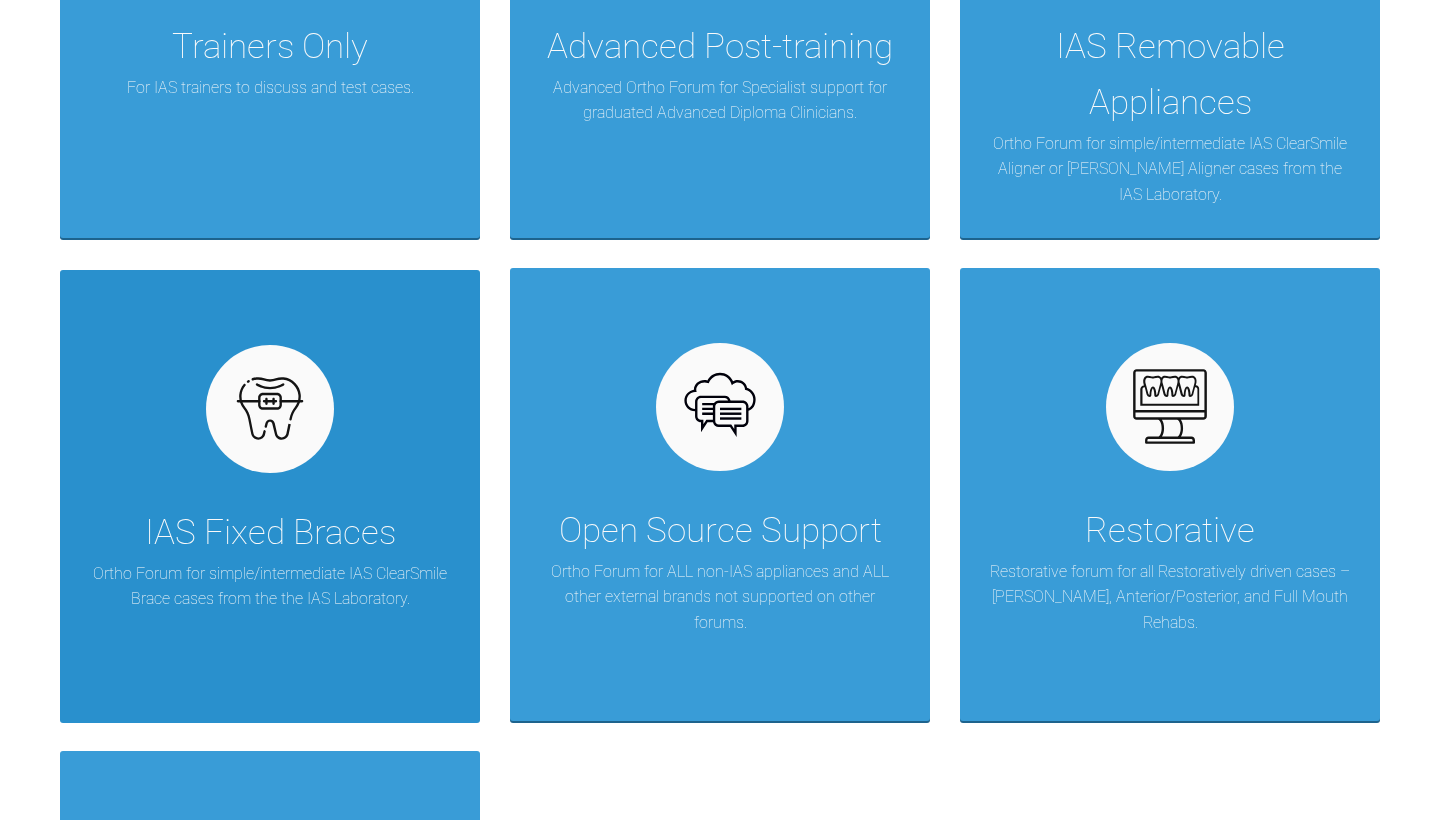 click on "IAS Fixed Braces Ortho Forum for simple/intermediate IAS ClearSmile Brace cases from the the IAS Laboratory." at bounding box center (270, 497) 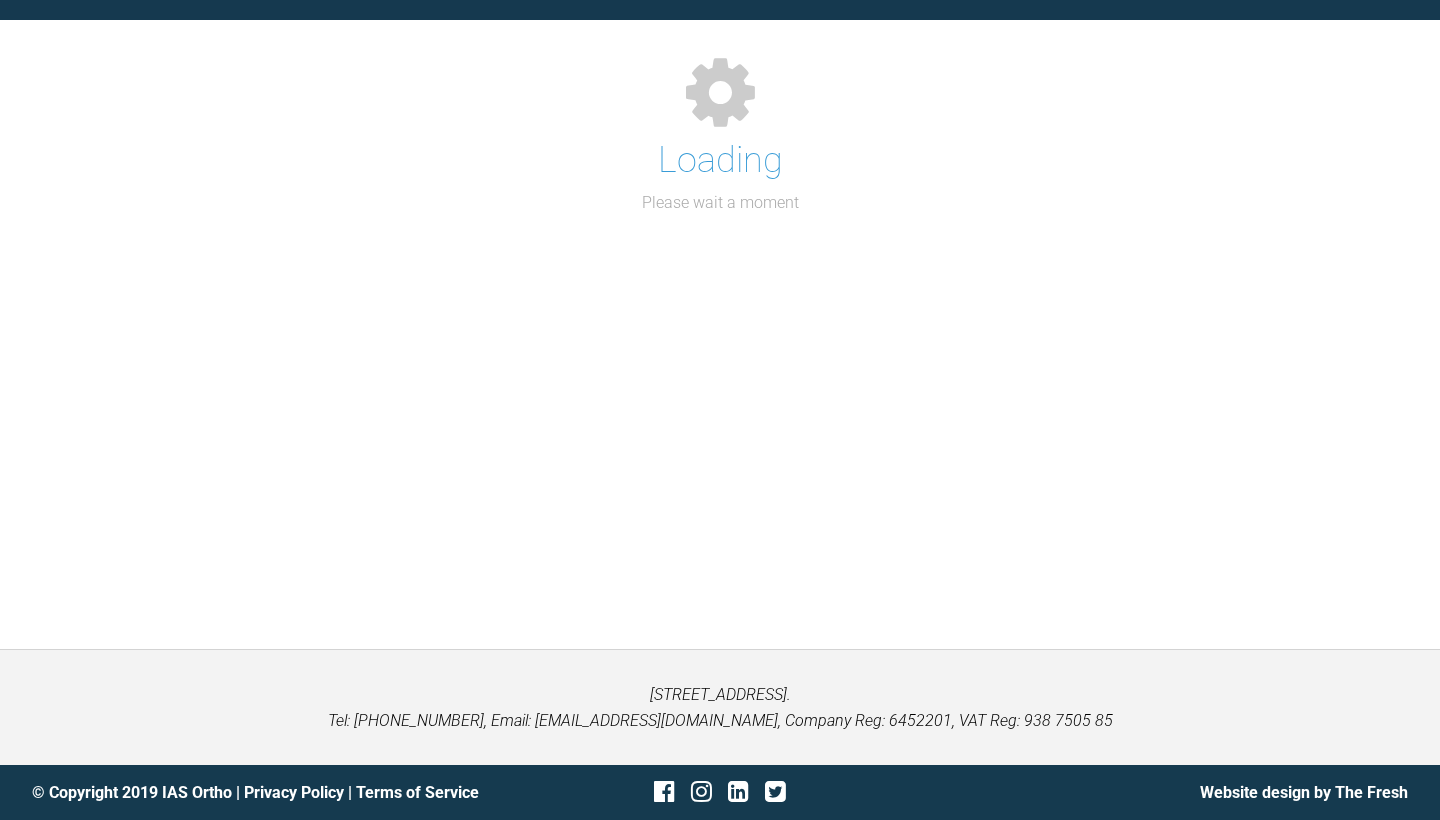 scroll, scrollTop: 320, scrollLeft: 0, axis: vertical 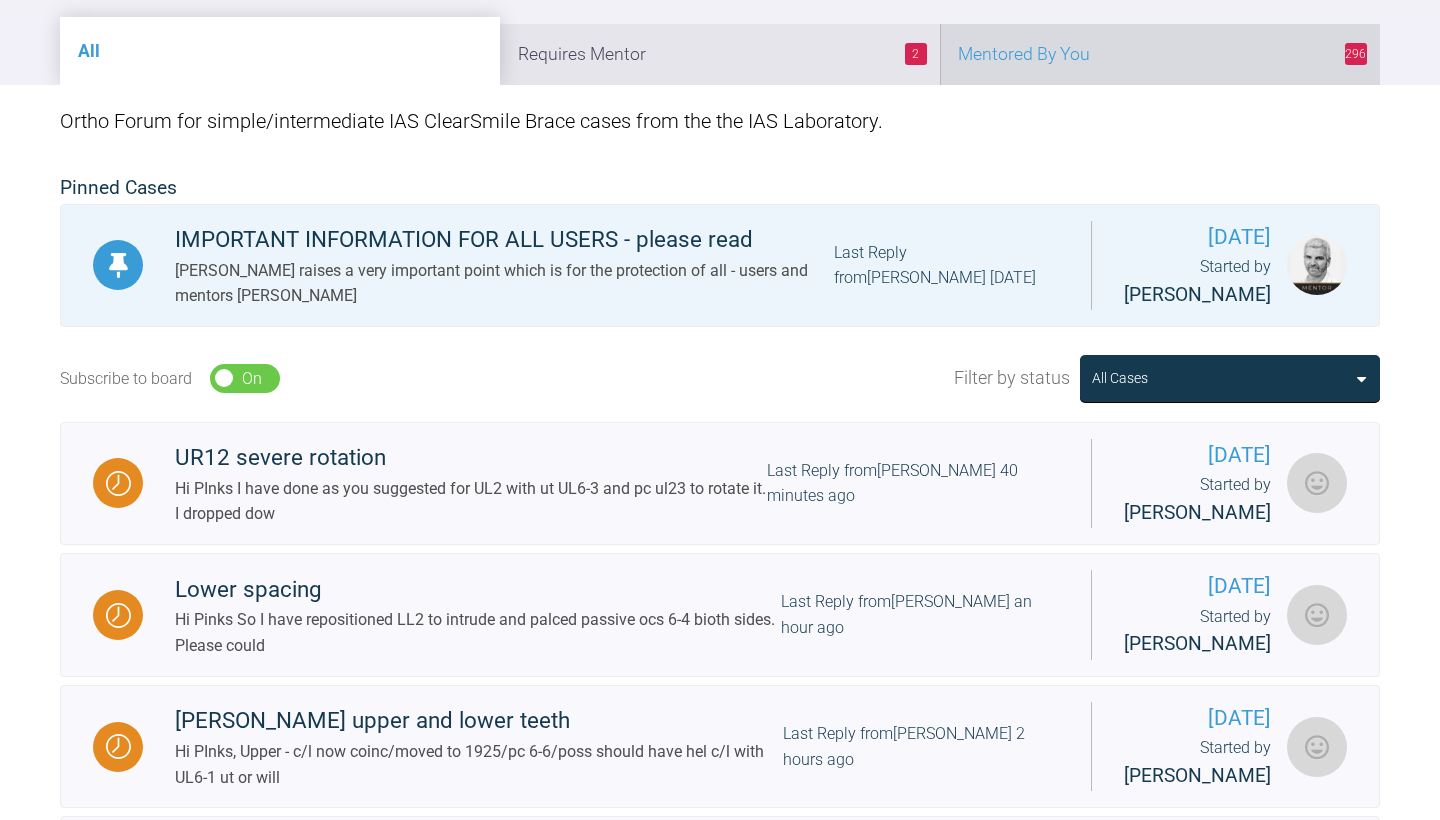 click on "296 Mentored By You" at bounding box center (1160, 54) 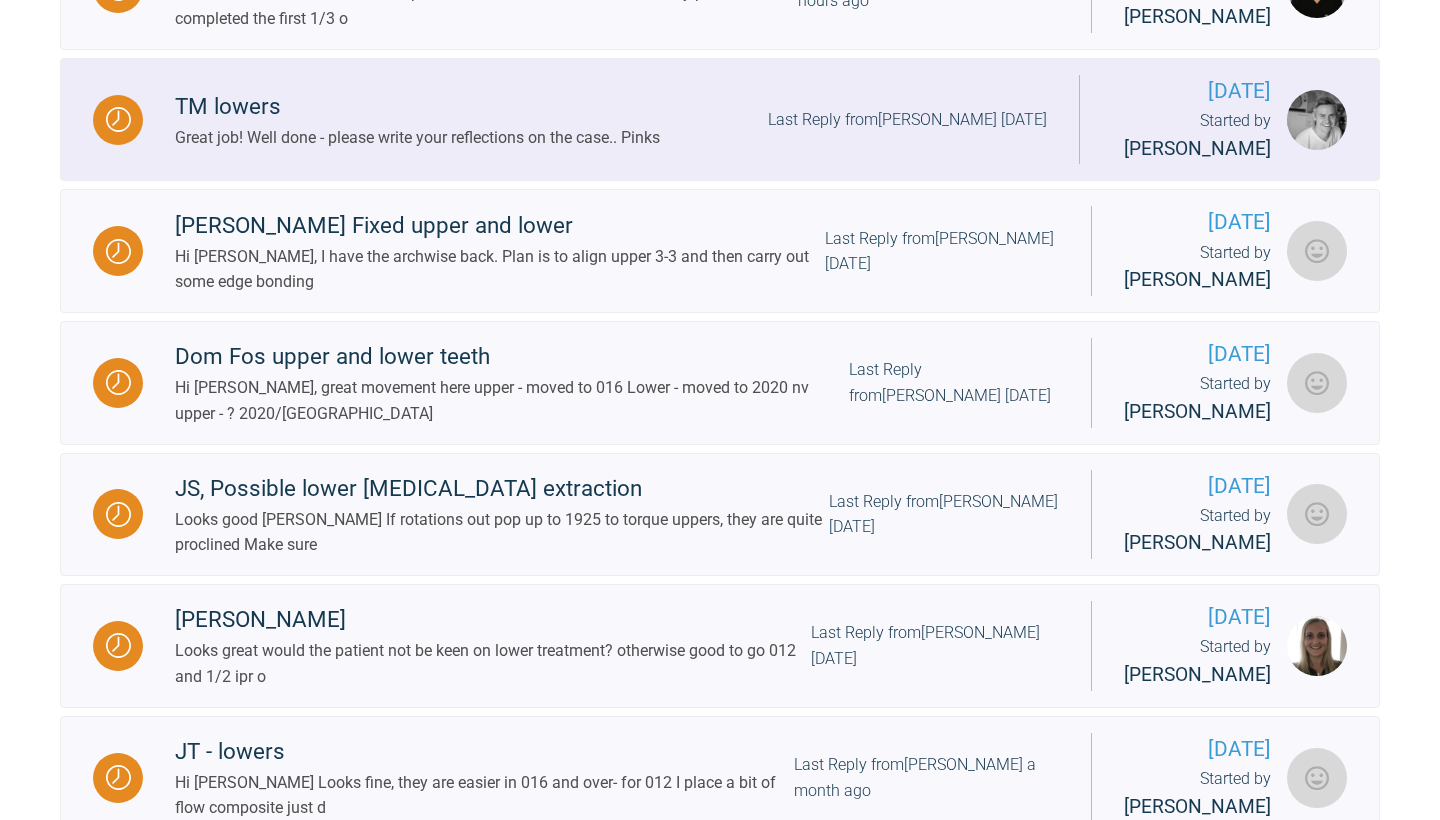 scroll, scrollTop: 1019, scrollLeft: 0, axis: vertical 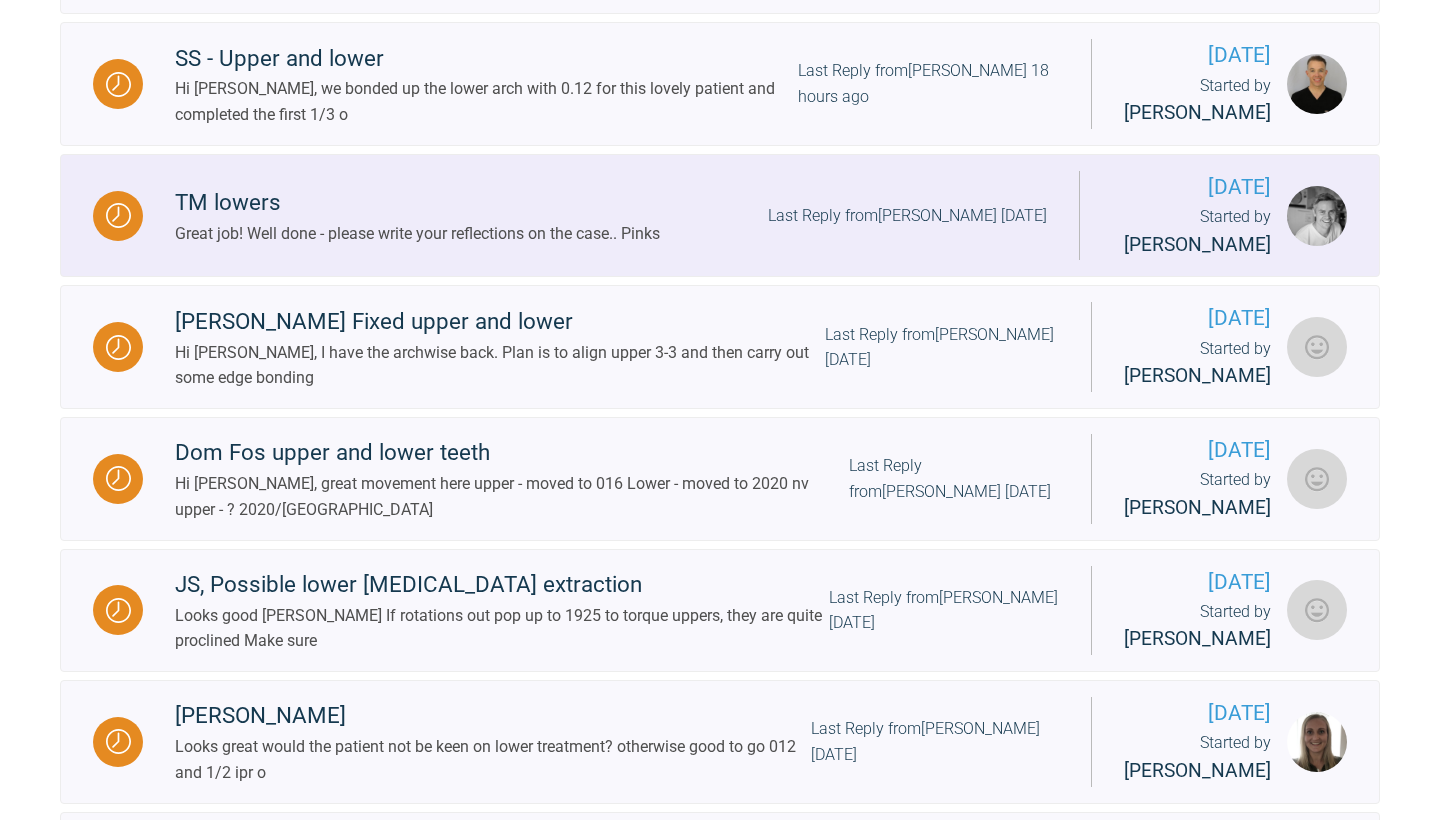 click on "TM lowers" at bounding box center (417, 203) 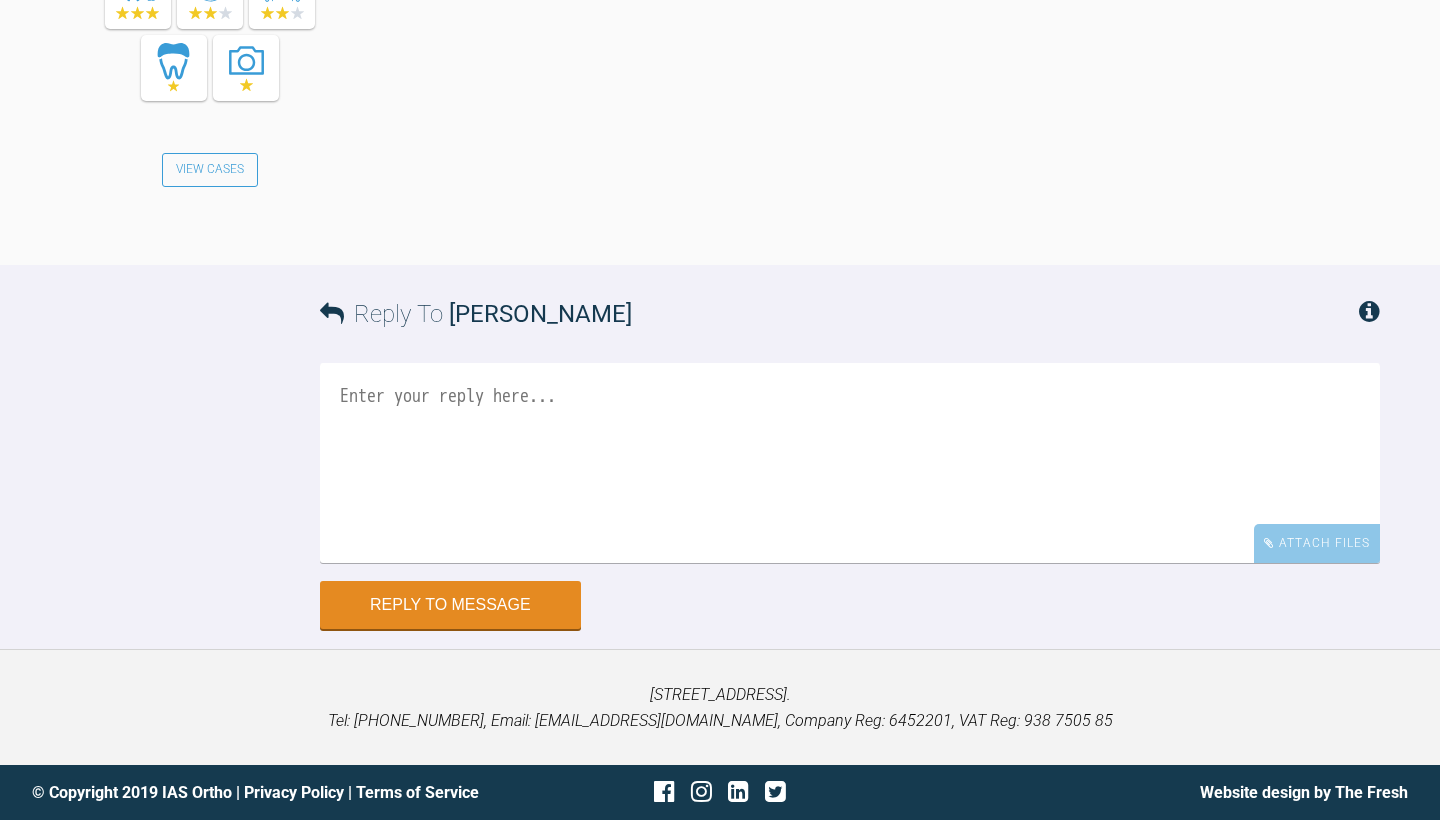 scroll, scrollTop: 20401, scrollLeft: 0, axis: vertical 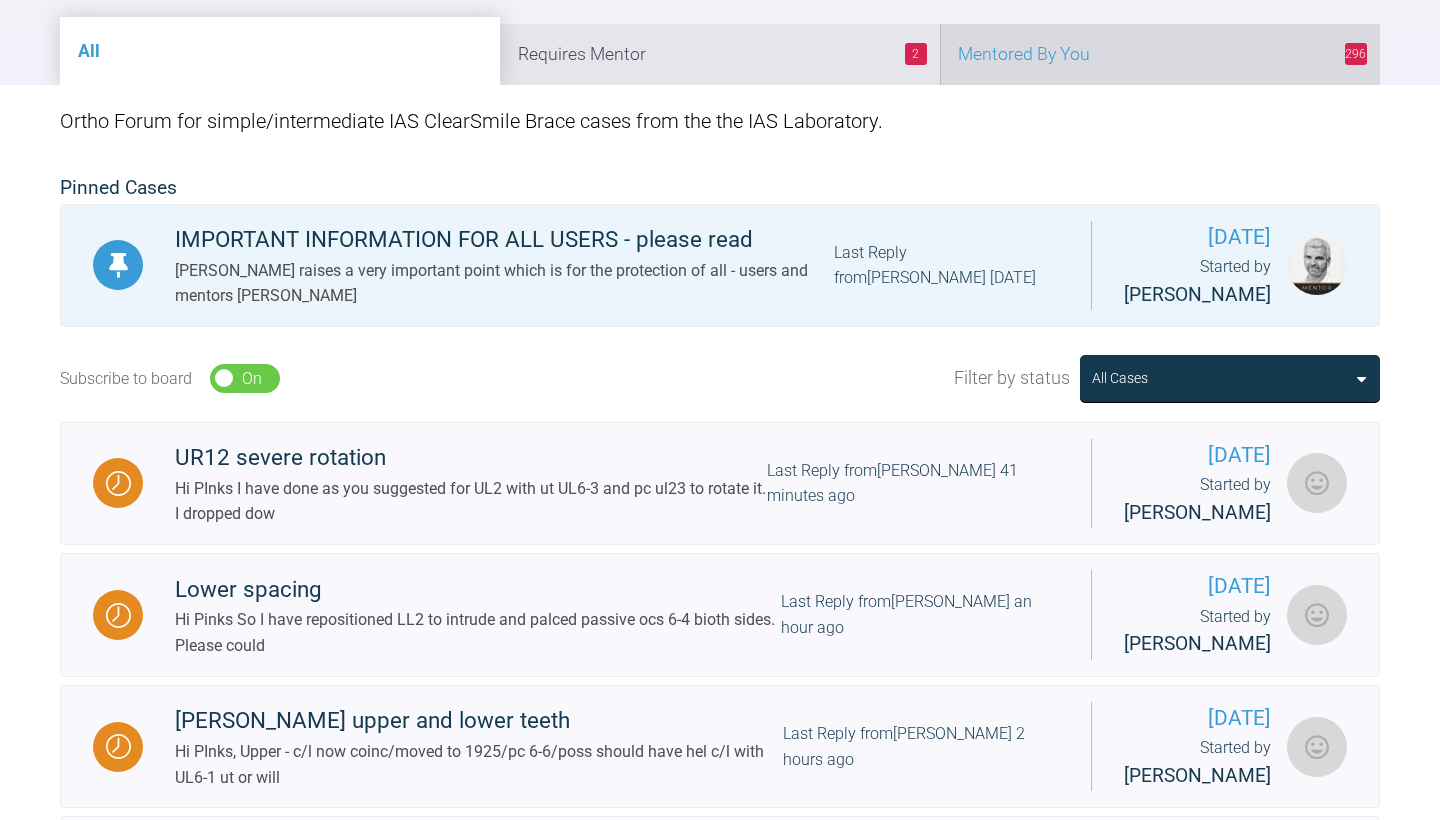 click on "296 Mentored By You" at bounding box center (1160, 54) 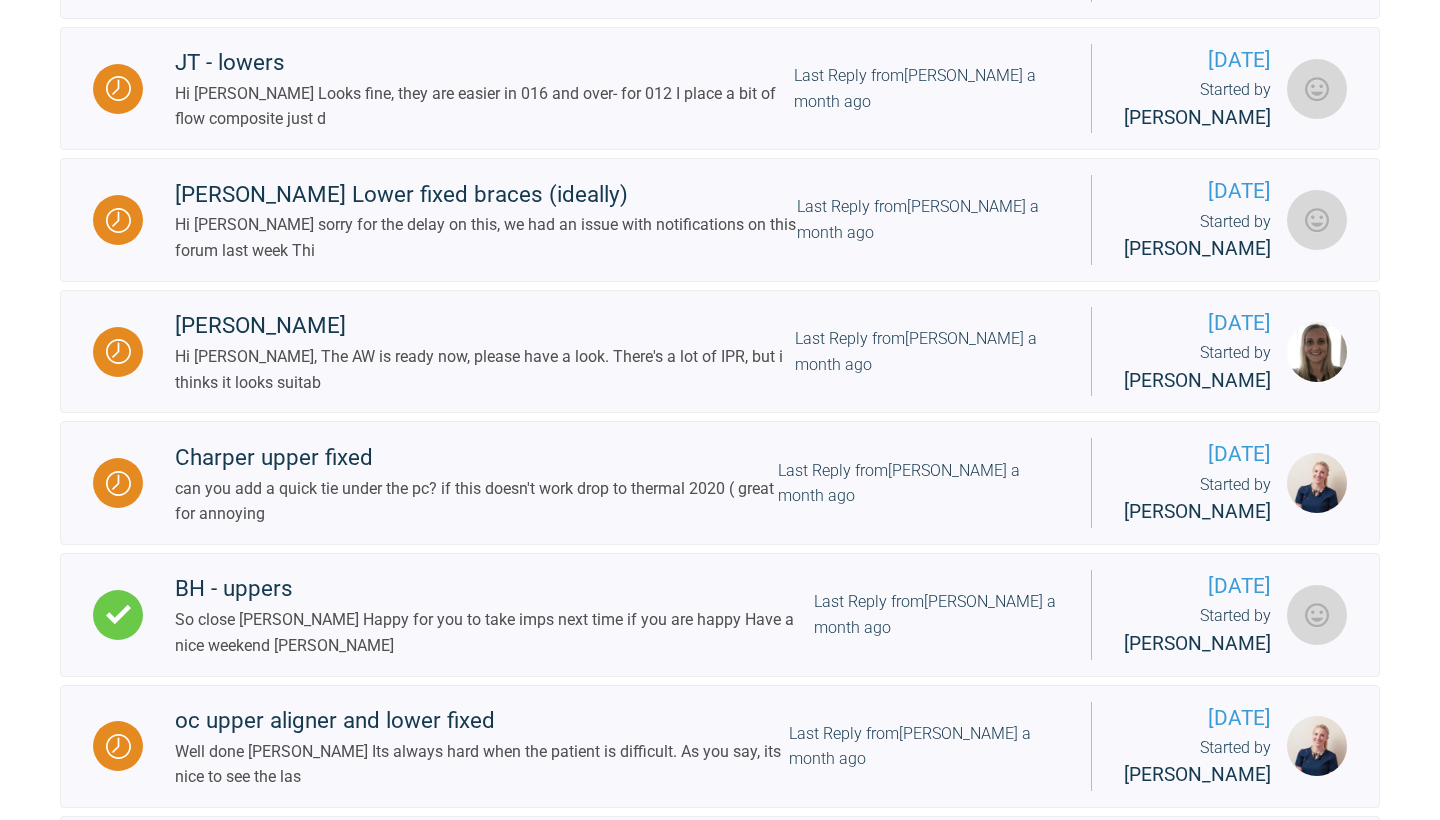 scroll, scrollTop: 1715, scrollLeft: 0, axis: vertical 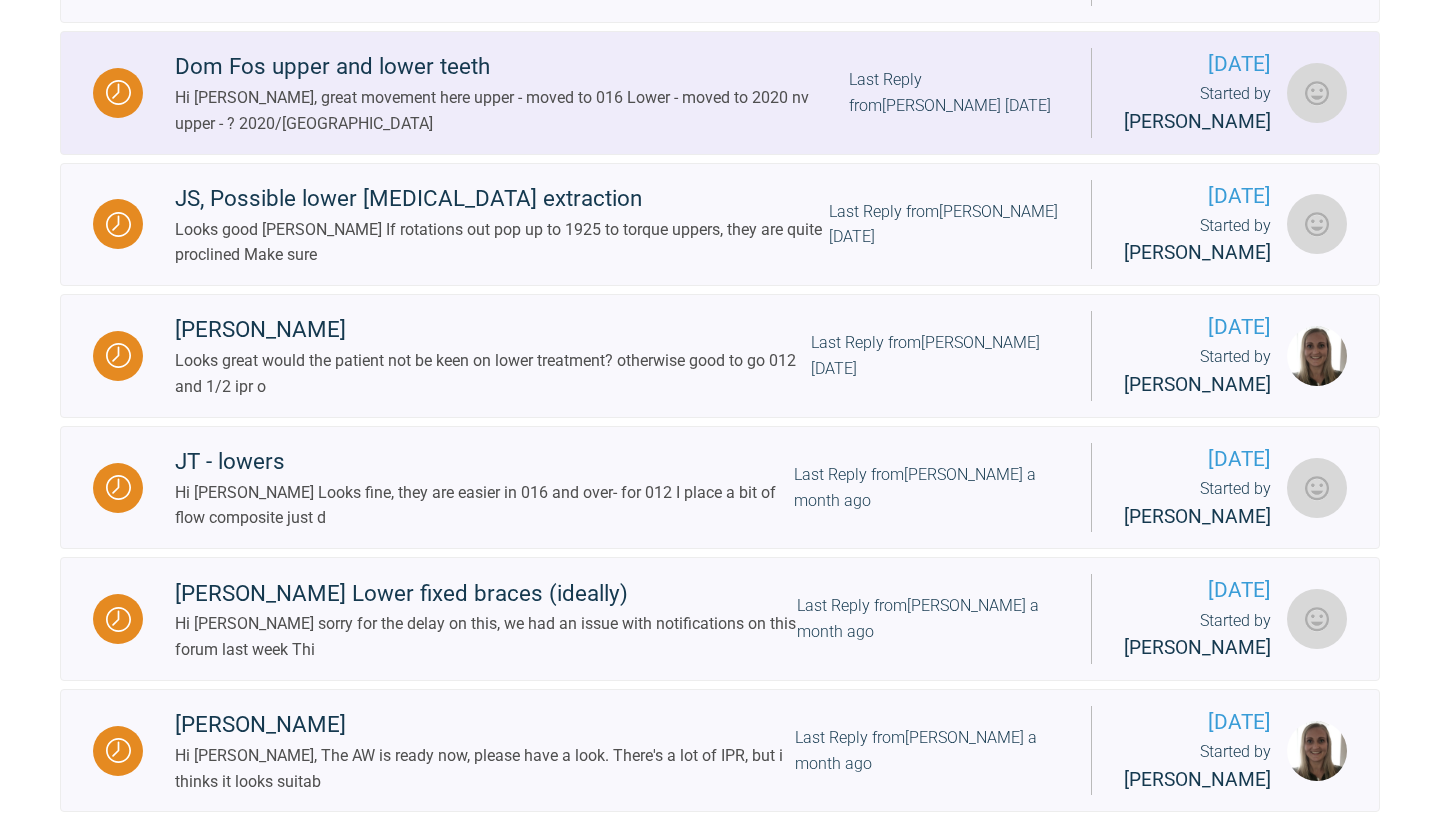 click on "Last Reply from  [PERSON_NAME]   [DATE]" at bounding box center (954, 92) 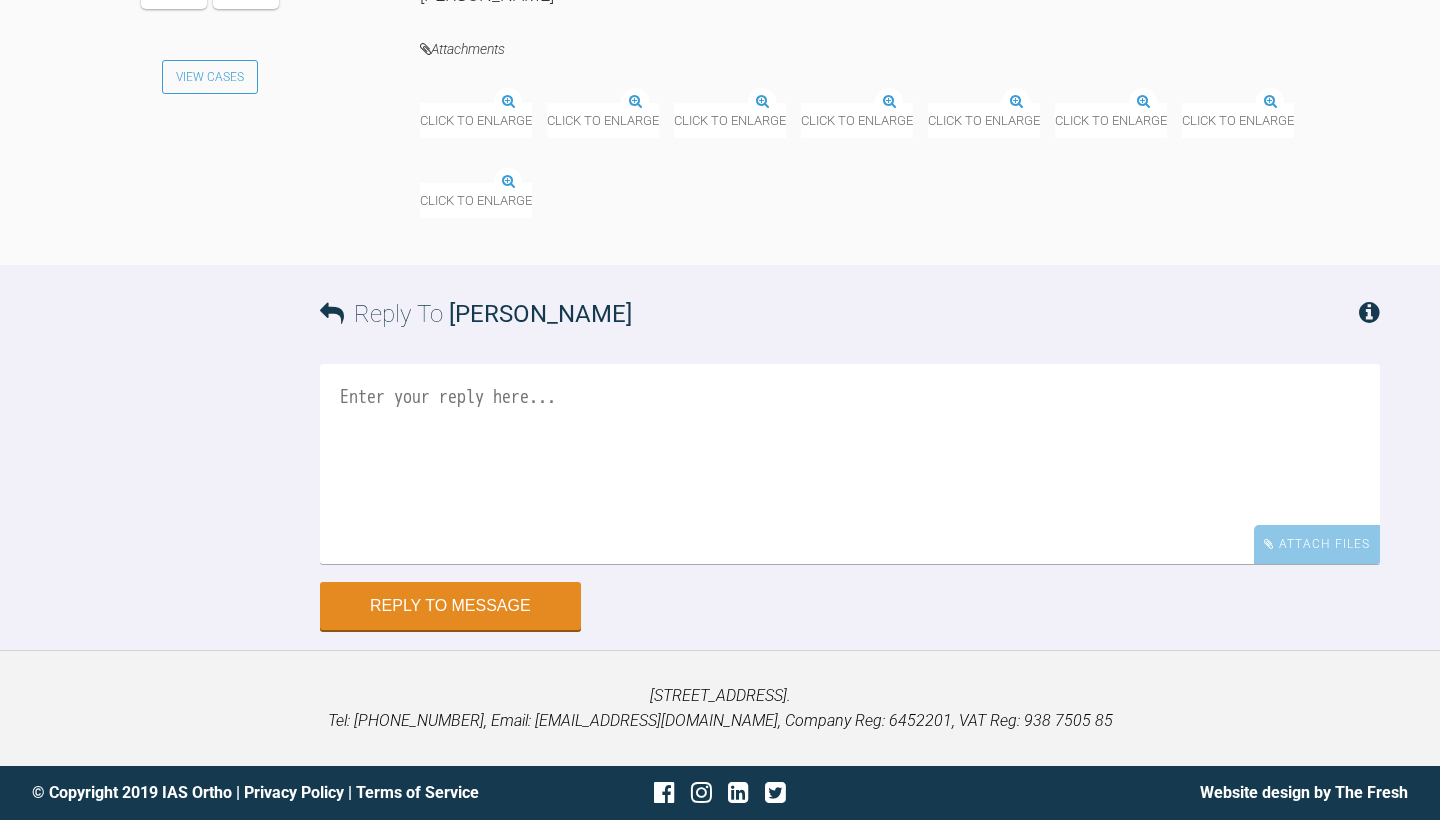 scroll, scrollTop: 16597, scrollLeft: 0, axis: vertical 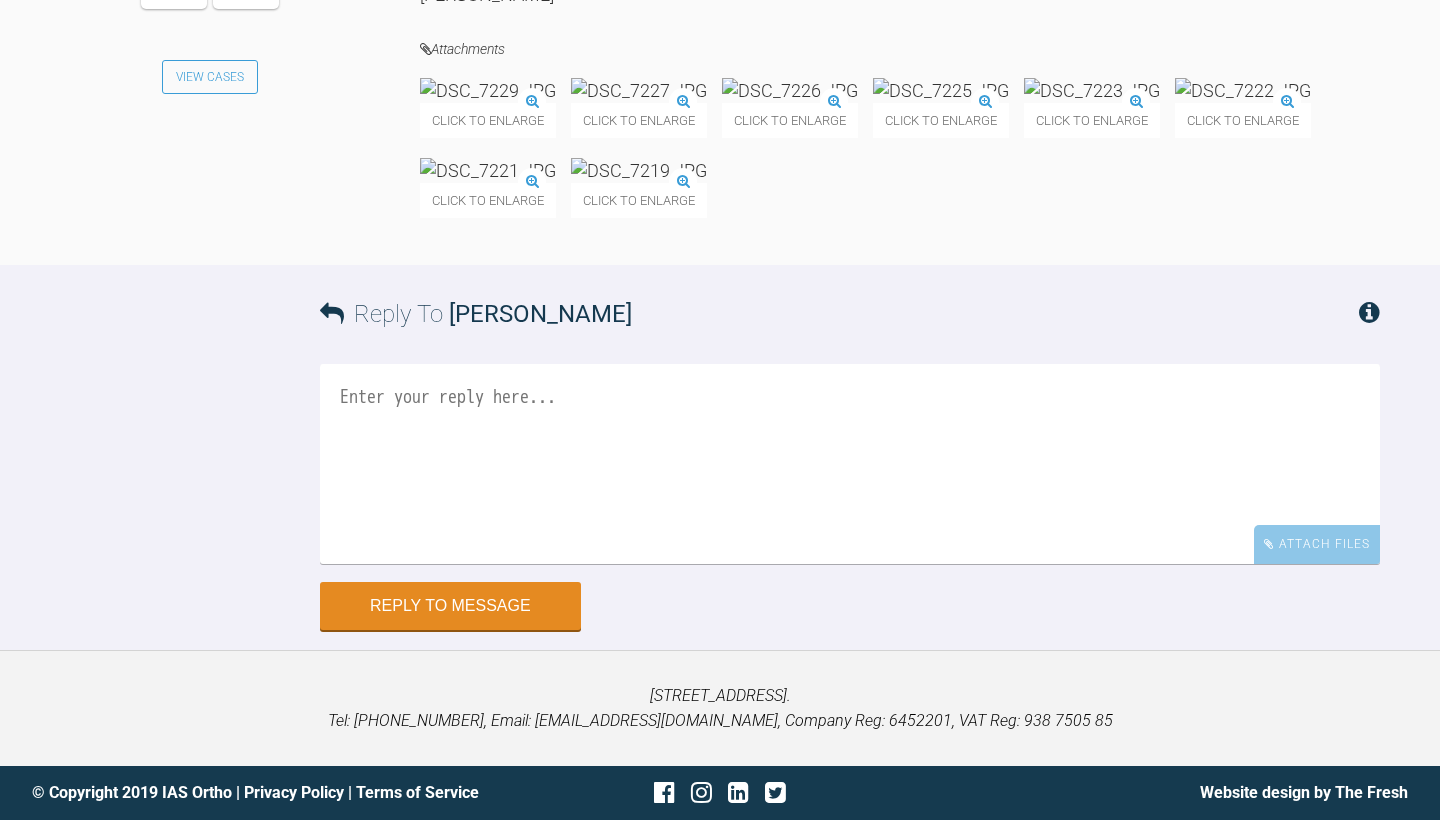click at bounding box center [488, 90] 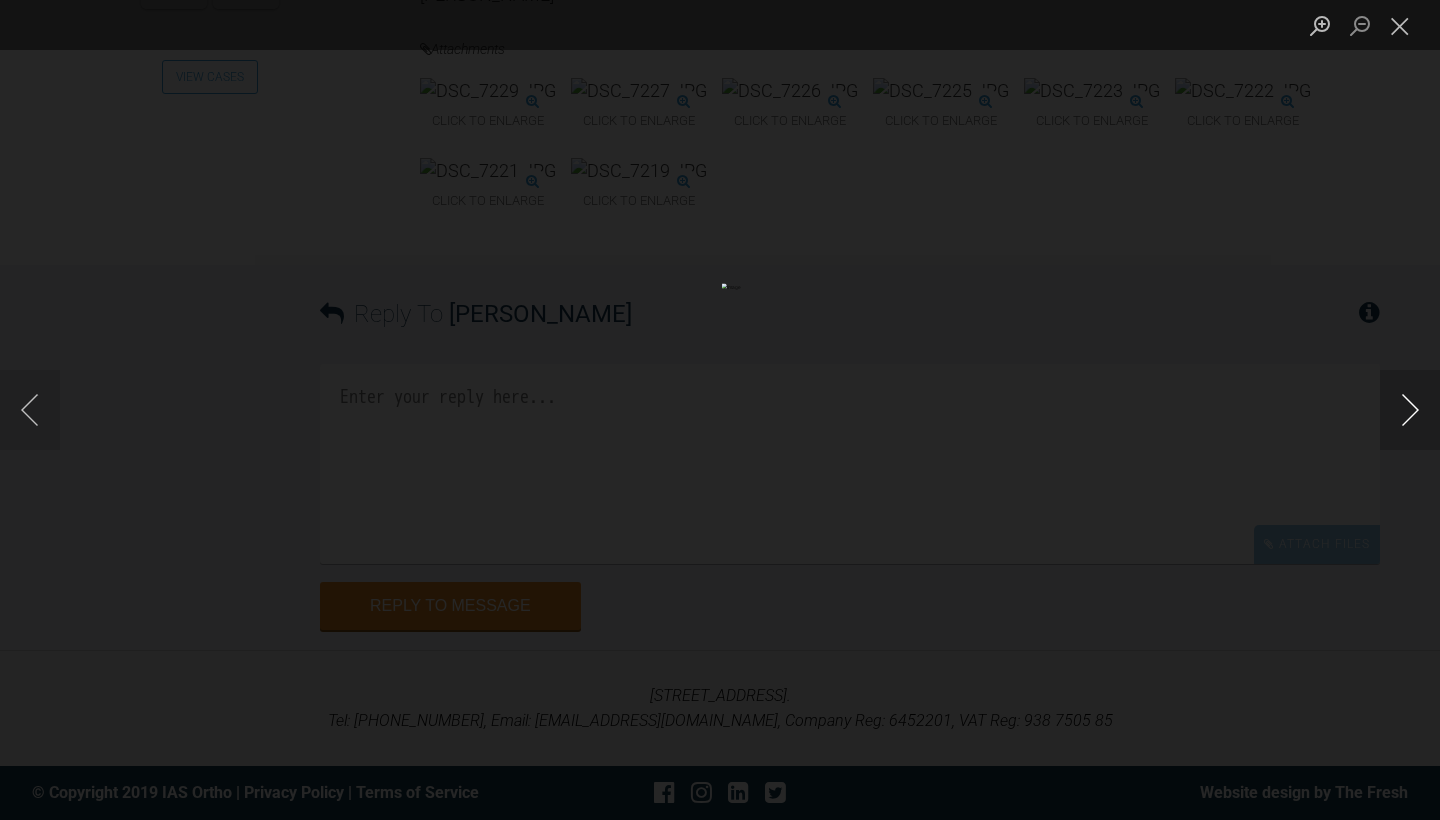 click at bounding box center [1410, 410] 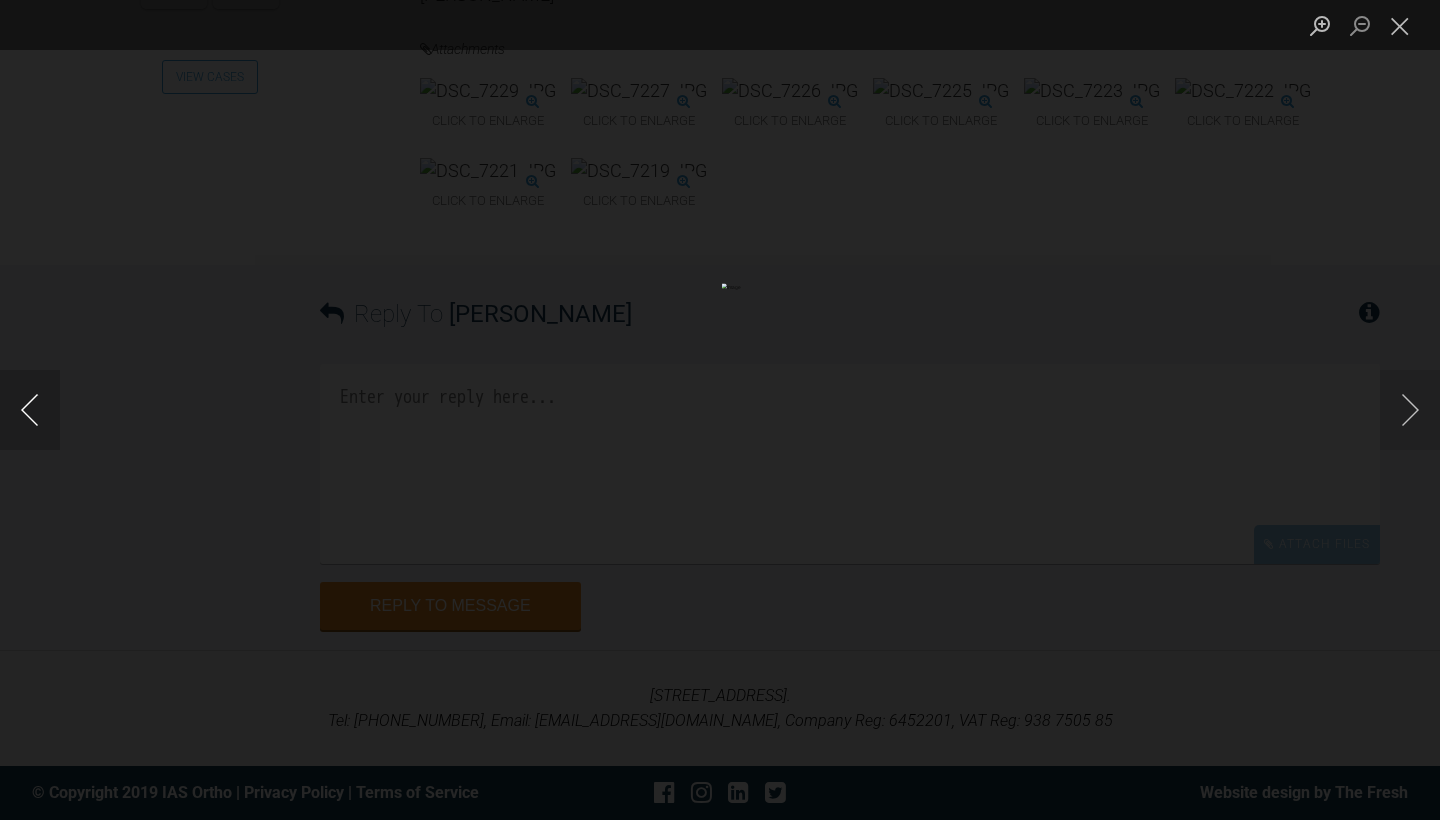 click at bounding box center [30, 410] 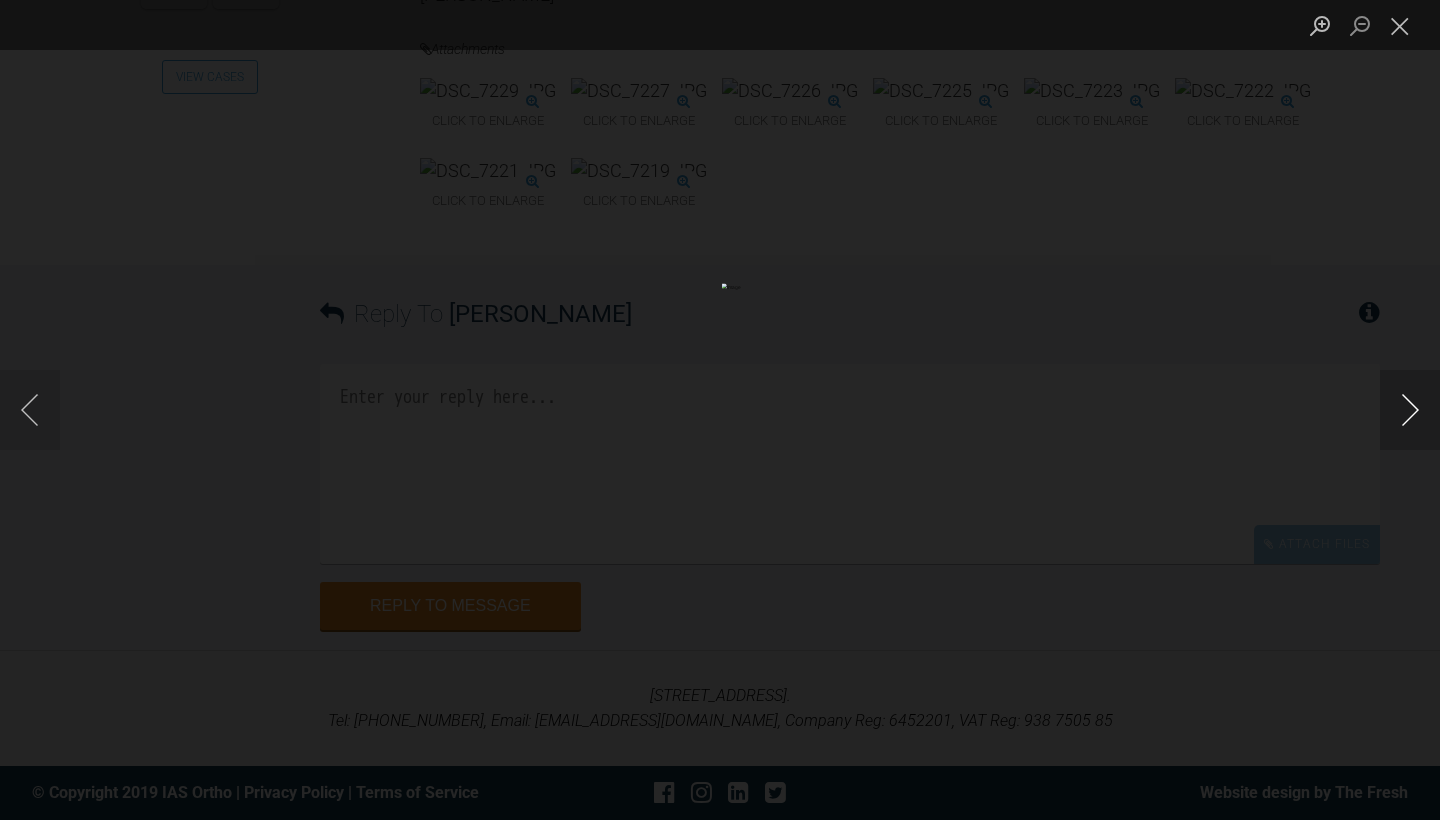 click at bounding box center (1410, 410) 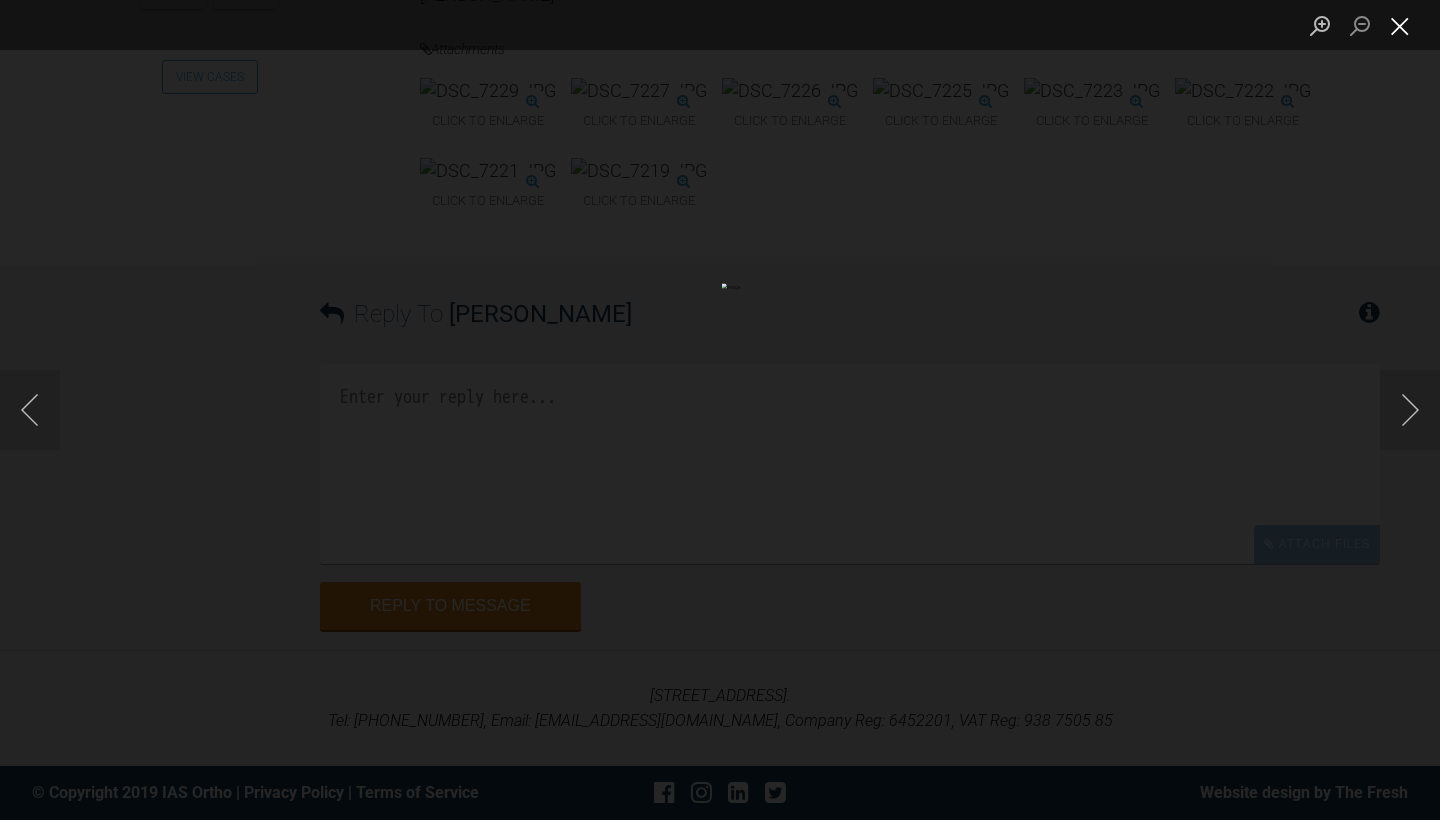 click at bounding box center [1400, 25] 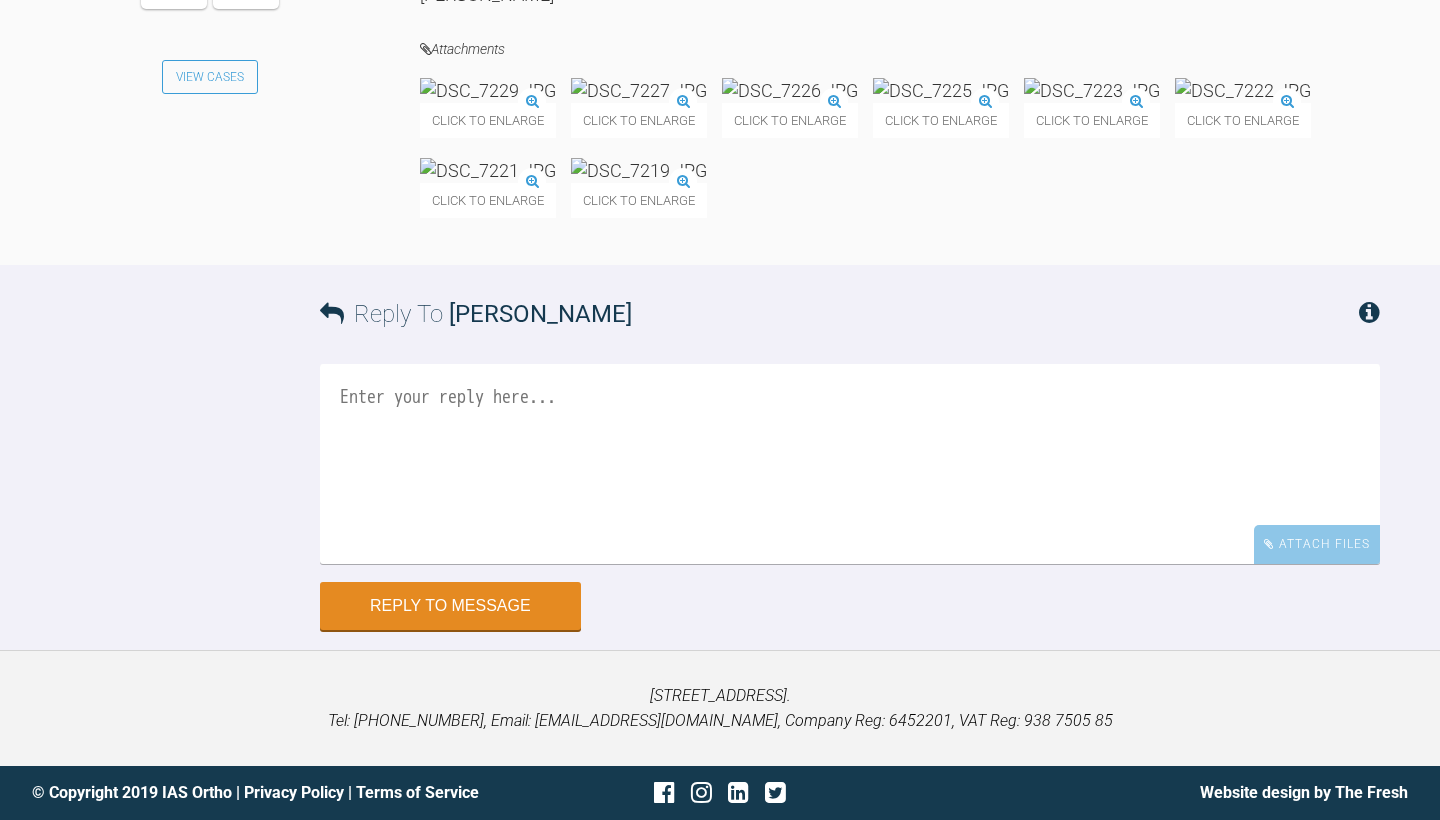 scroll, scrollTop: 17251, scrollLeft: 0, axis: vertical 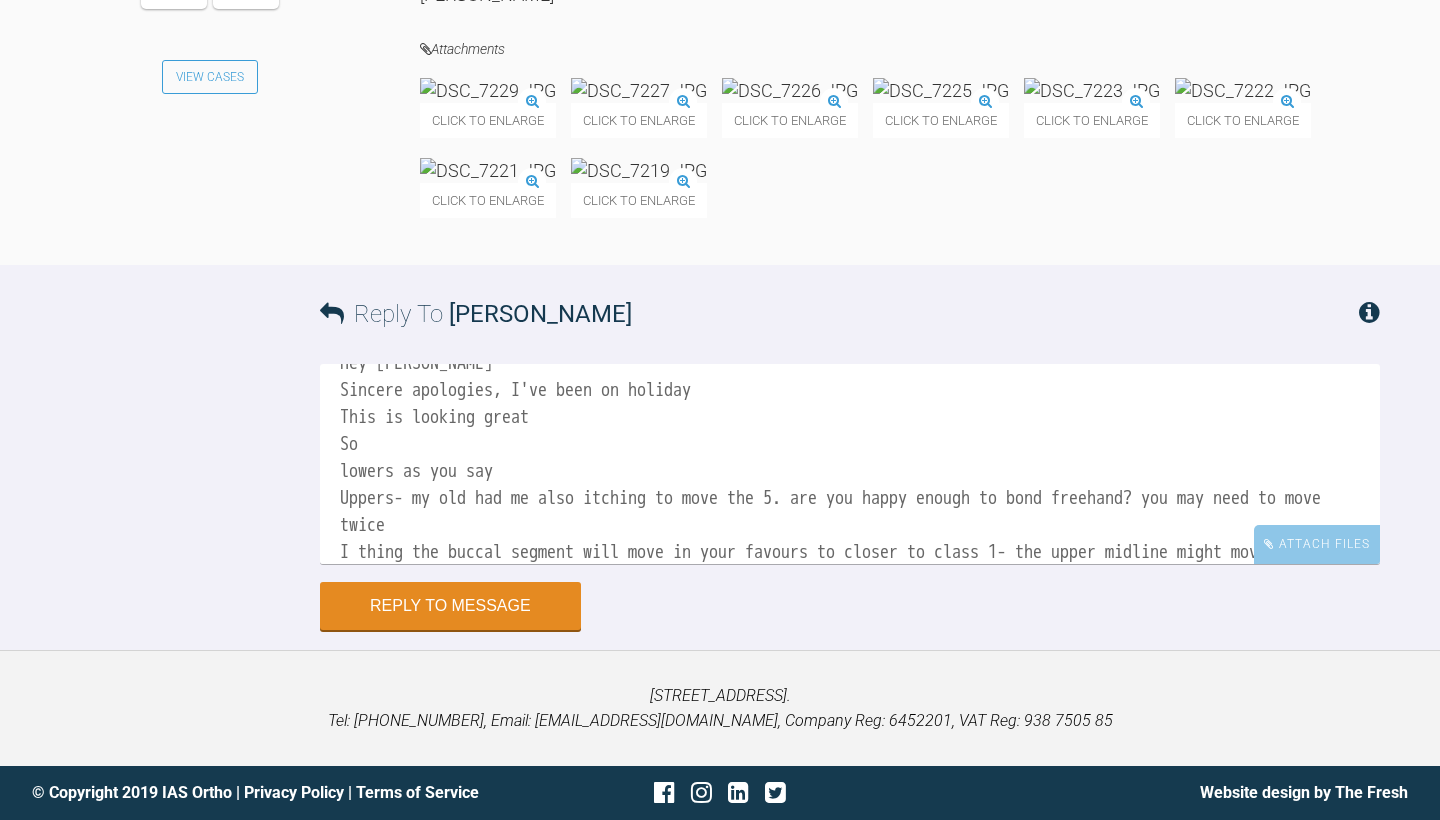 drag, startPoint x: 601, startPoint y: 334, endPoint x: 629, endPoint y: 226, distance: 111.5706 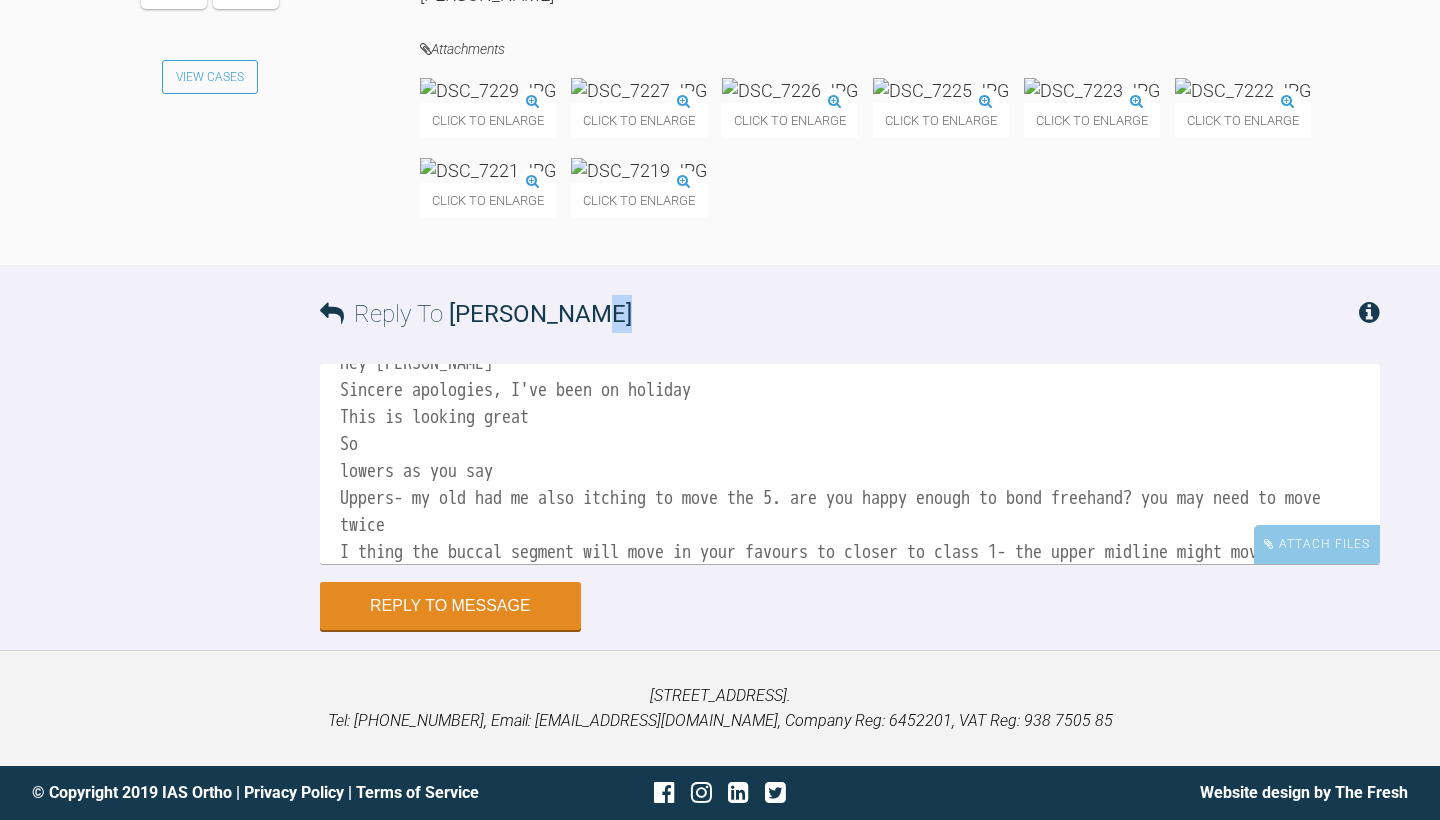 click at bounding box center [1092, 90] 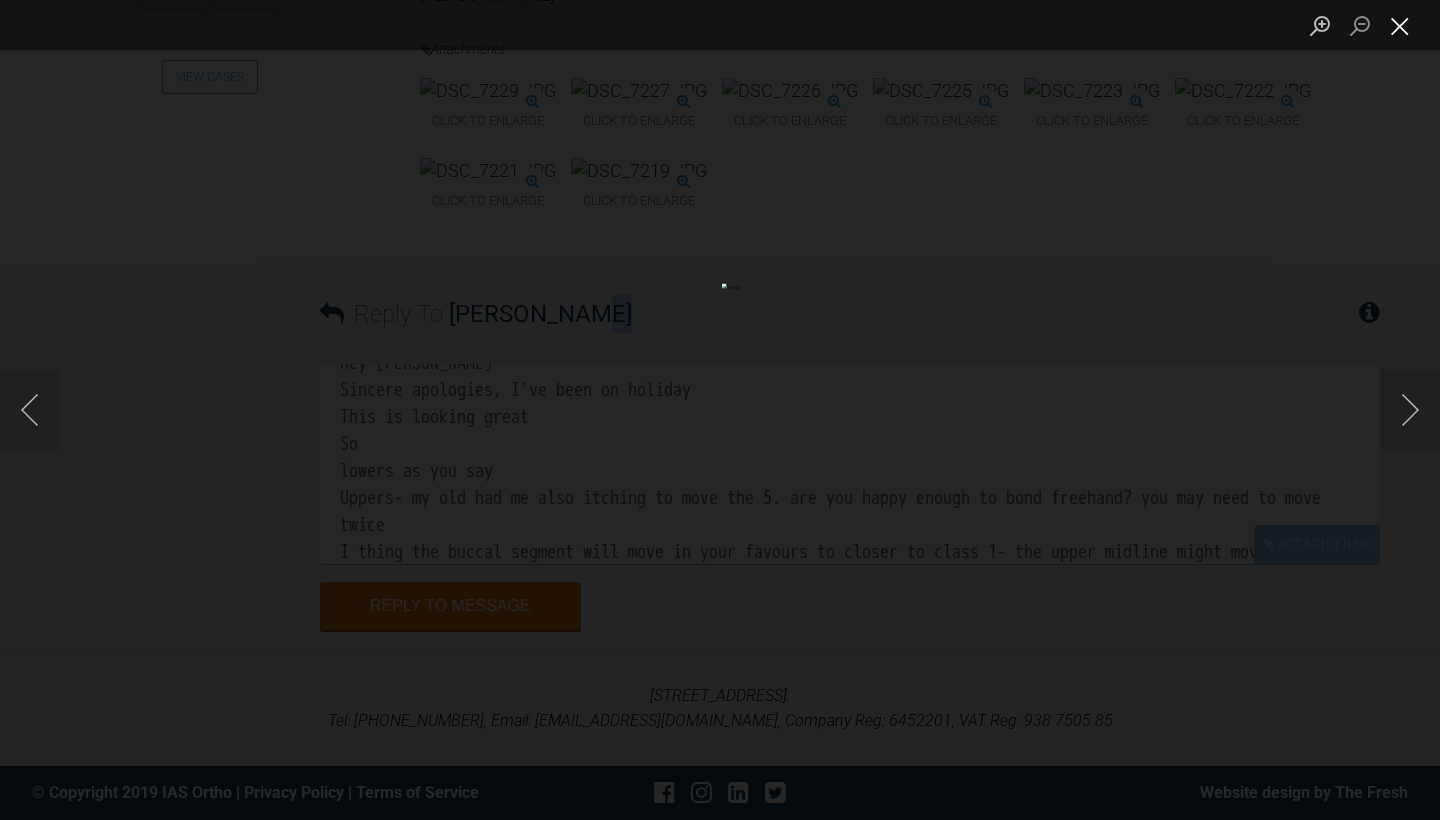 click at bounding box center (1400, 25) 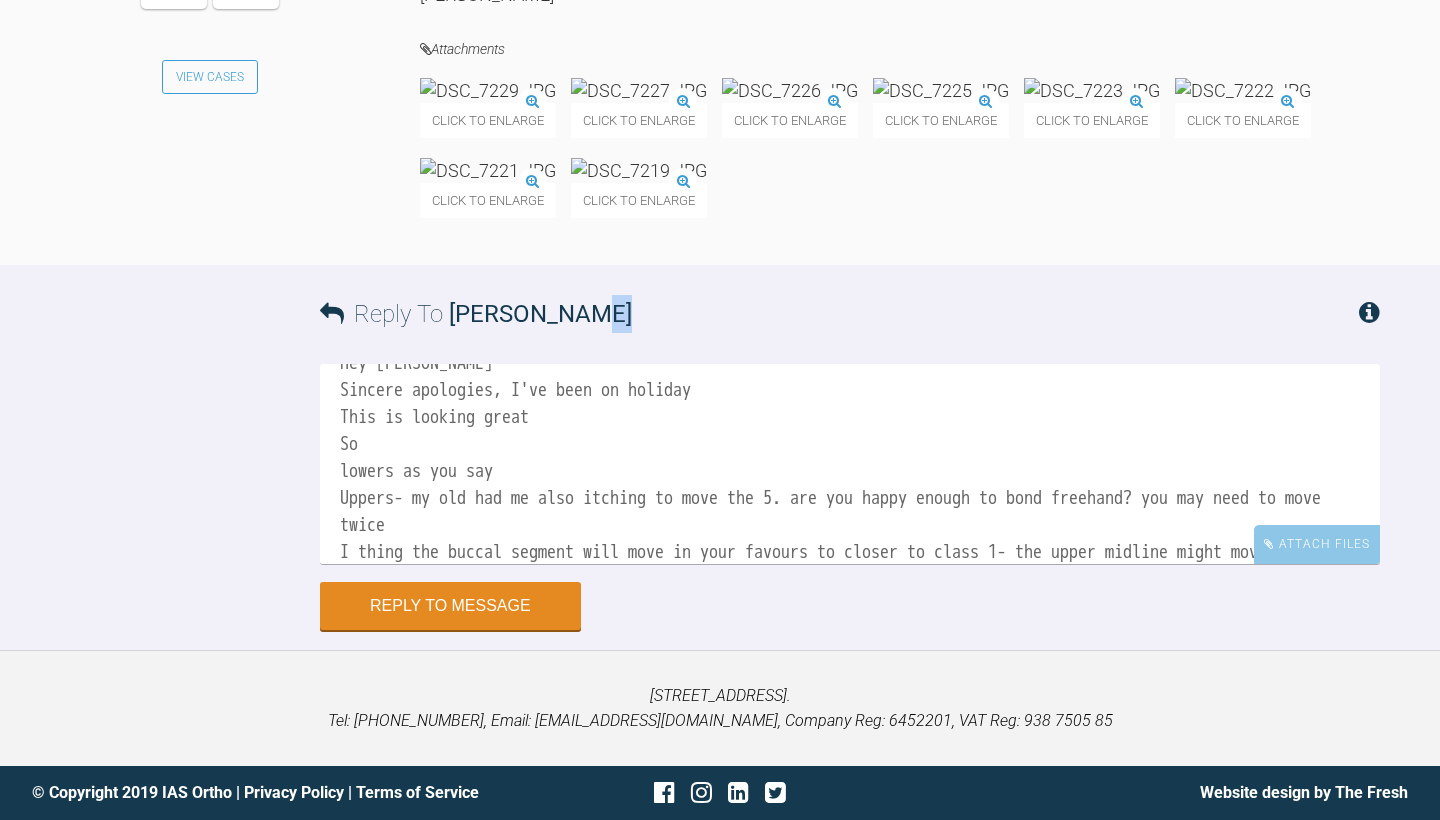 scroll, scrollTop: 17172, scrollLeft: 0, axis: vertical 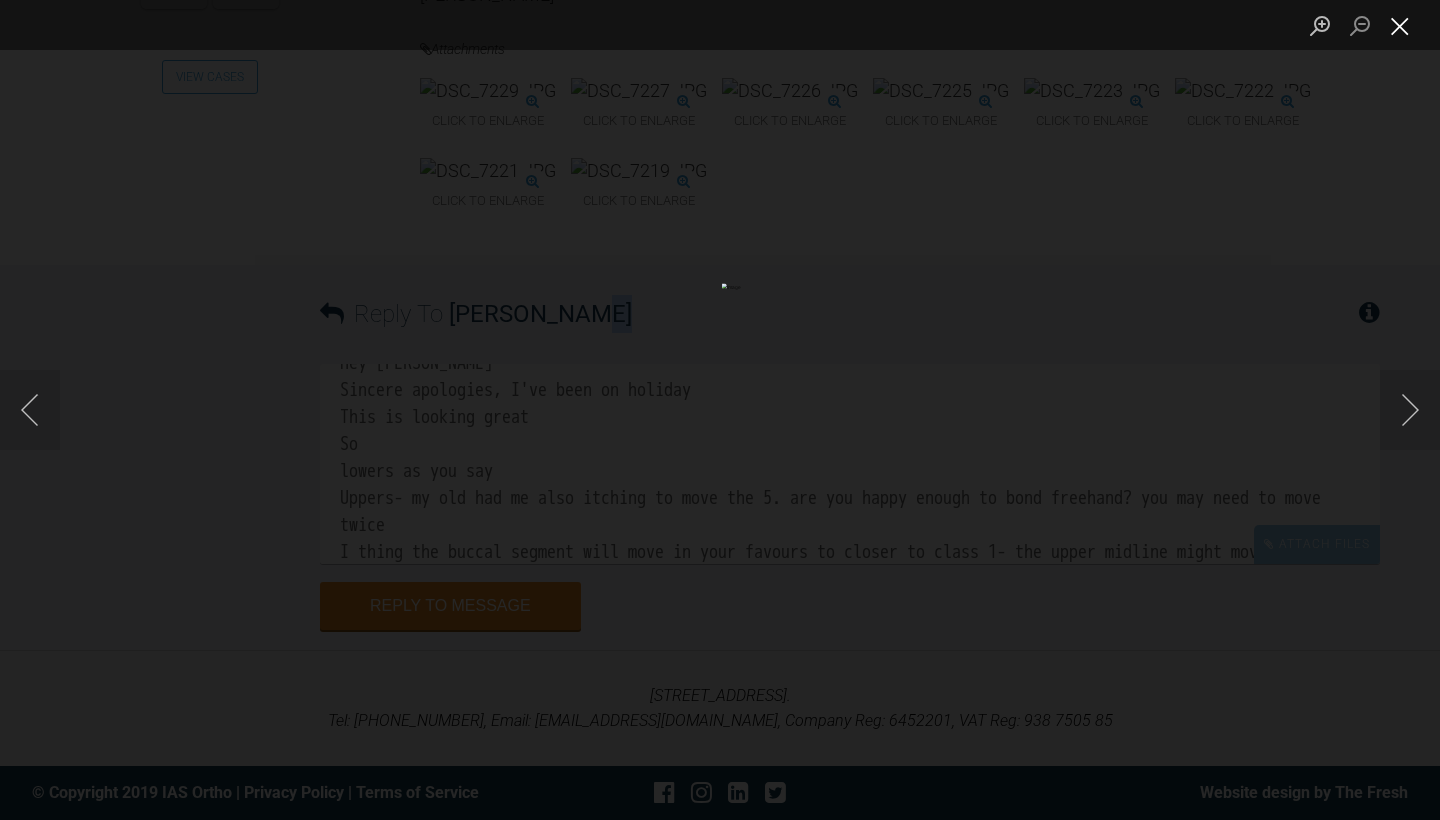 click at bounding box center [1400, 25] 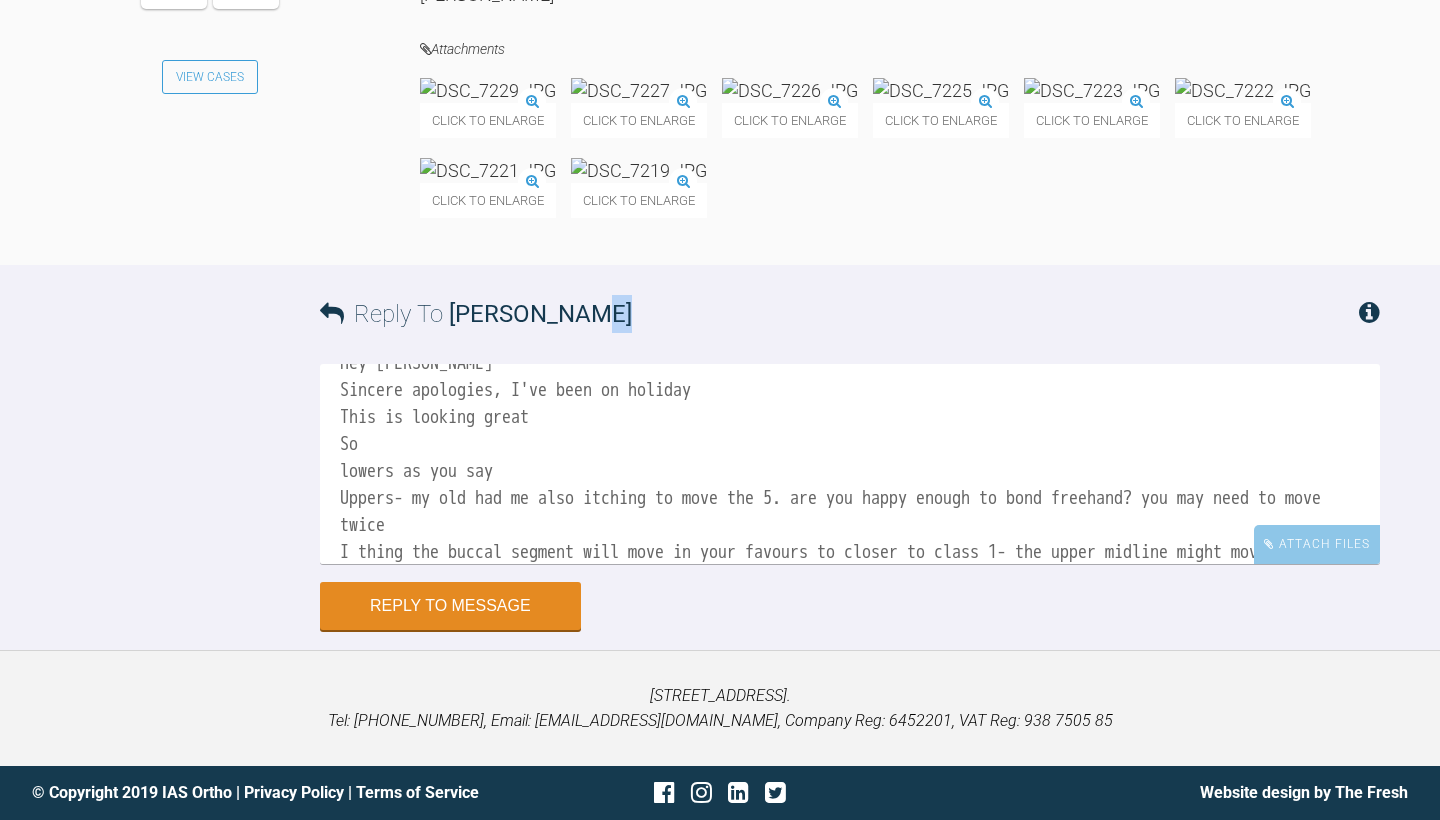 scroll, scrollTop: 17251, scrollLeft: 0, axis: vertical 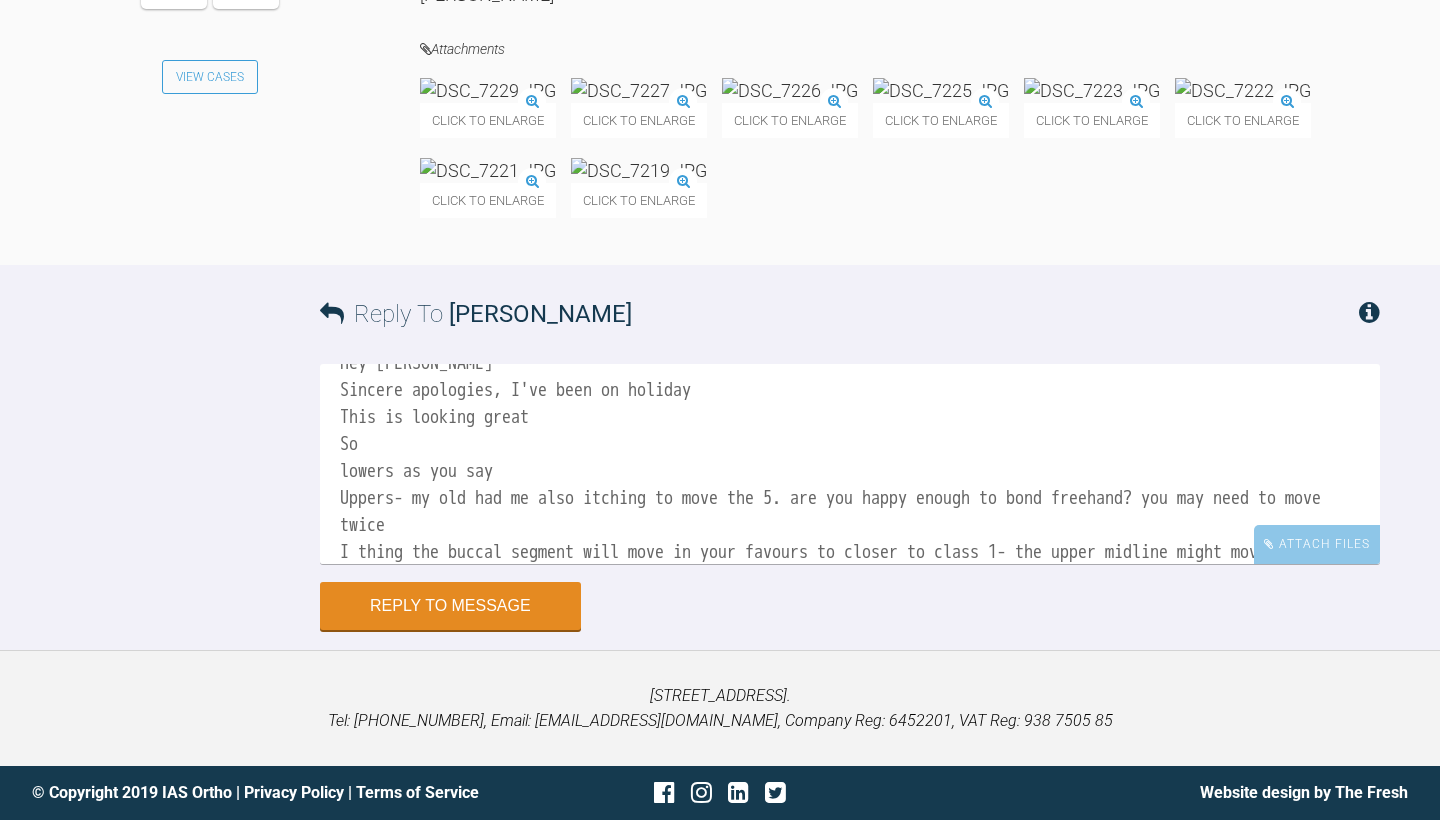click on "Hey [PERSON_NAME]
Sincere apologies, I've been on holiday
This is looking great
So
lowers as you say
Uppers- my old had me also itching to move the 5. are you happy enough to bond freehand? you may need to move twice
I thing the buccal segment will move in your favours to closer to class 1- the upper midline might move a mm to rhs.
So go tory in 016 if you can and add pc too. ur5 to ur5" at bounding box center [850, 464] 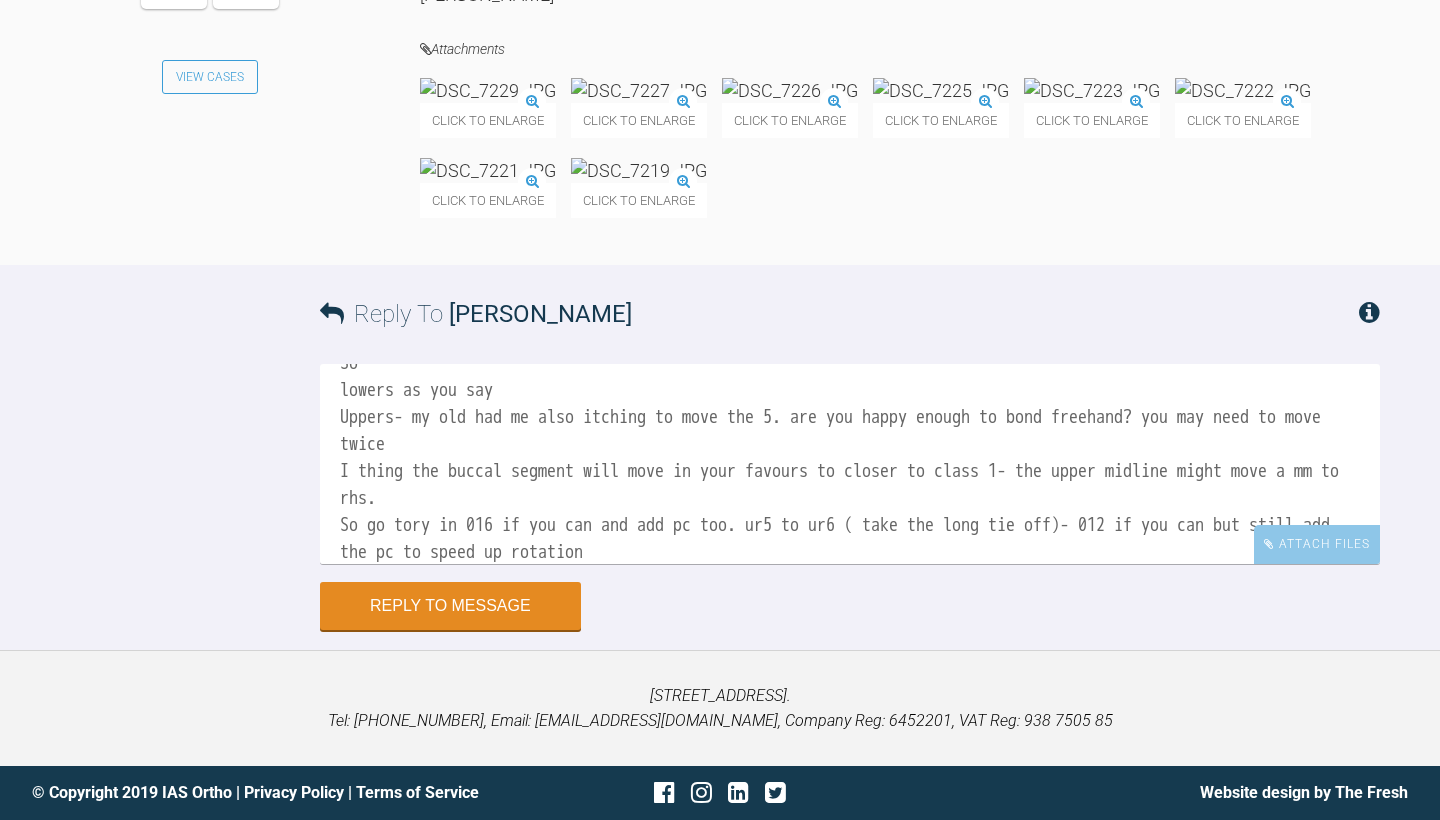scroll, scrollTop: 142, scrollLeft: 0, axis: vertical 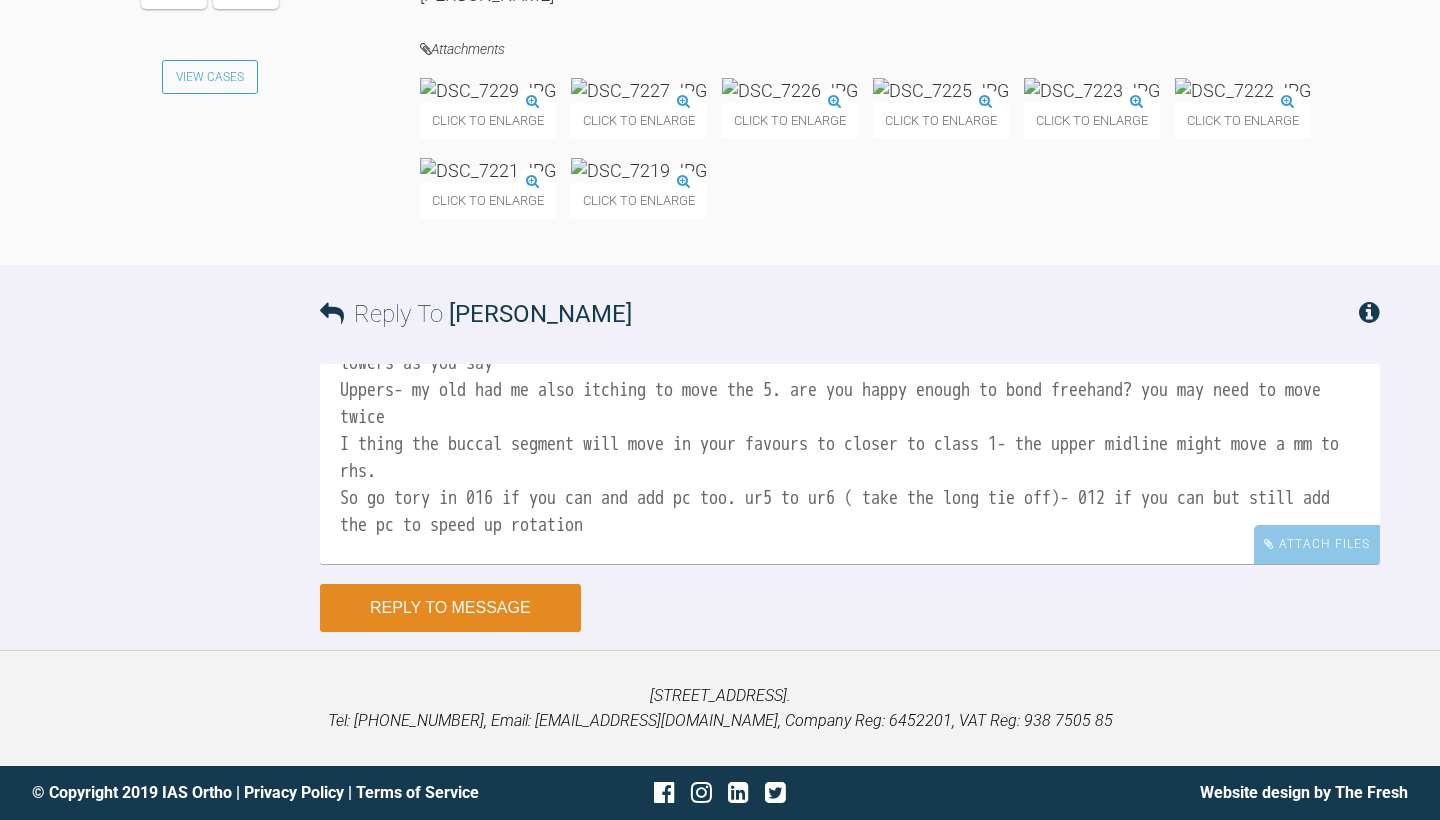 type on "Hey [PERSON_NAME]
Sincere apologies, I've been on holiday
This is looking great
So
lowers as you say
Uppers- my old had me also itching to move the 5. are you happy enough to bond freehand? you may need to move twice
I thing the buccal segment will move in your favours to closer to class 1- the upper midline might move a mm to rhs.
So go tory in 016 if you can and add pc too. ur5 to ur6 ( take the long tie off)- 012 if you can but still add the pc to speed up rotation
looking good, well done
[PERSON_NAME]" 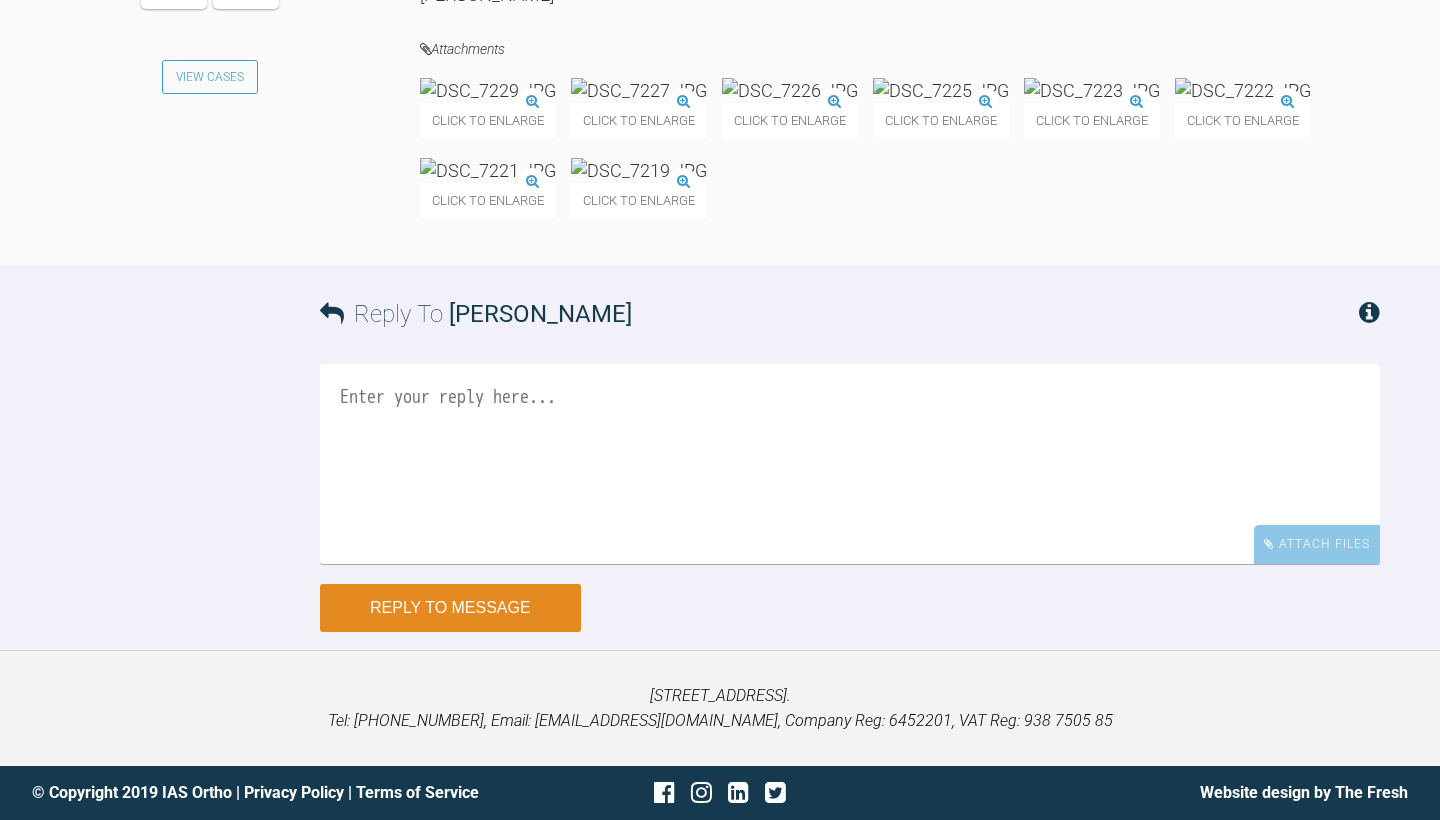 scroll, scrollTop: 0, scrollLeft: 0, axis: both 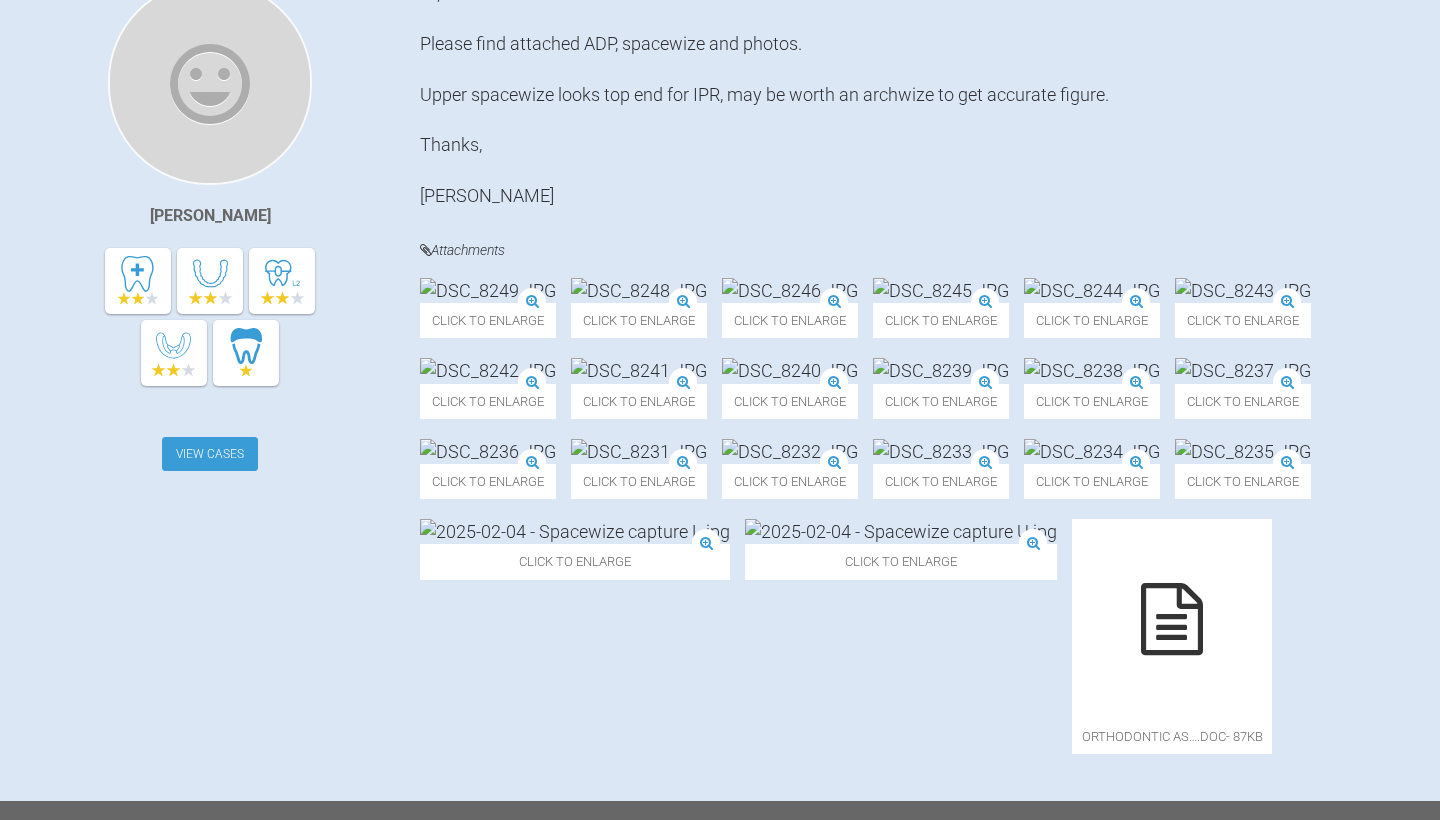 click on "View Cases" at bounding box center (210, 454) 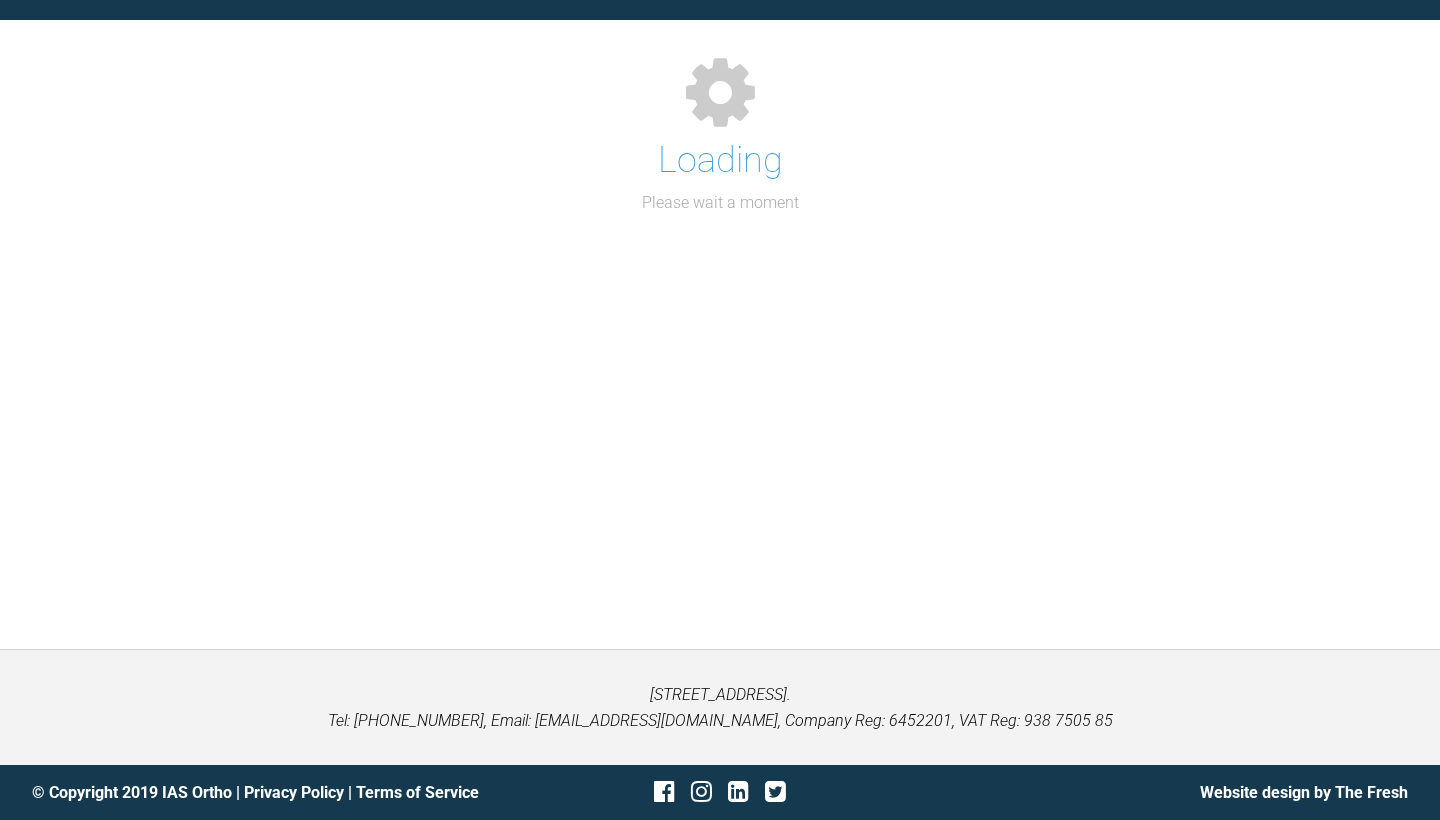 scroll, scrollTop: 320, scrollLeft: 0, axis: vertical 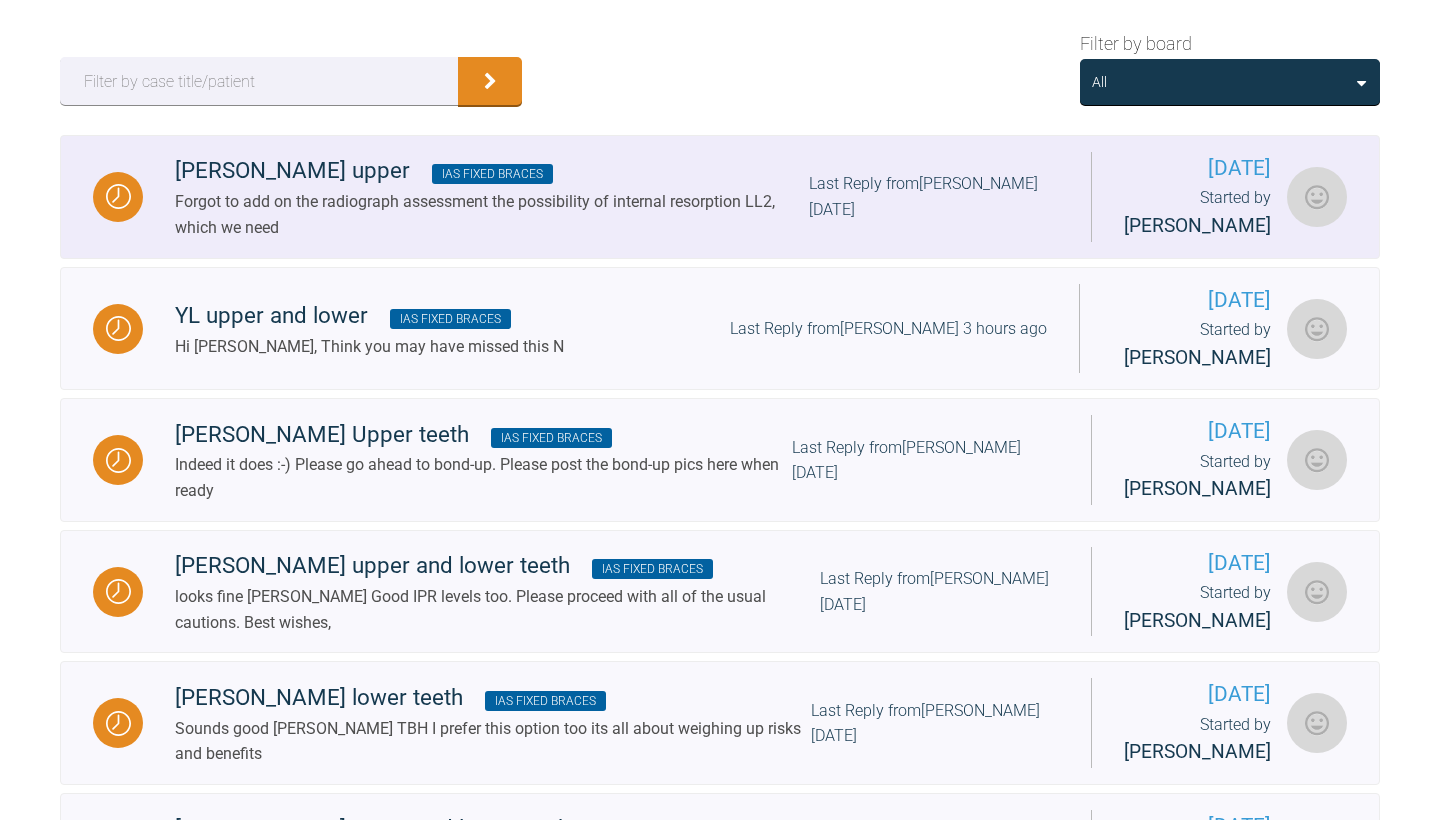 click on "Forgot to add on the radiograph assessment the possibility of internal resorption LL2, which we need" at bounding box center [492, 214] 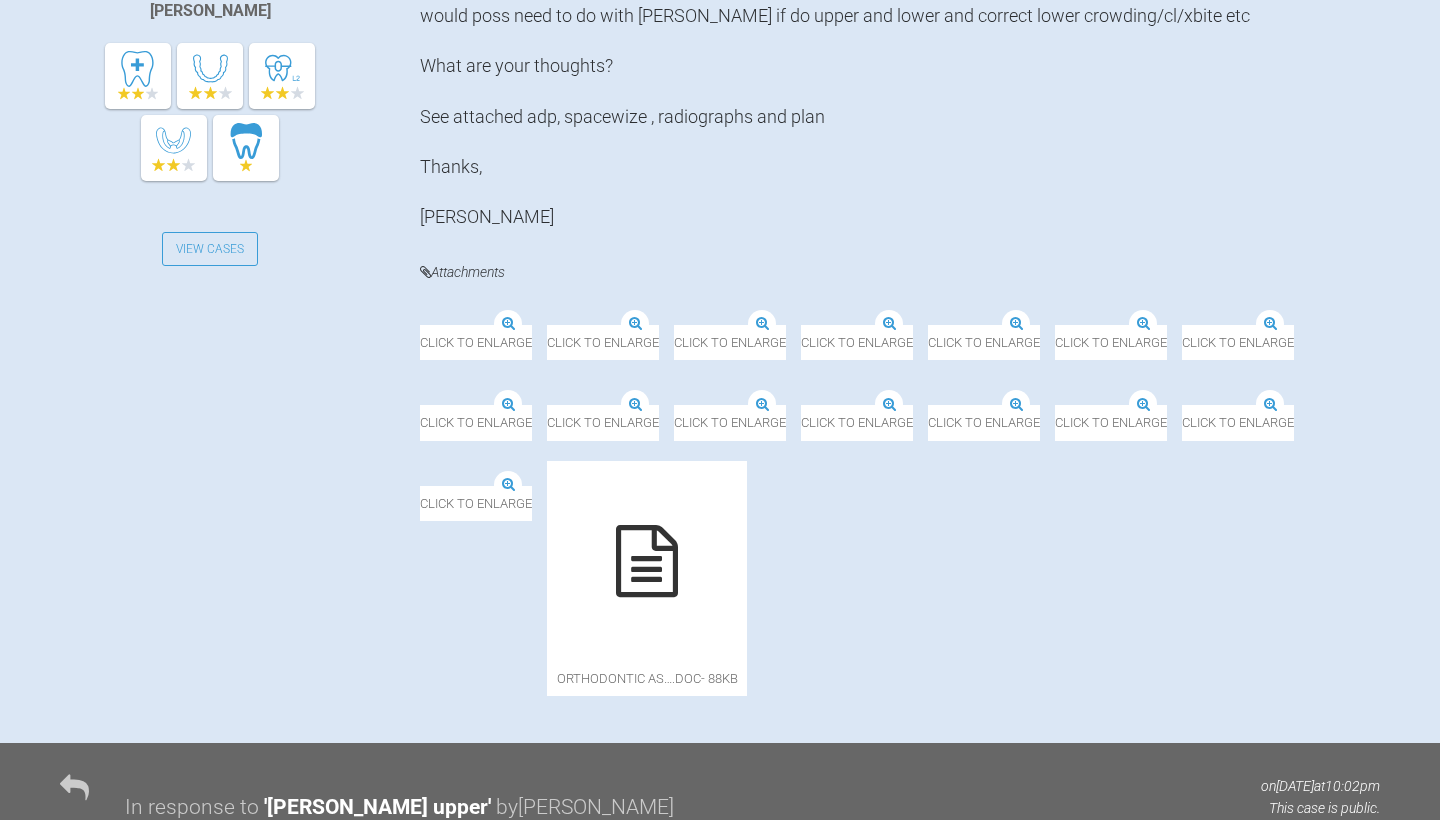 scroll, scrollTop: 819, scrollLeft: 0, axis: vertical 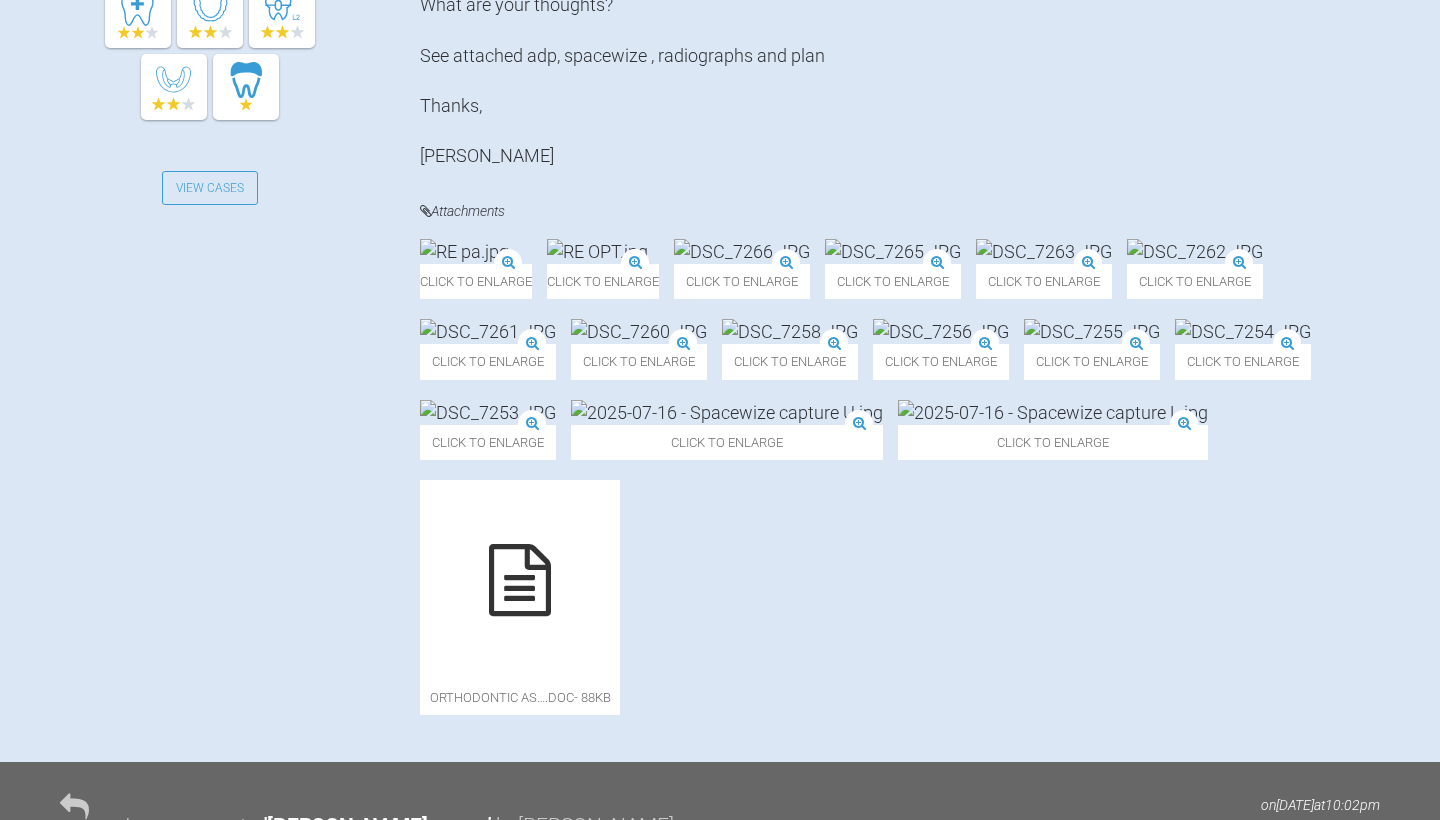 click at bounding box center [464, 251] 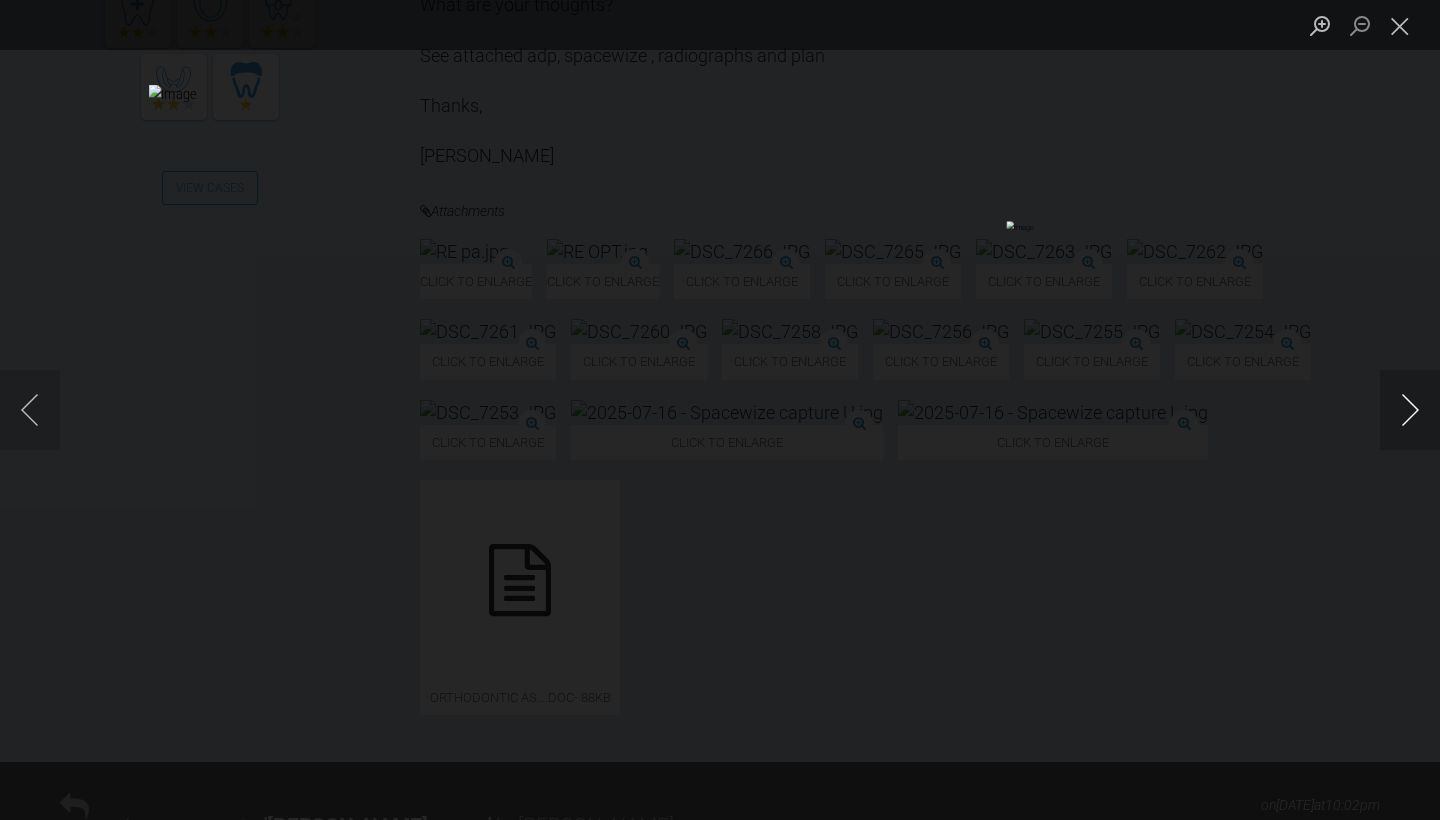 click at bounding box center (1410, 410) 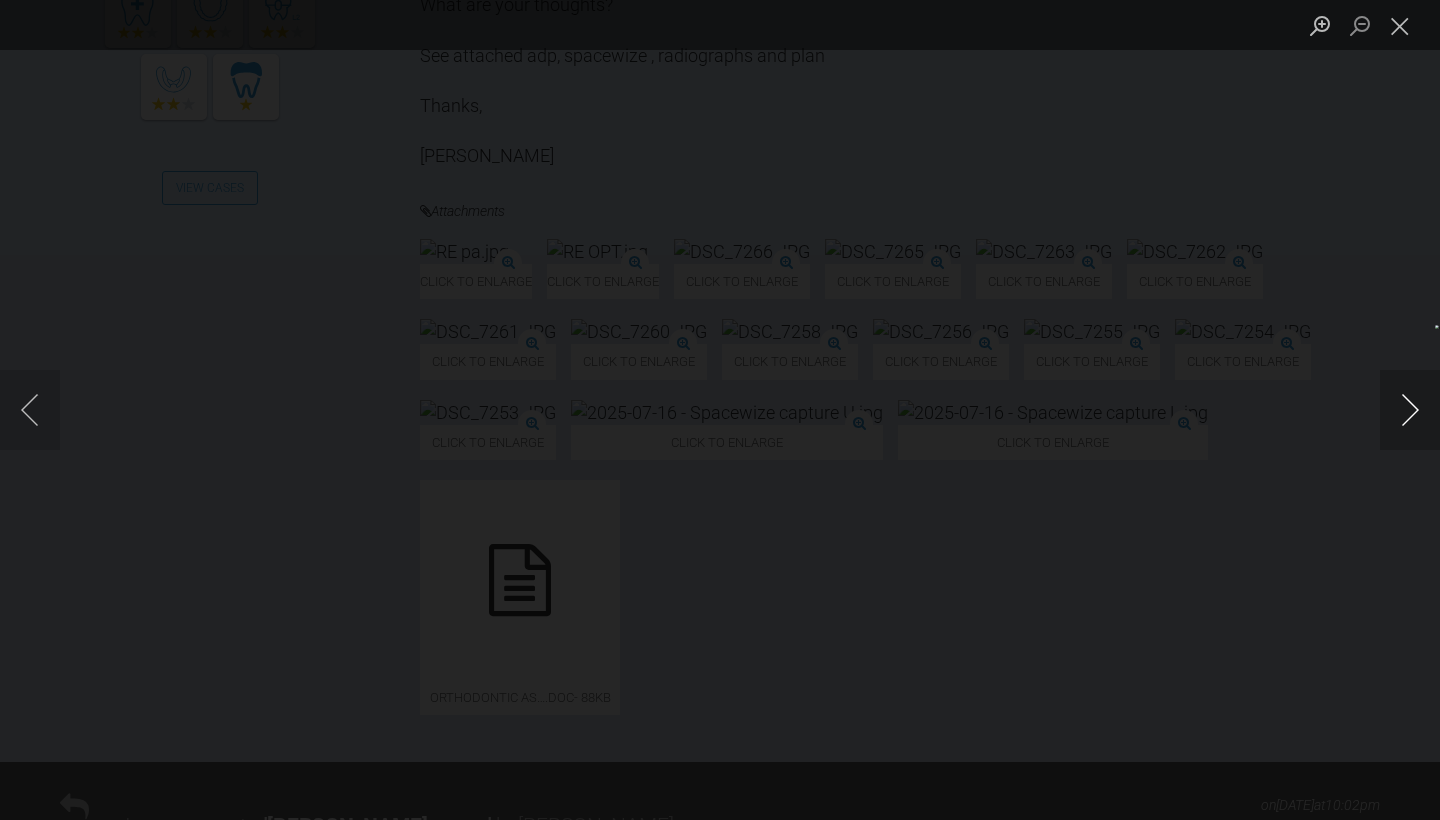 click at bounding box center [1410, 410] 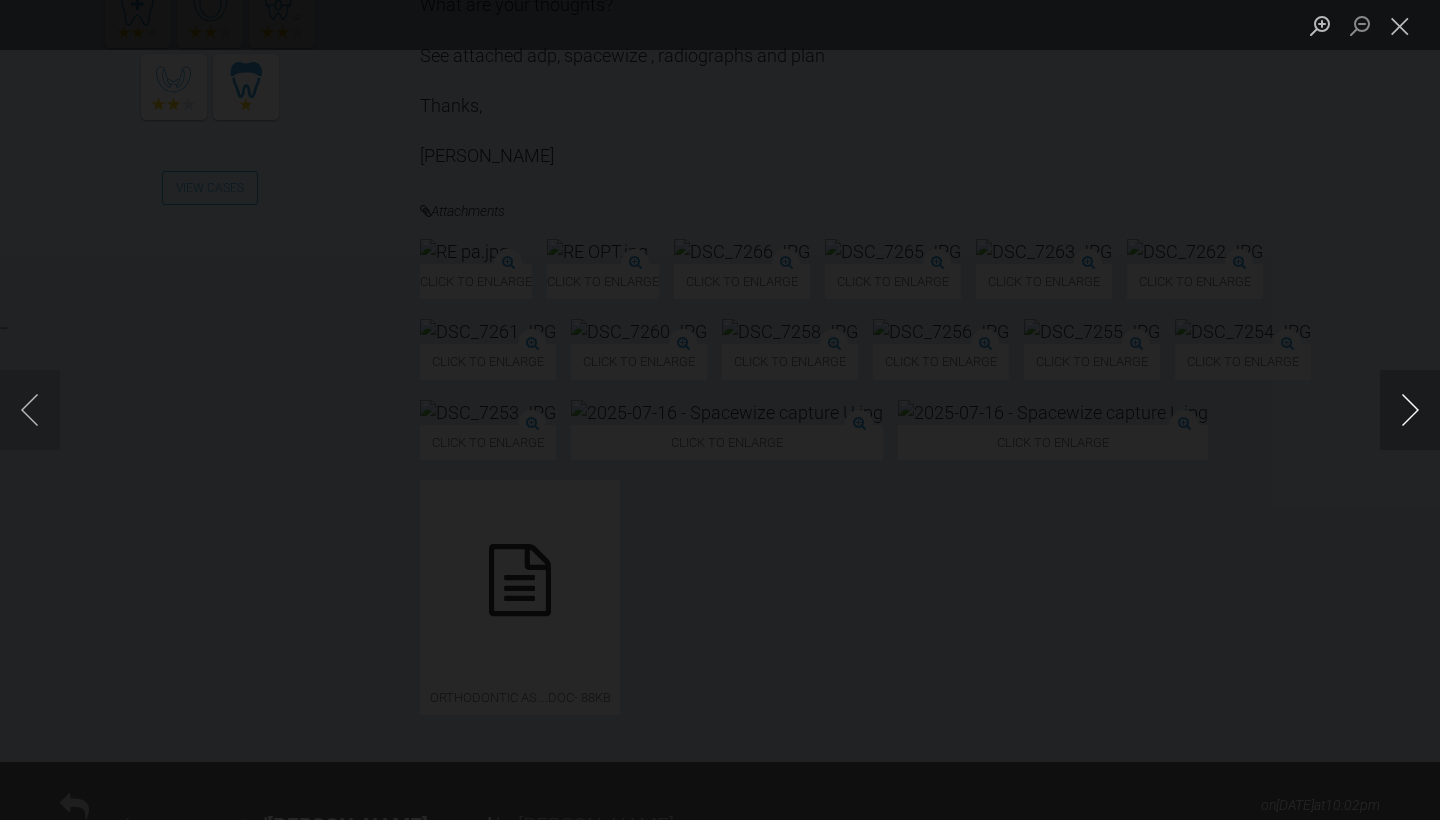 click at bounding box center (1410, 410) 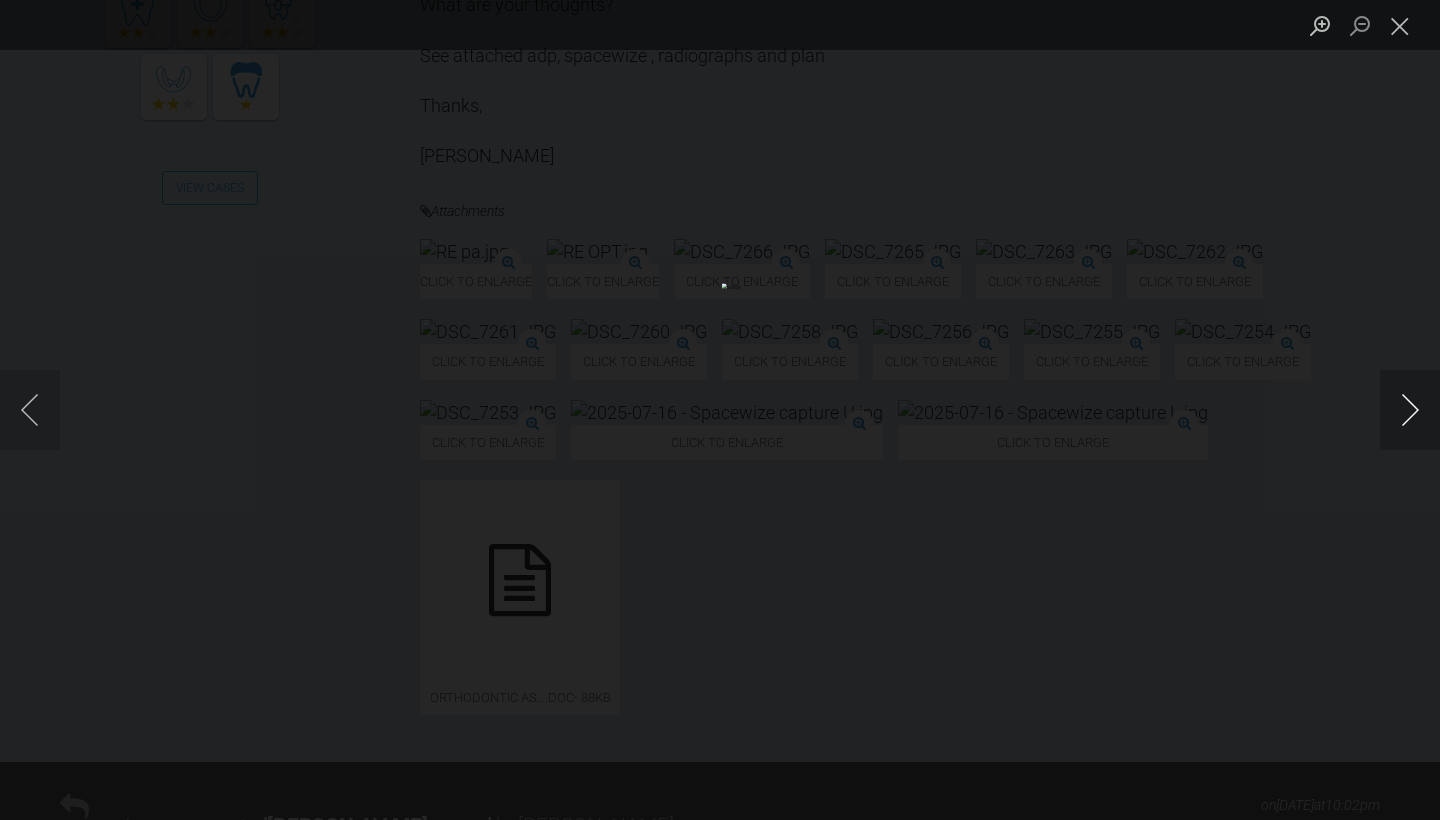 click at bounding box center (1410, 410) 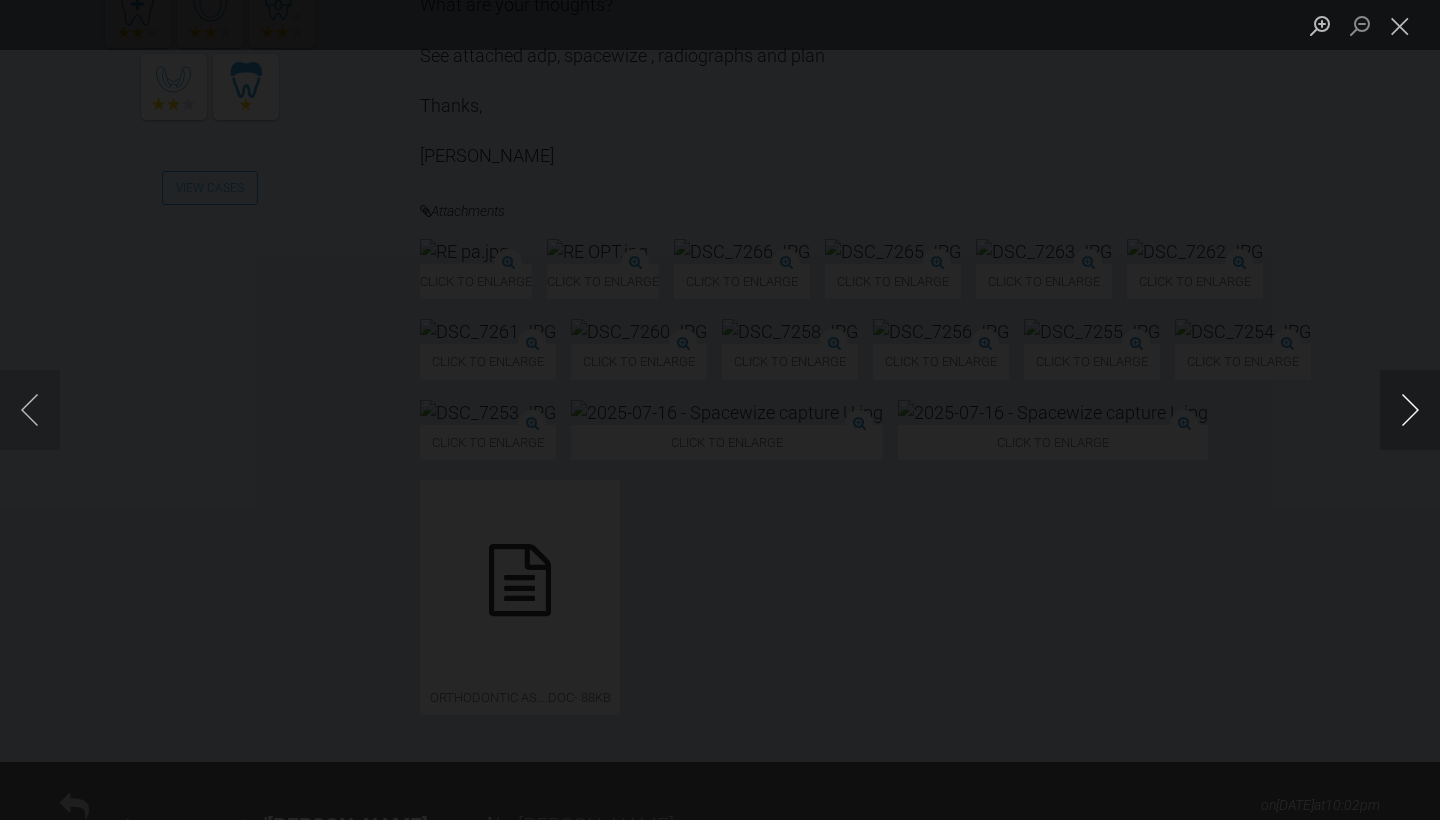 click at bounding box center (1410, 410) 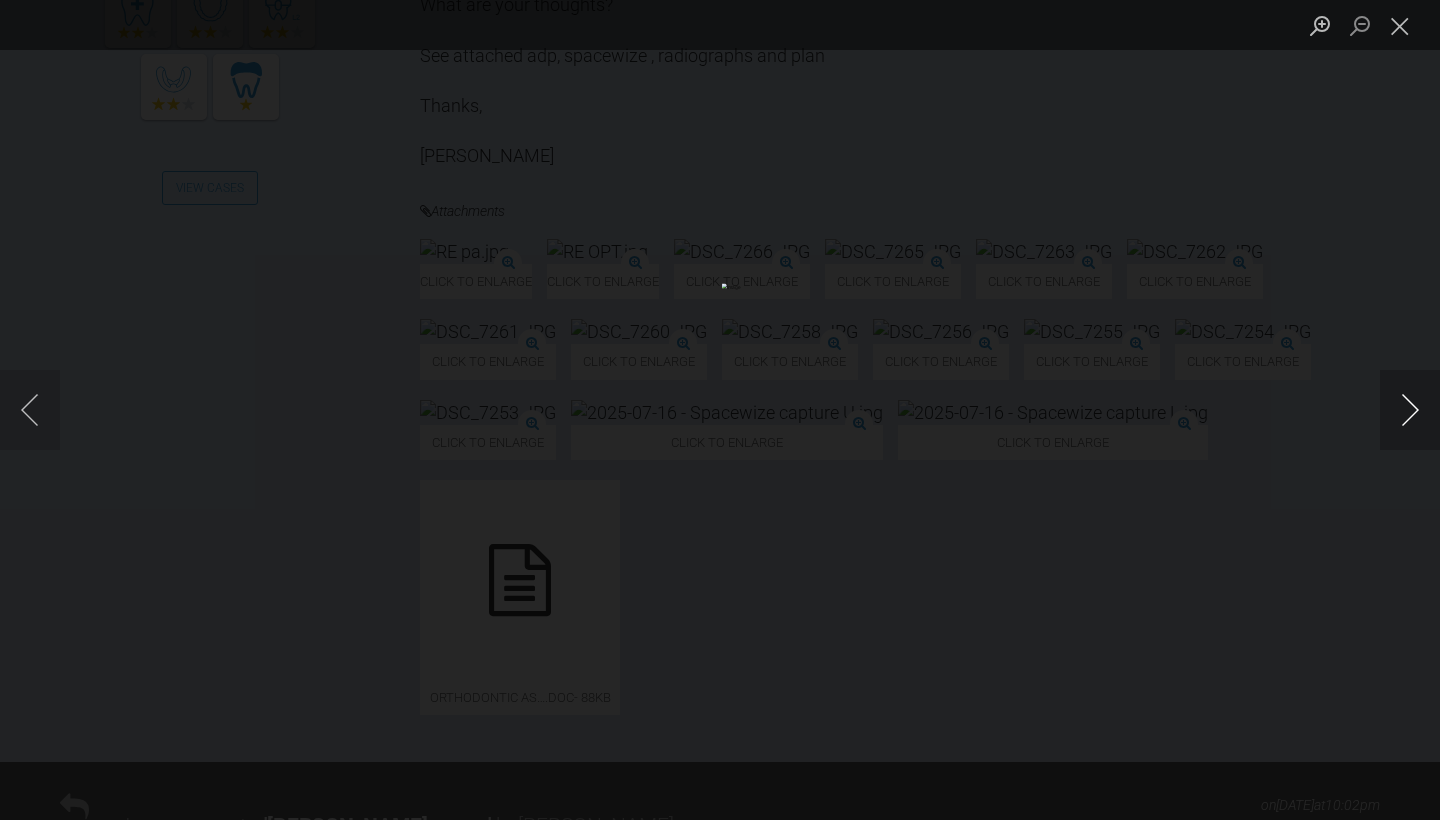 click at bounding box center (1410, 410) 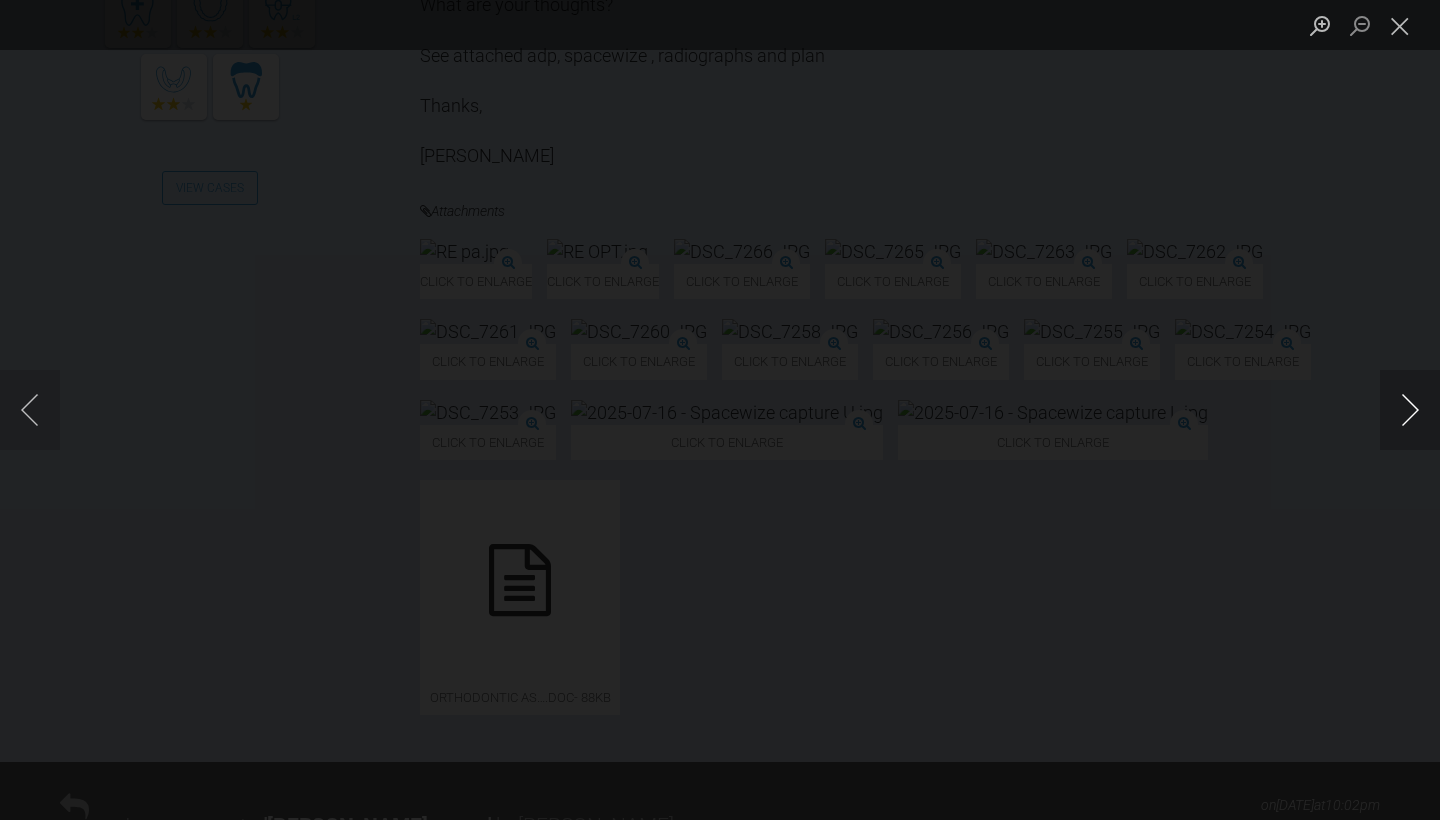 click at bounding box center (1410, 410) 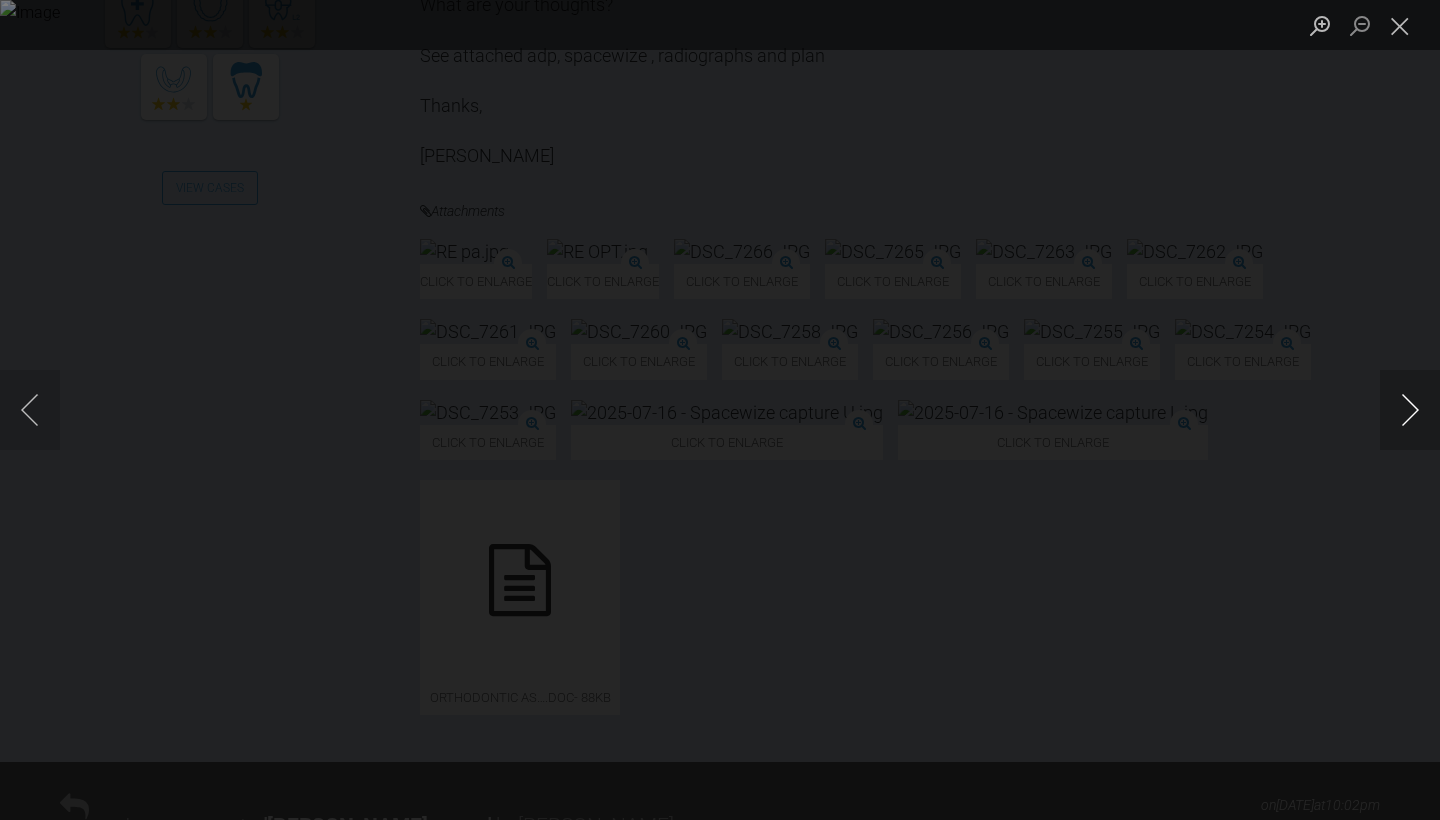click at bounding box center [1410, 410] 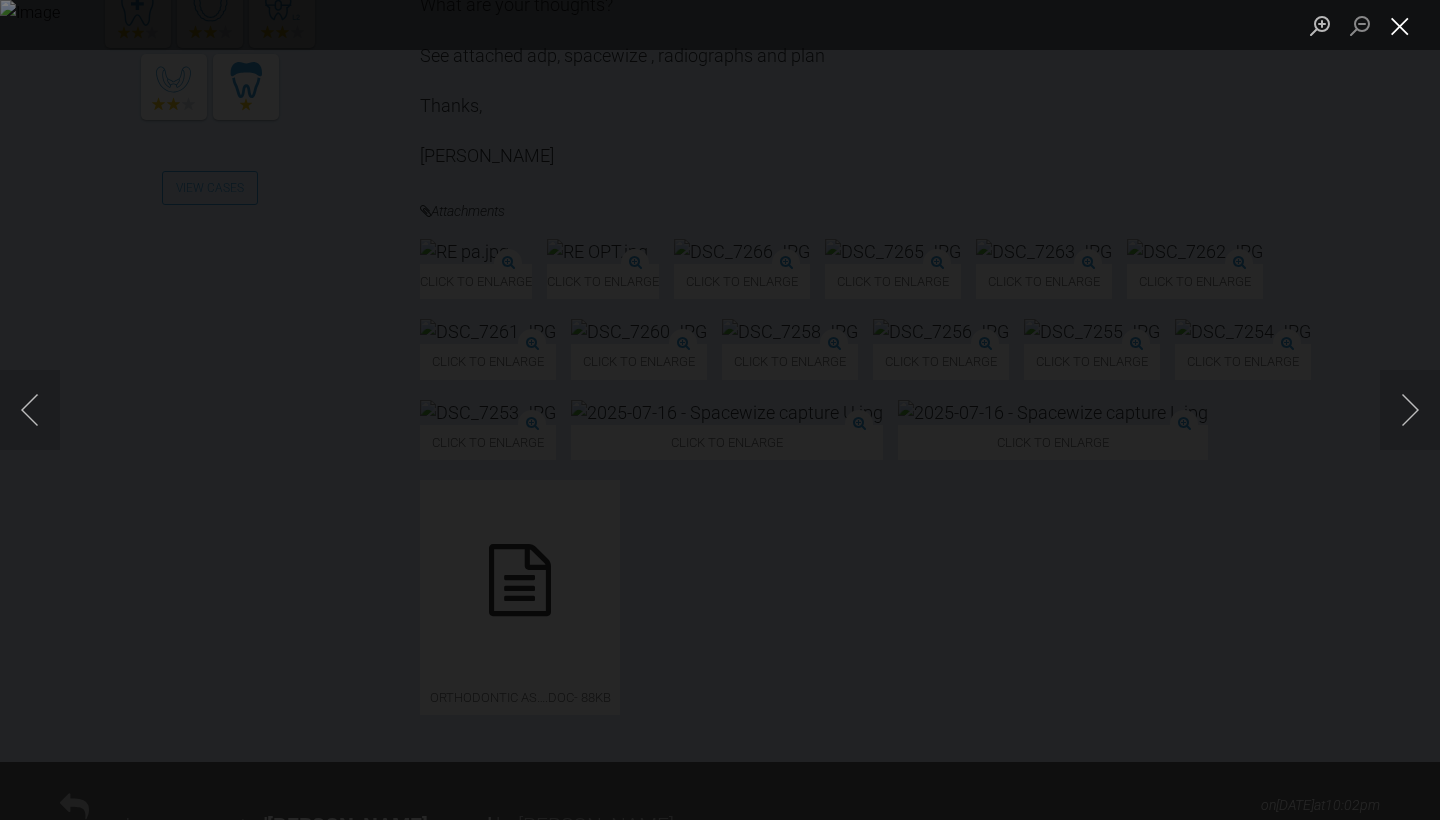 click at bounding box center [1400, 25] 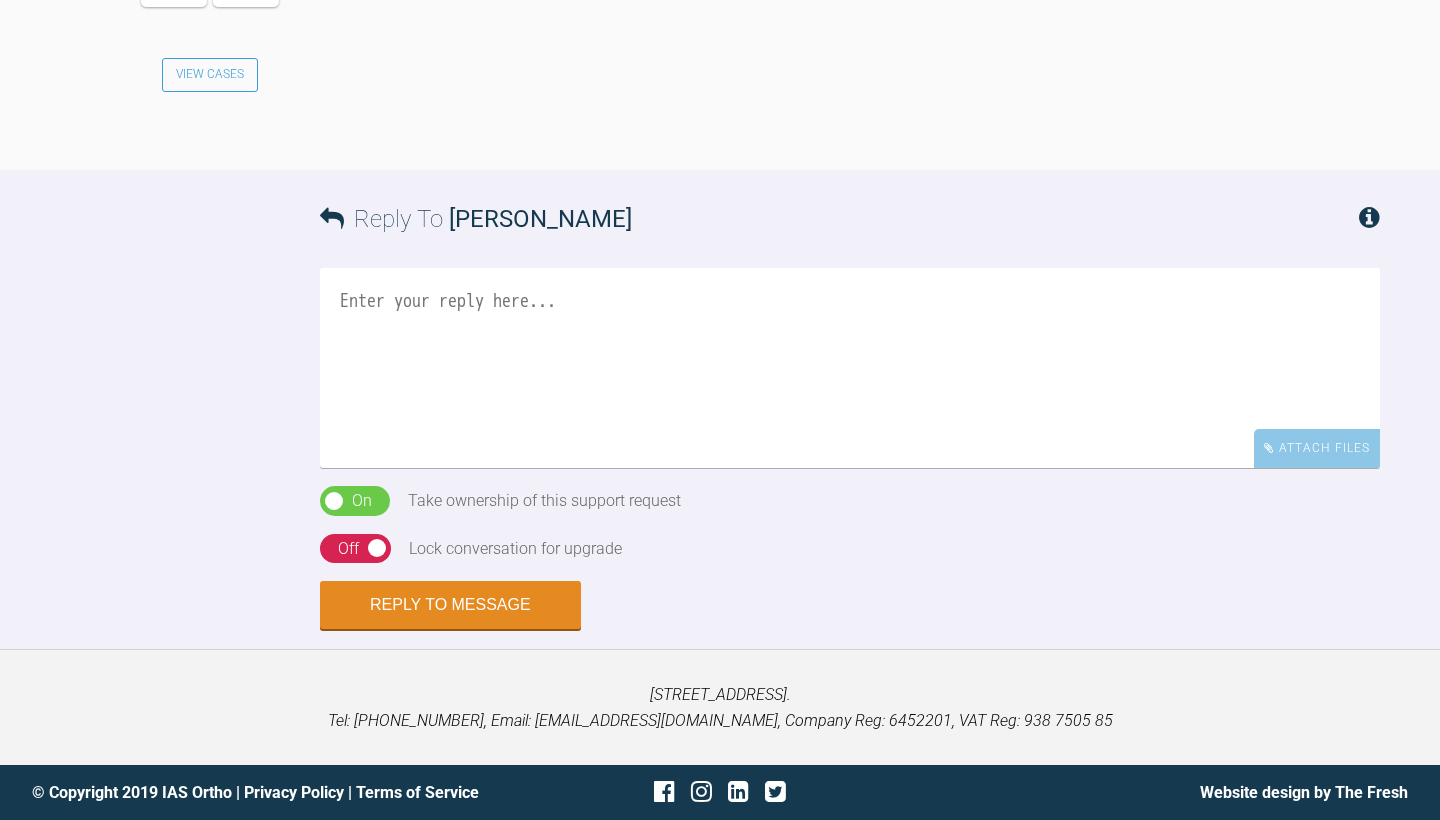 scroll, scrollTop: 2537, scrollLeft: 0, axis: vertical 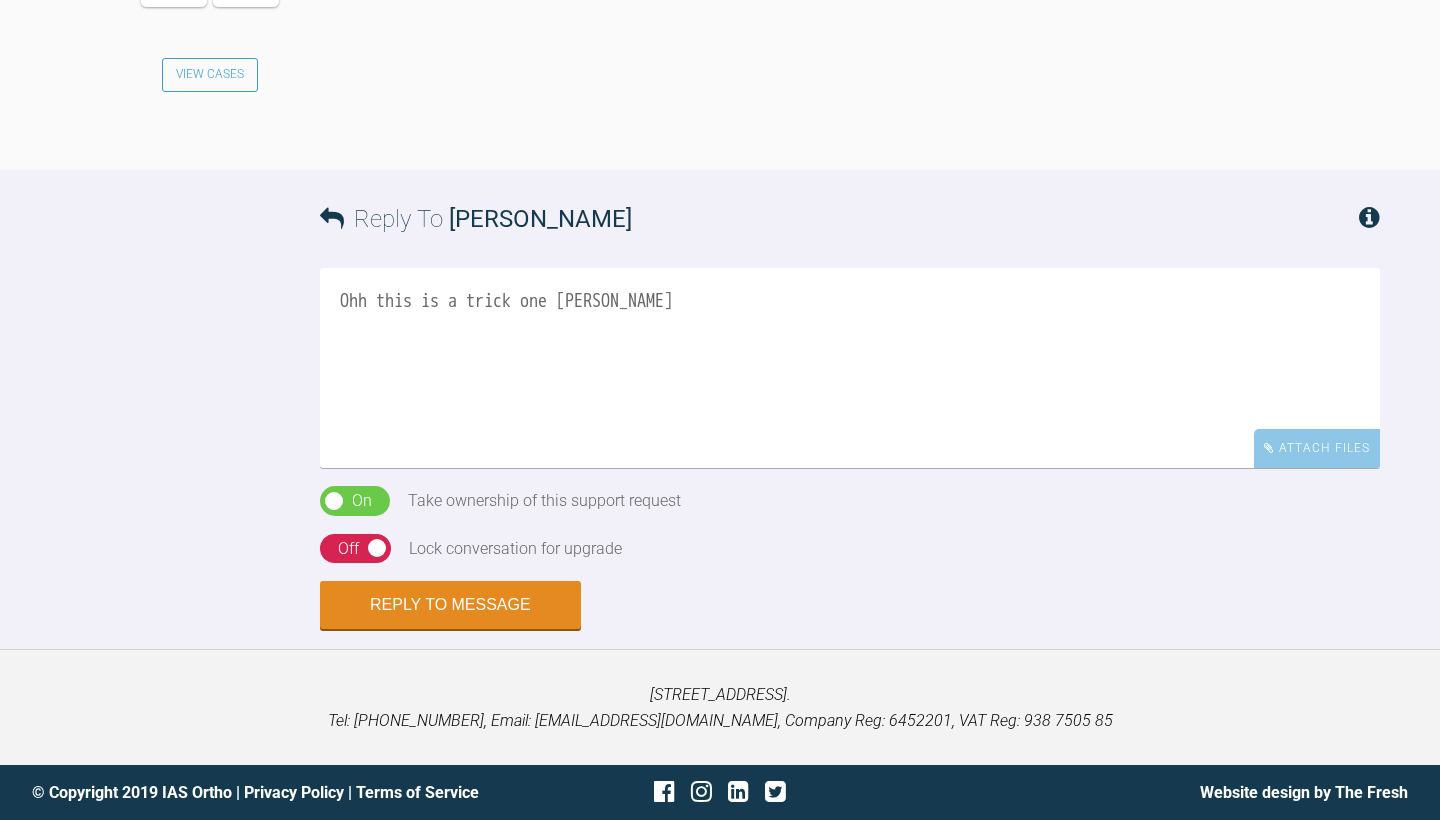 click on "Ohh this is a trick one [PERSON_NAME]" at bounding box center [850, 368] 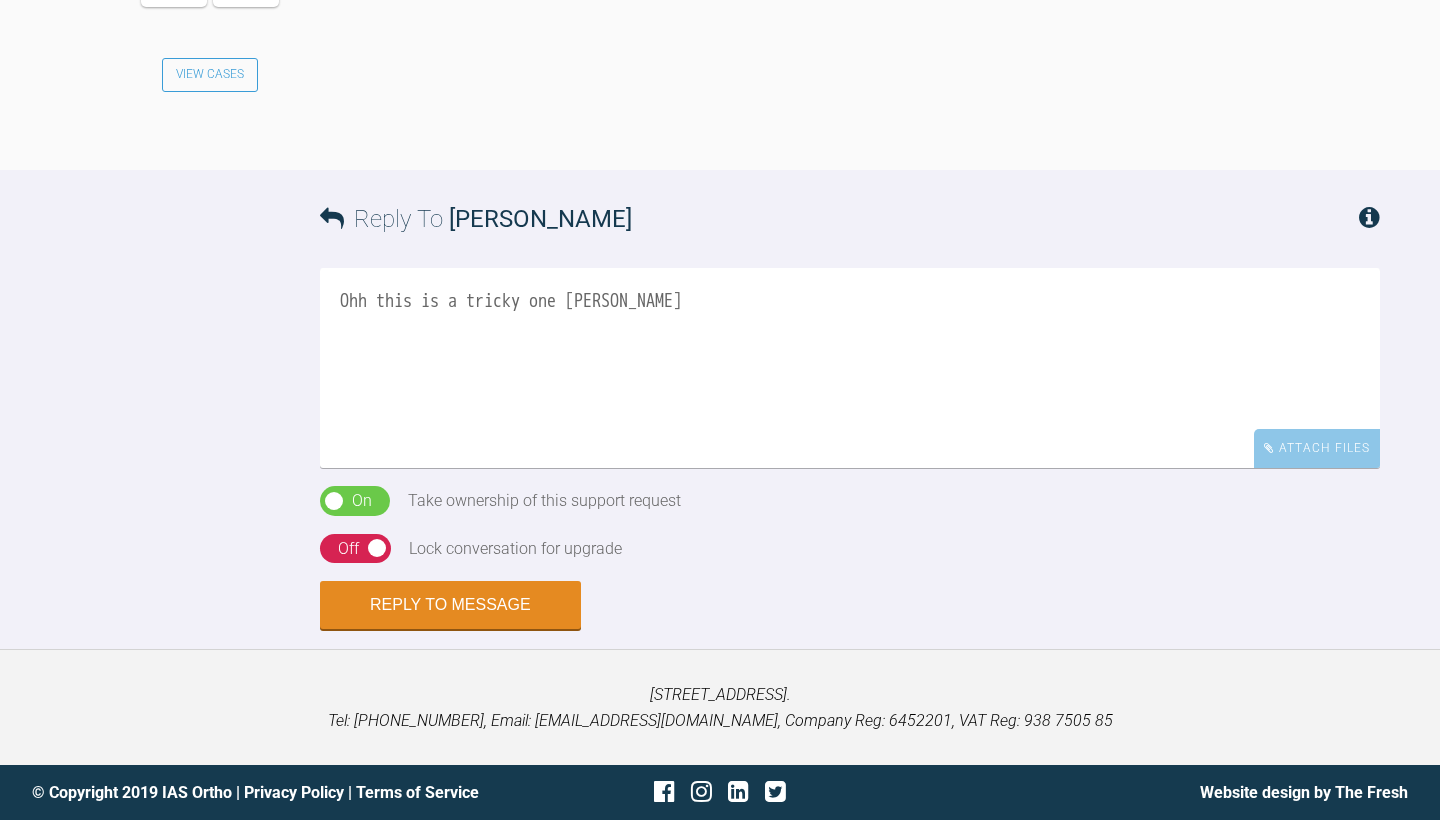 click on "Ohh this is a tricky one [PERSON_NAME]" at bounding box center [850, 368] 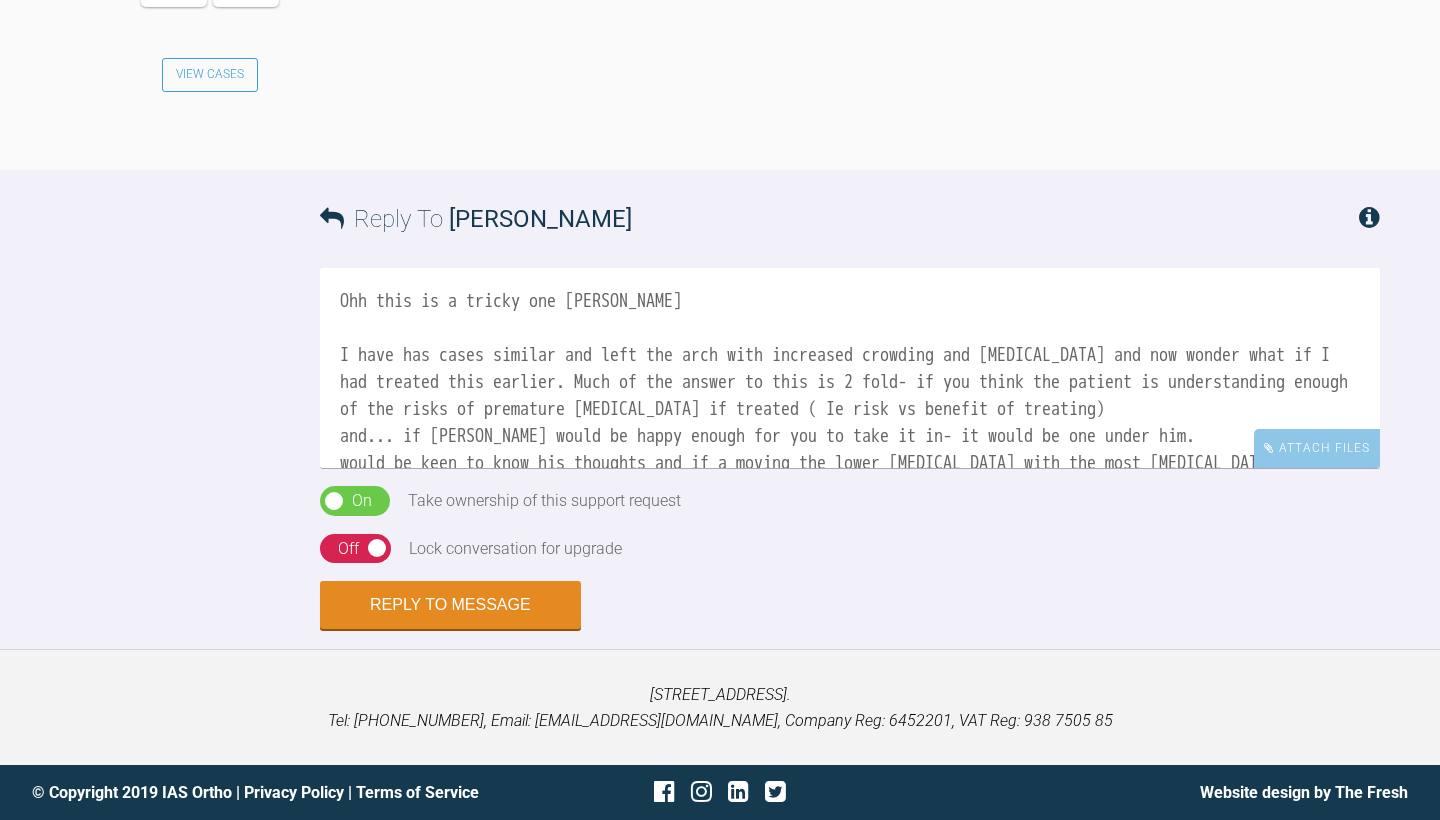scroll, scrollTop: -1, scrollLeft: 0, axis: vertical 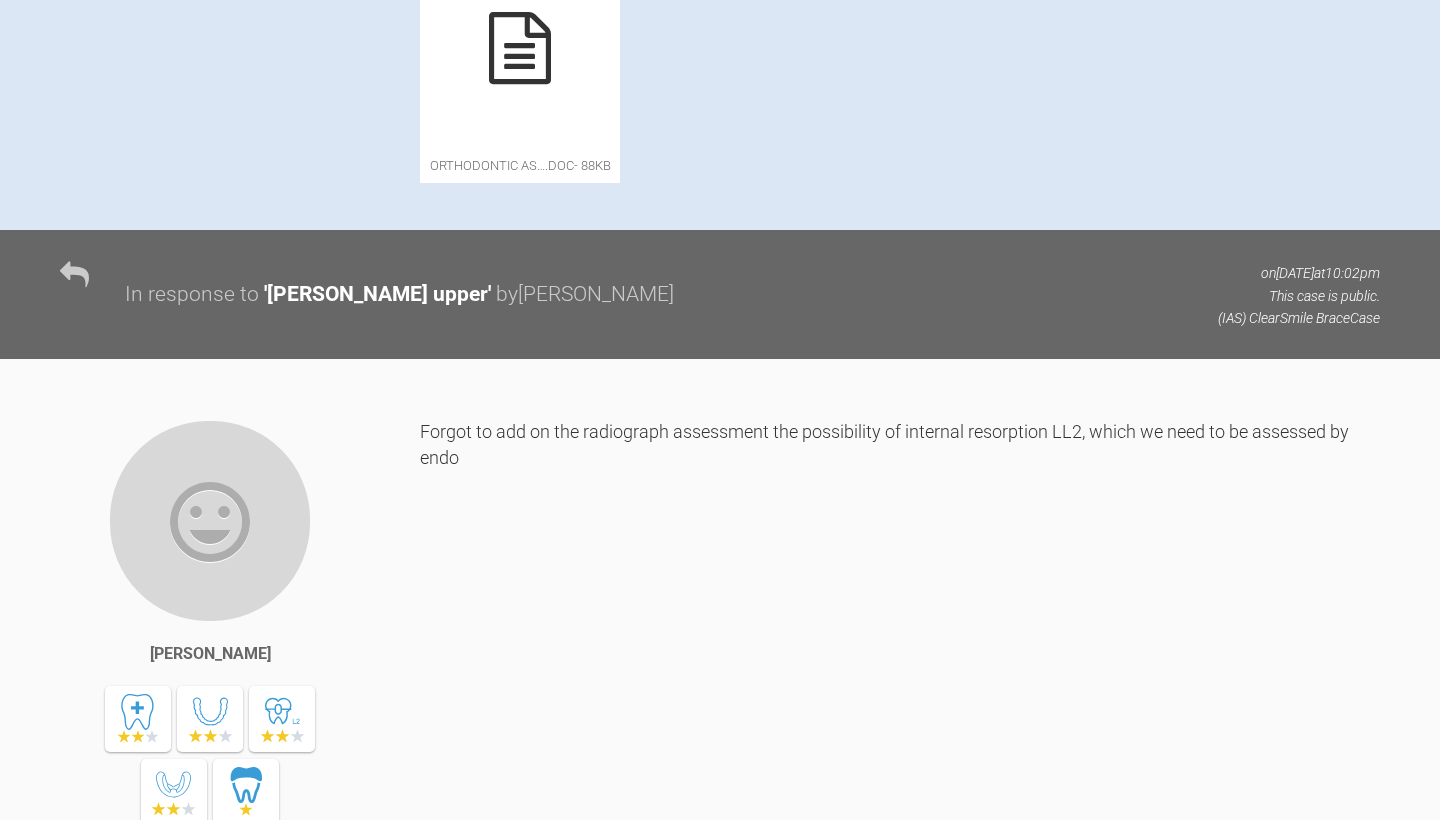 click at bounding box center [1092, -201] 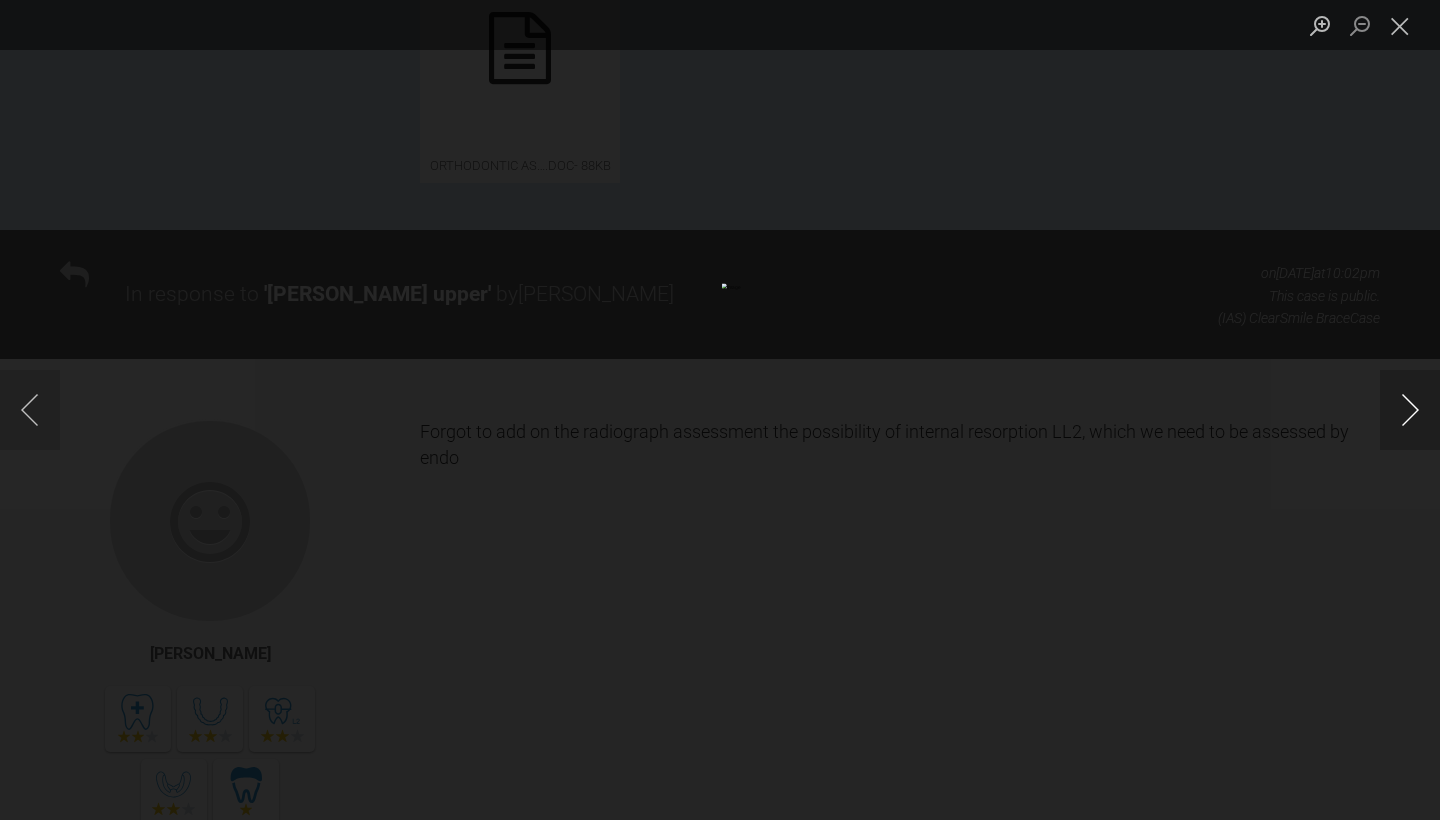 click at bounding box center [1410, 410] 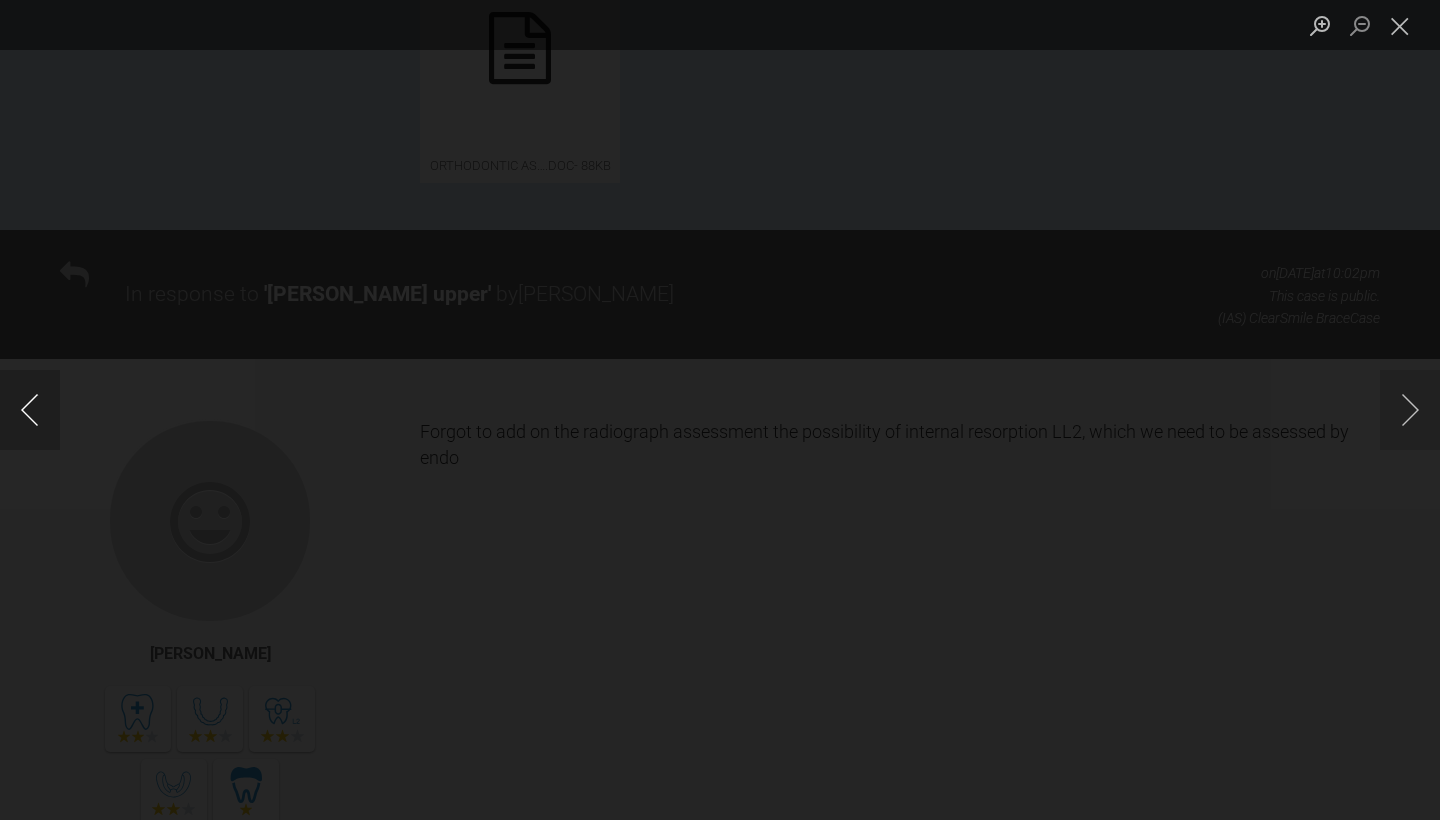 click at bounding box center (30, 410) 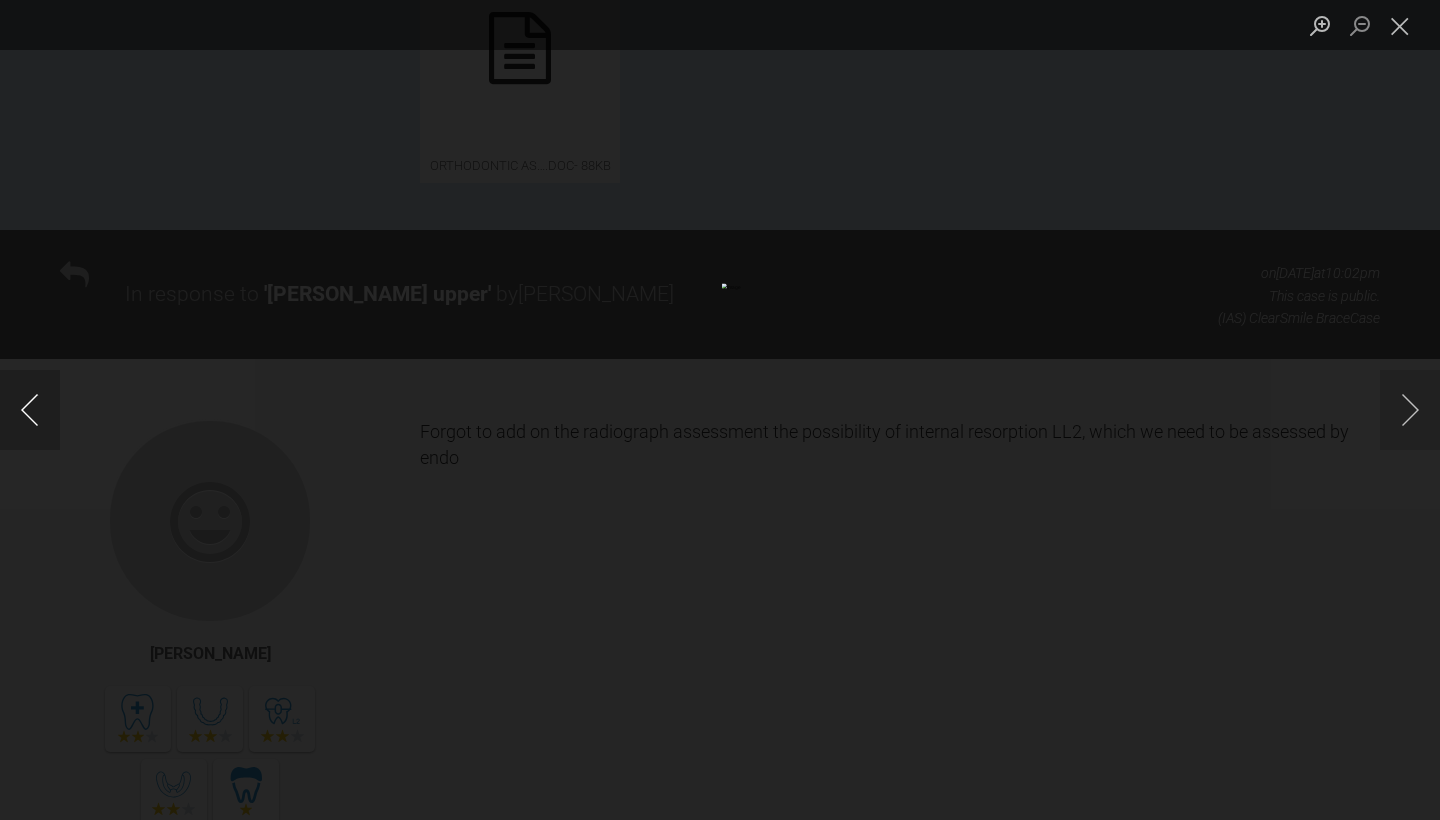 click at bounding box center [30, 410] 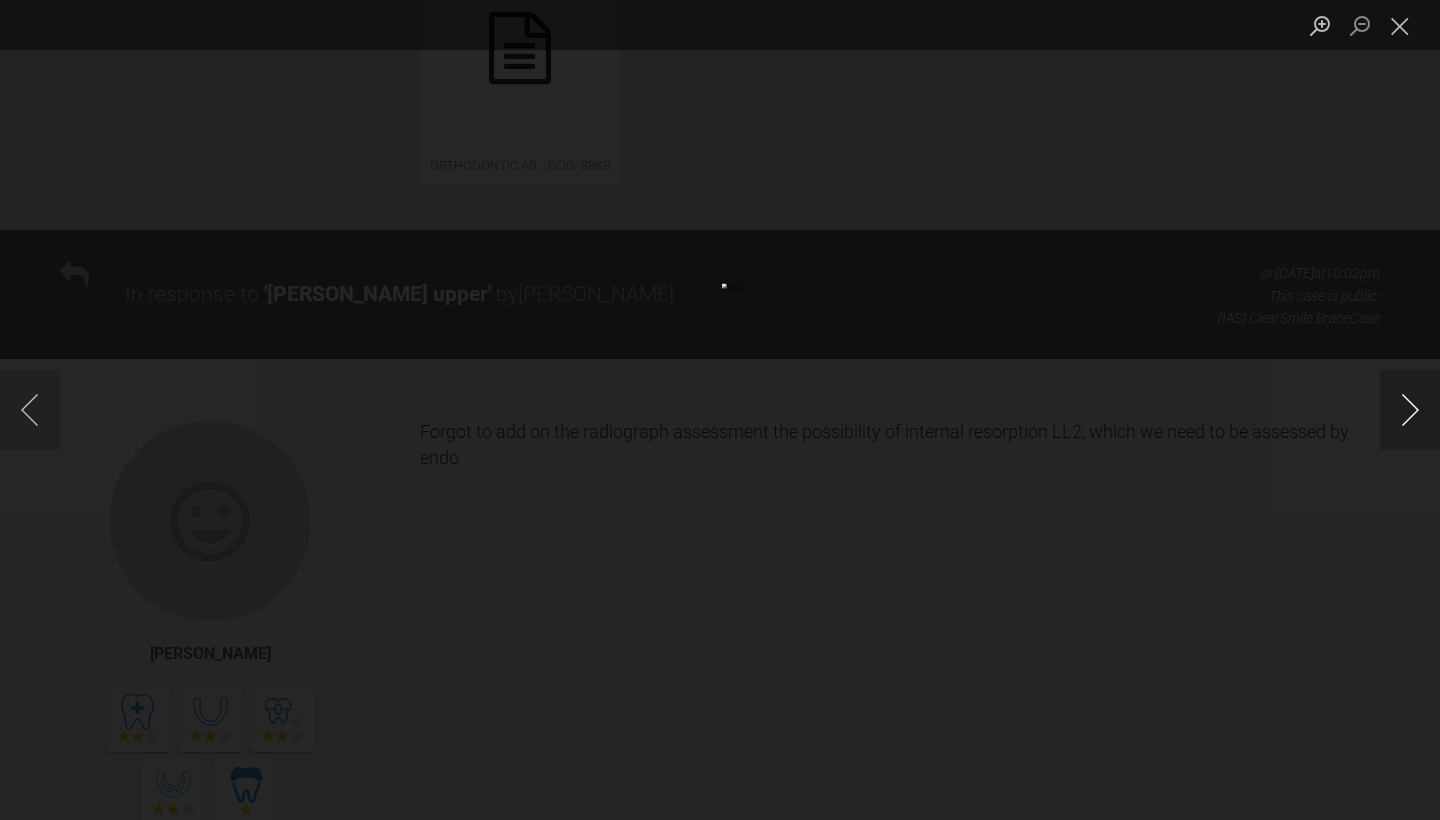 click at bounding box center [1410, 410] 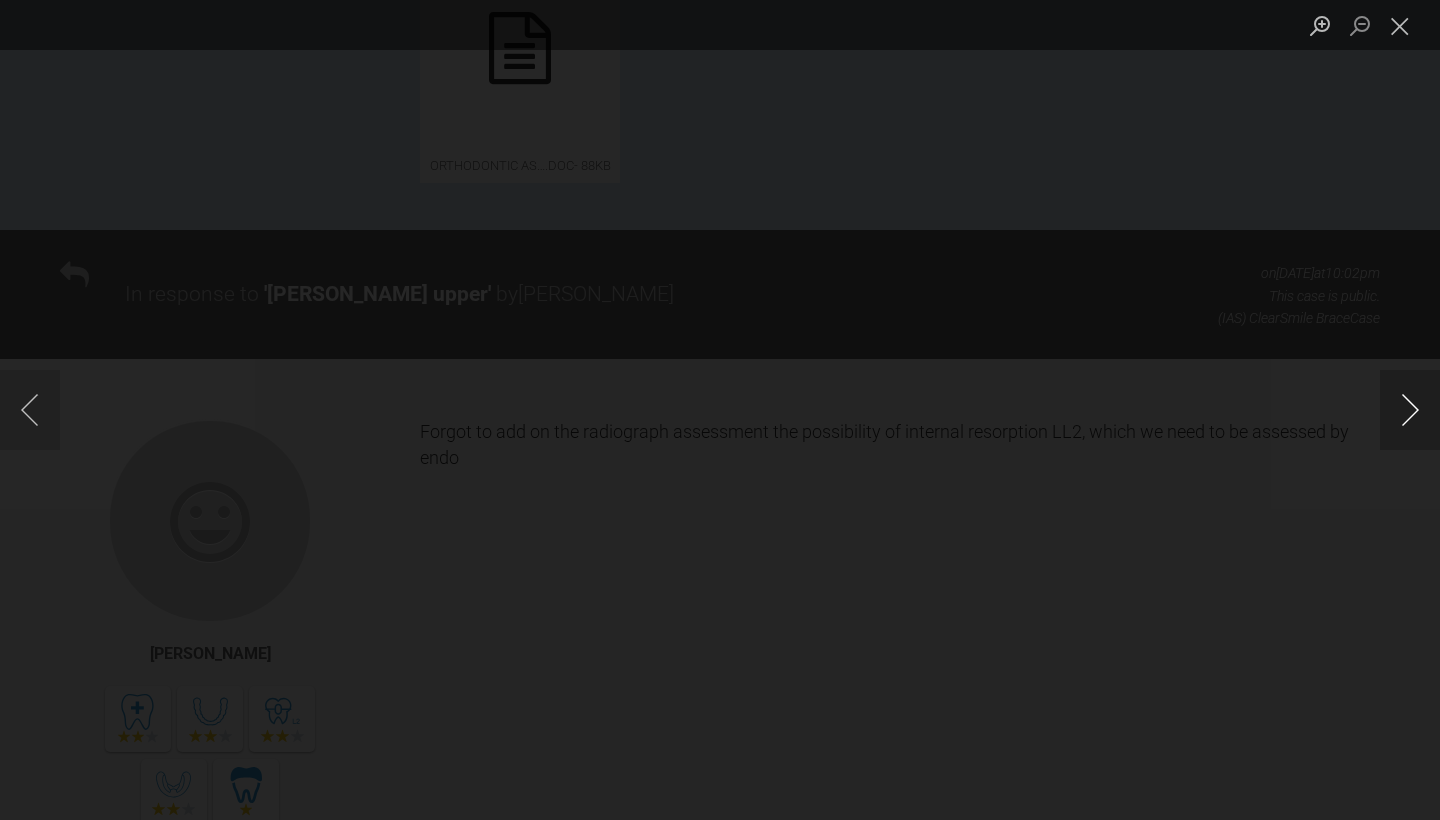 click at bounding box center [1410, 410] 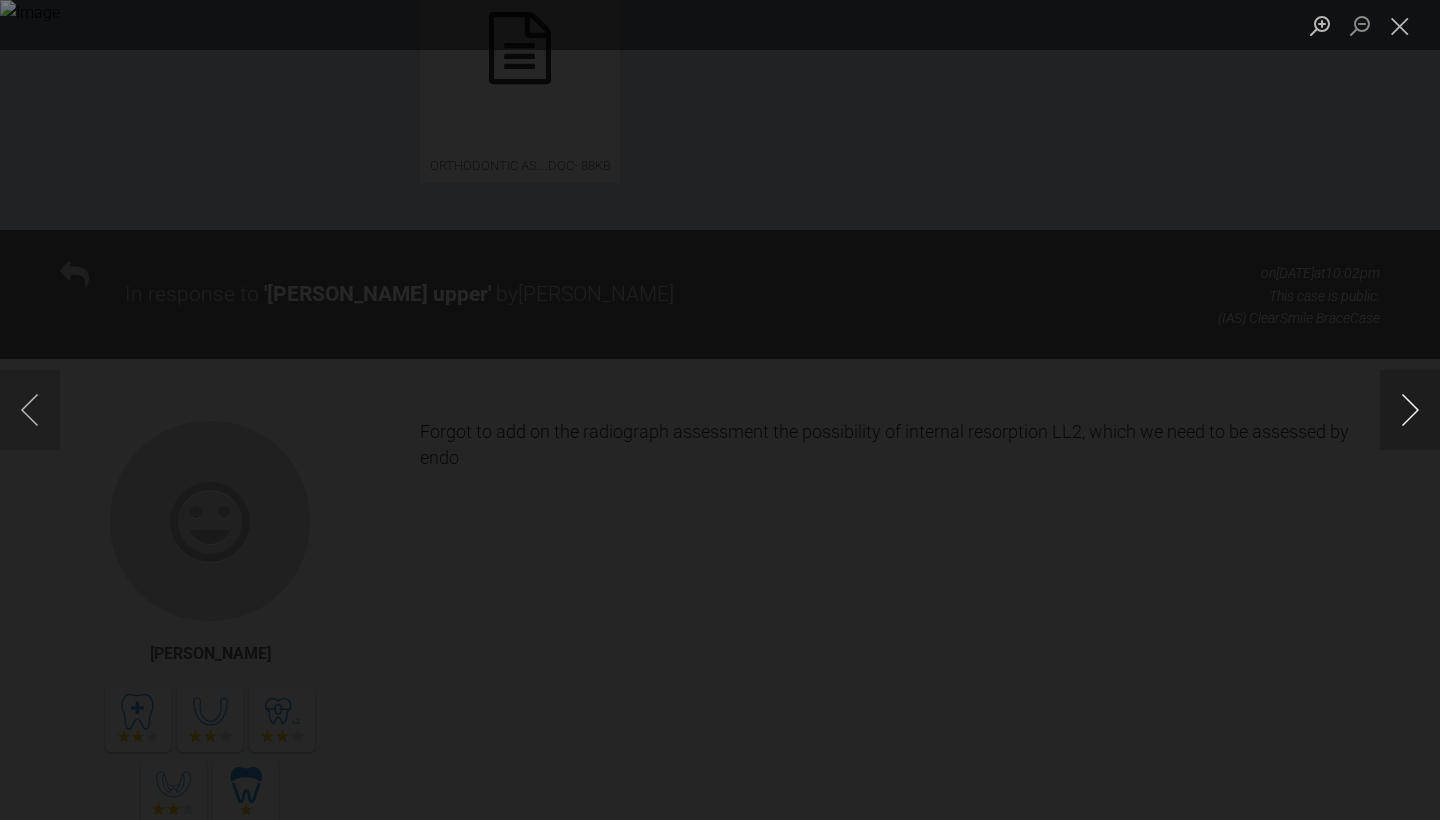 click at bounding box center (1410, 410) 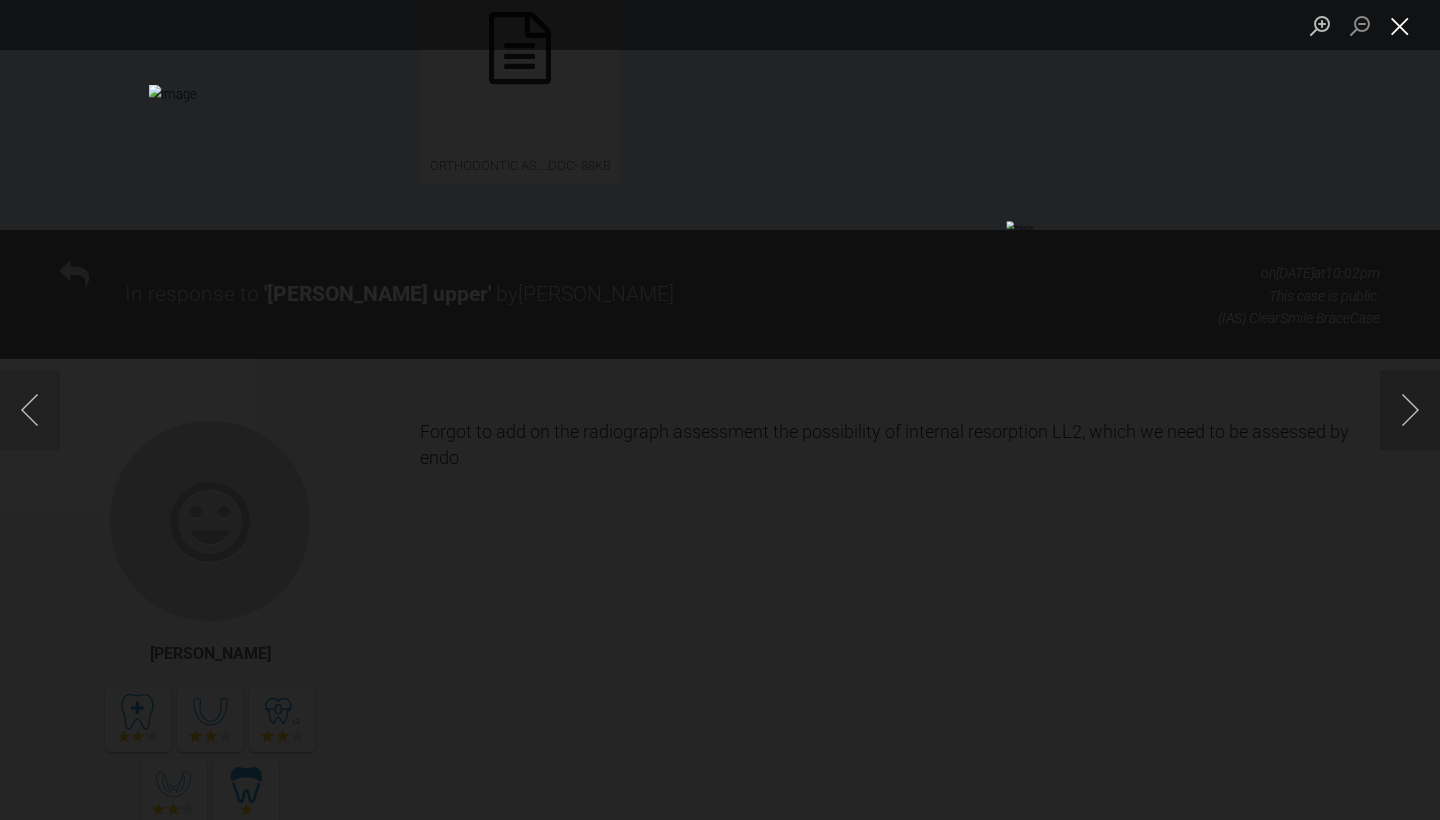 click at bounding box center [1400, 25] 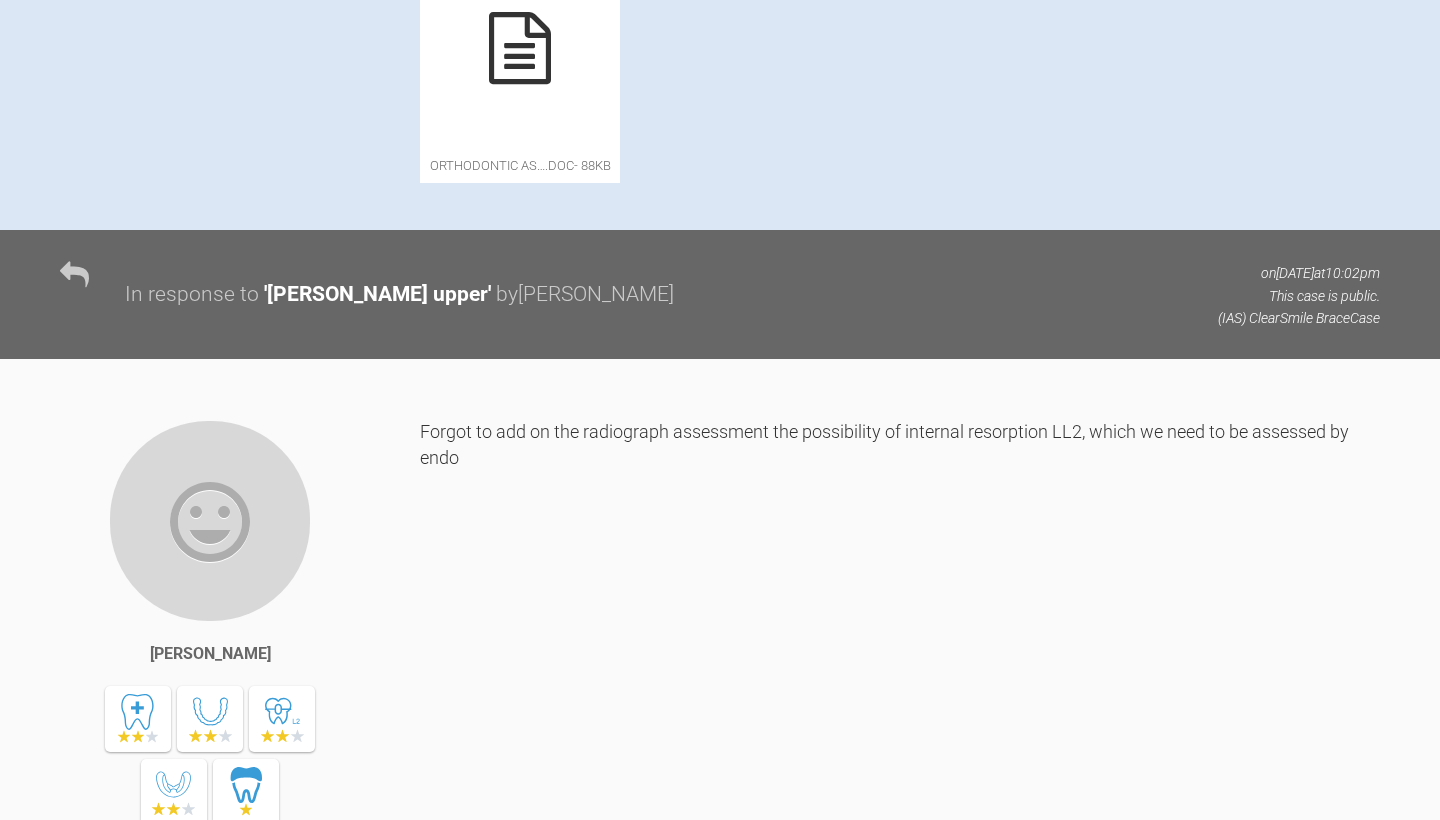 click at bounding box center (790, -201) 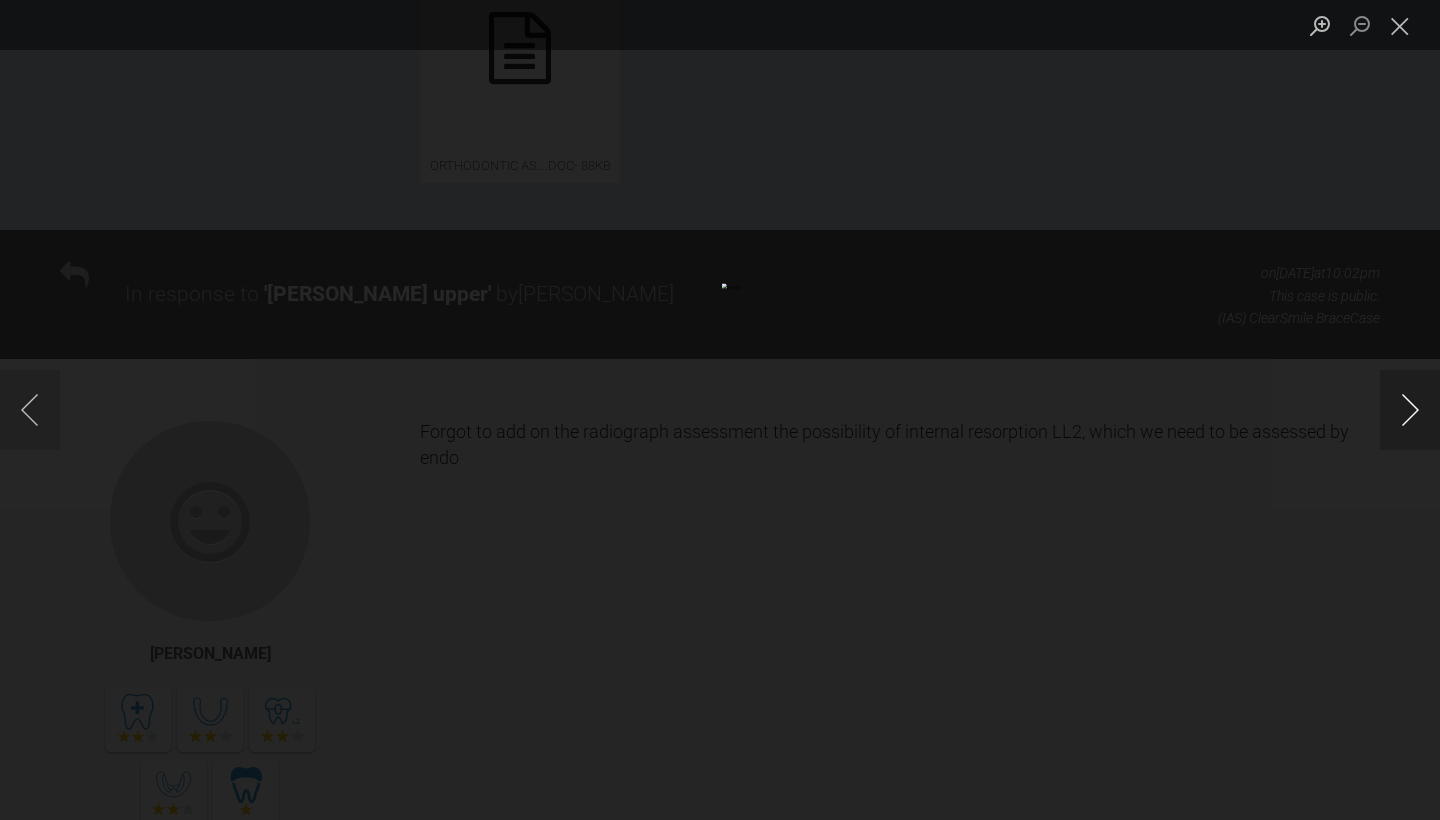click at bounding box center [1410, 410] 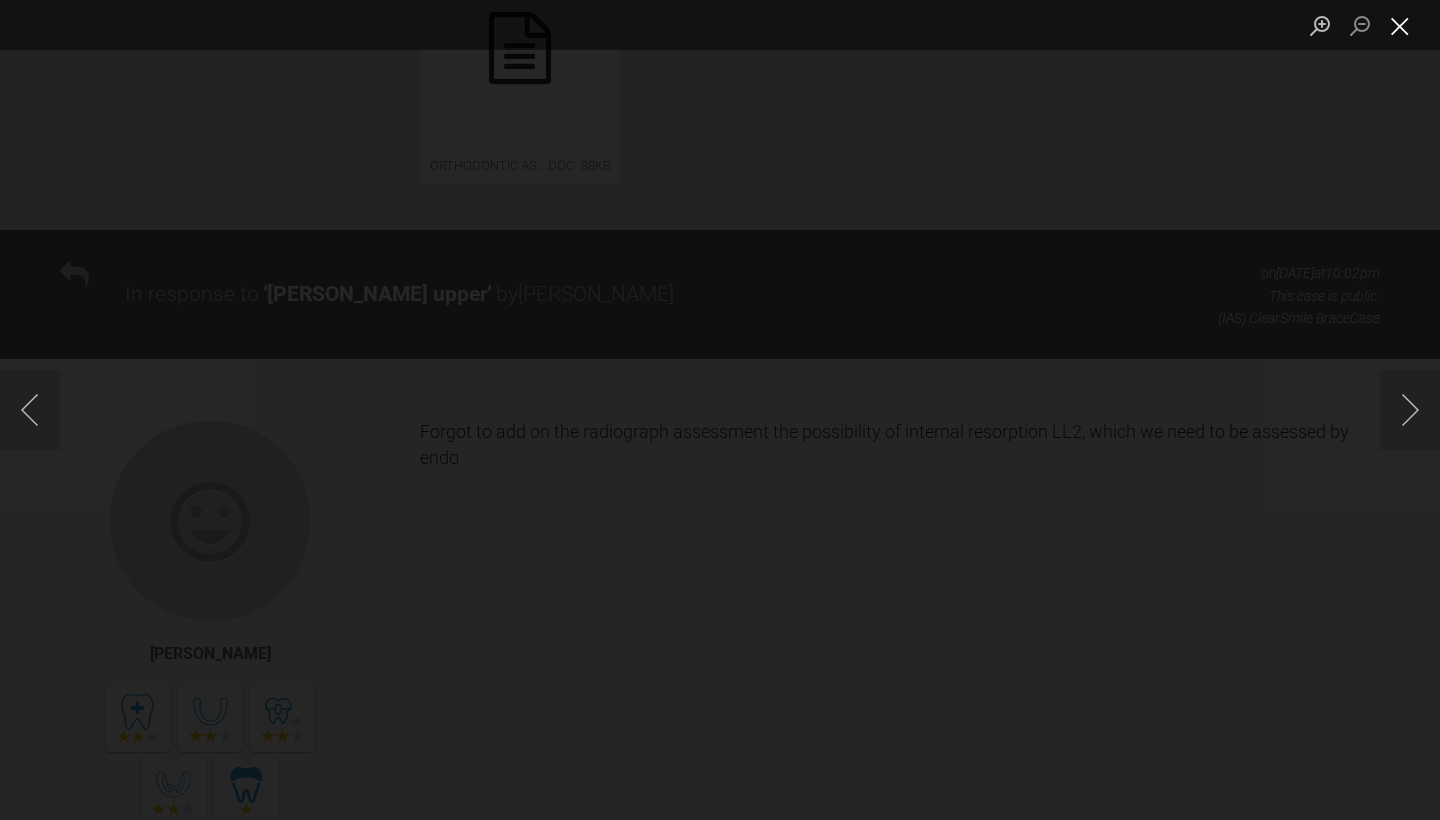 click at bounding box center (1400, 25) 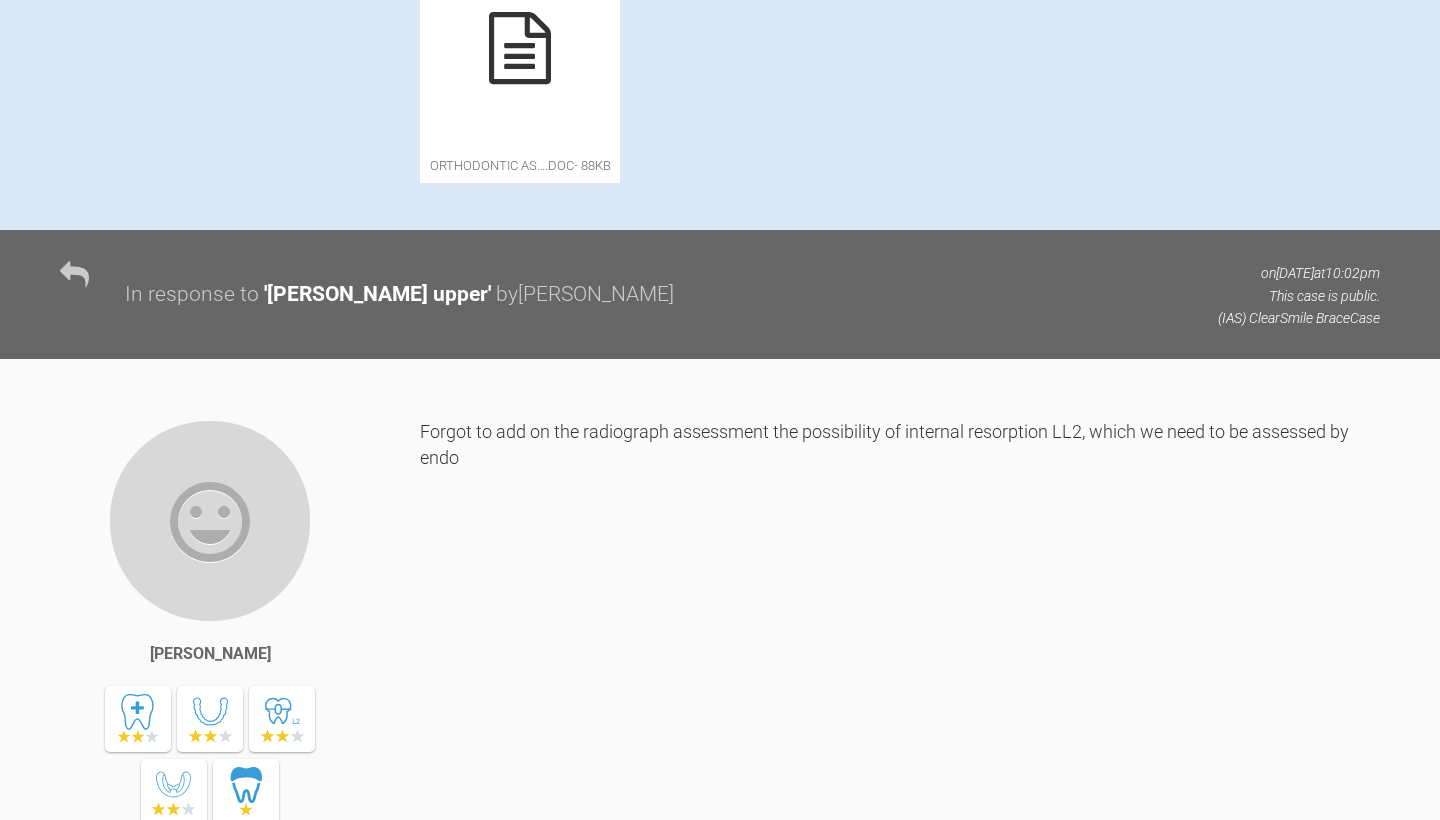 click at bounding box center [488, -201] 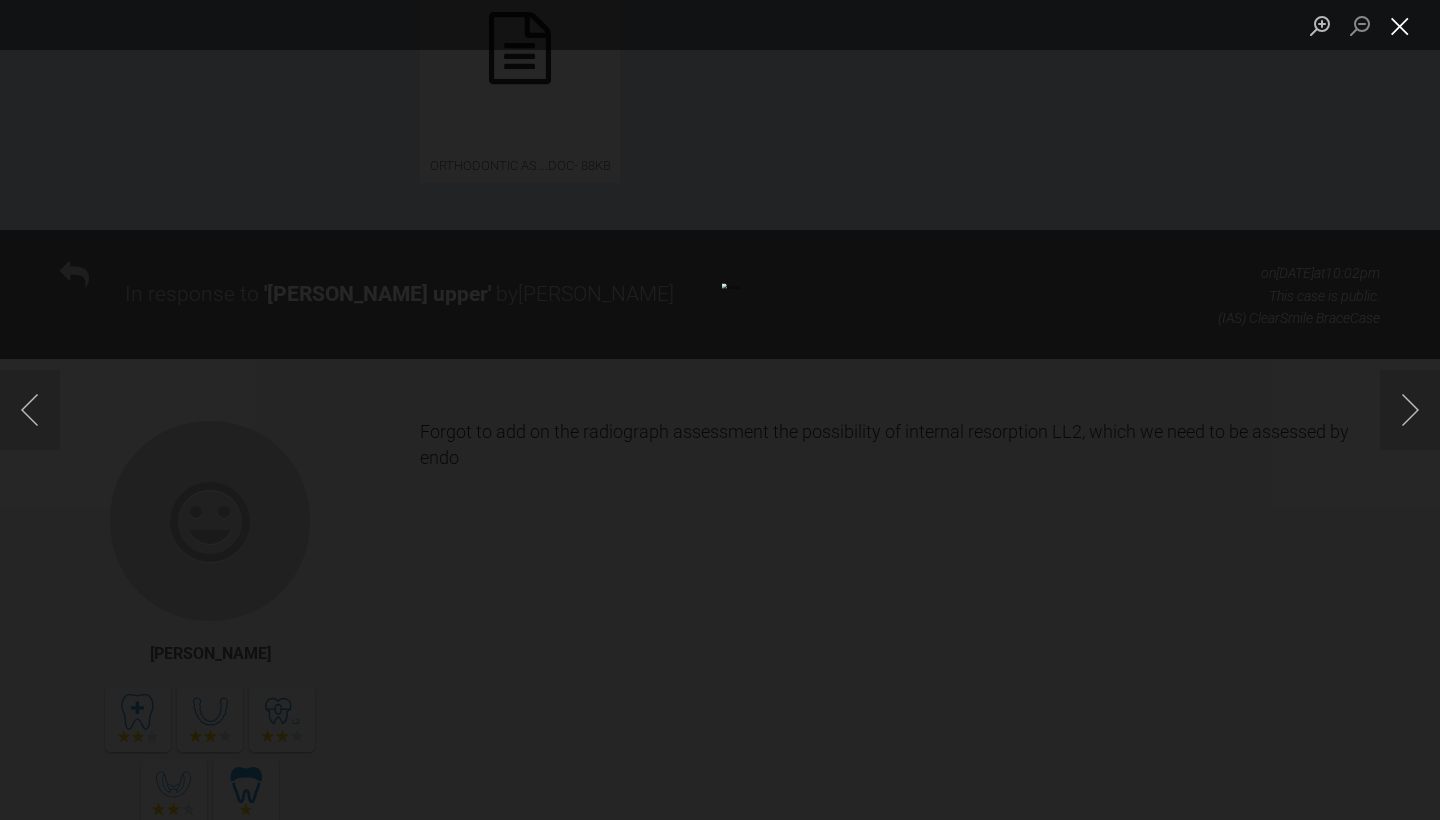 click at bounding box center [1400, 25] 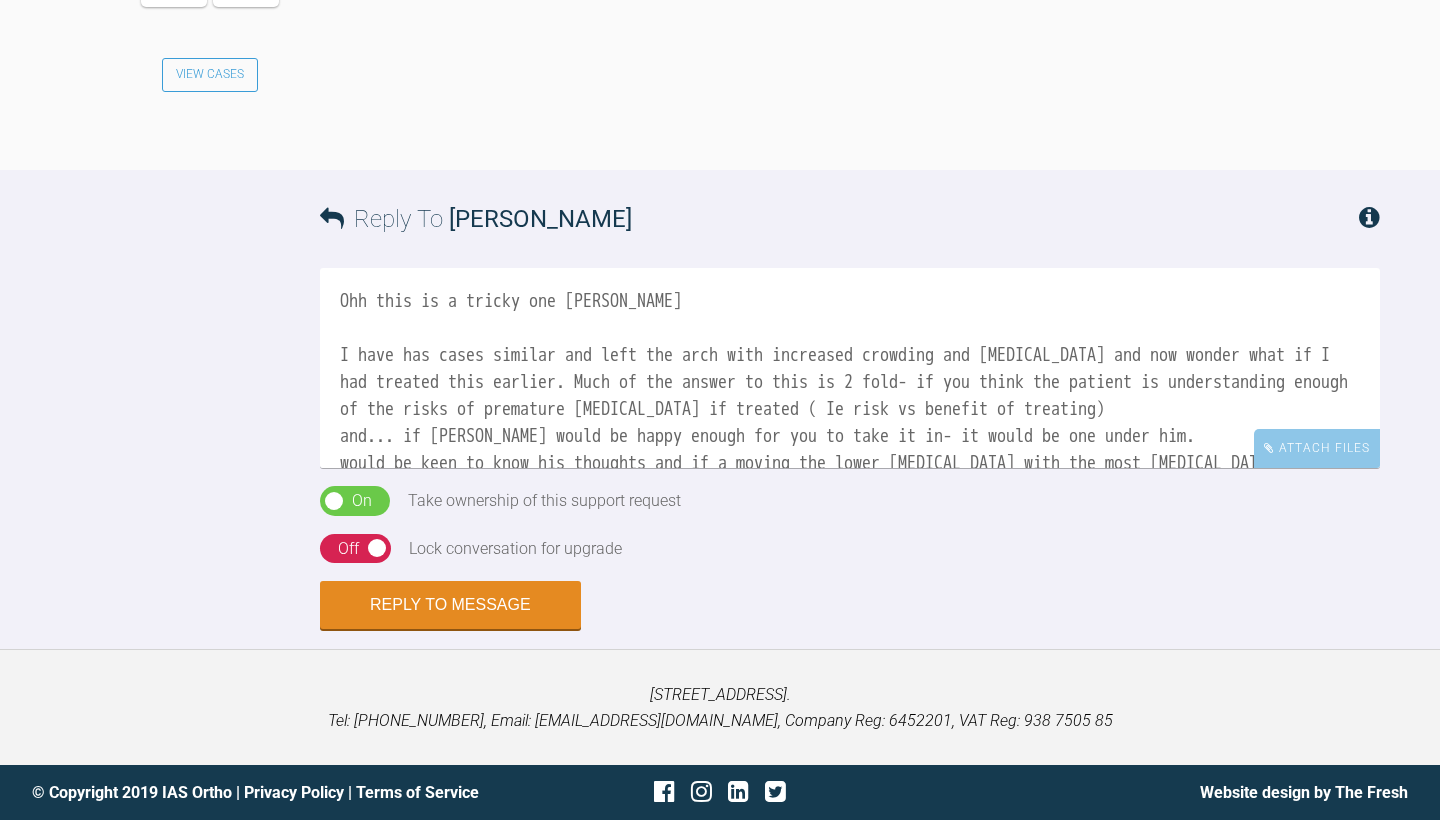 scroll, scrollTop: 2743, scrollLeft: 0, axis: vertical 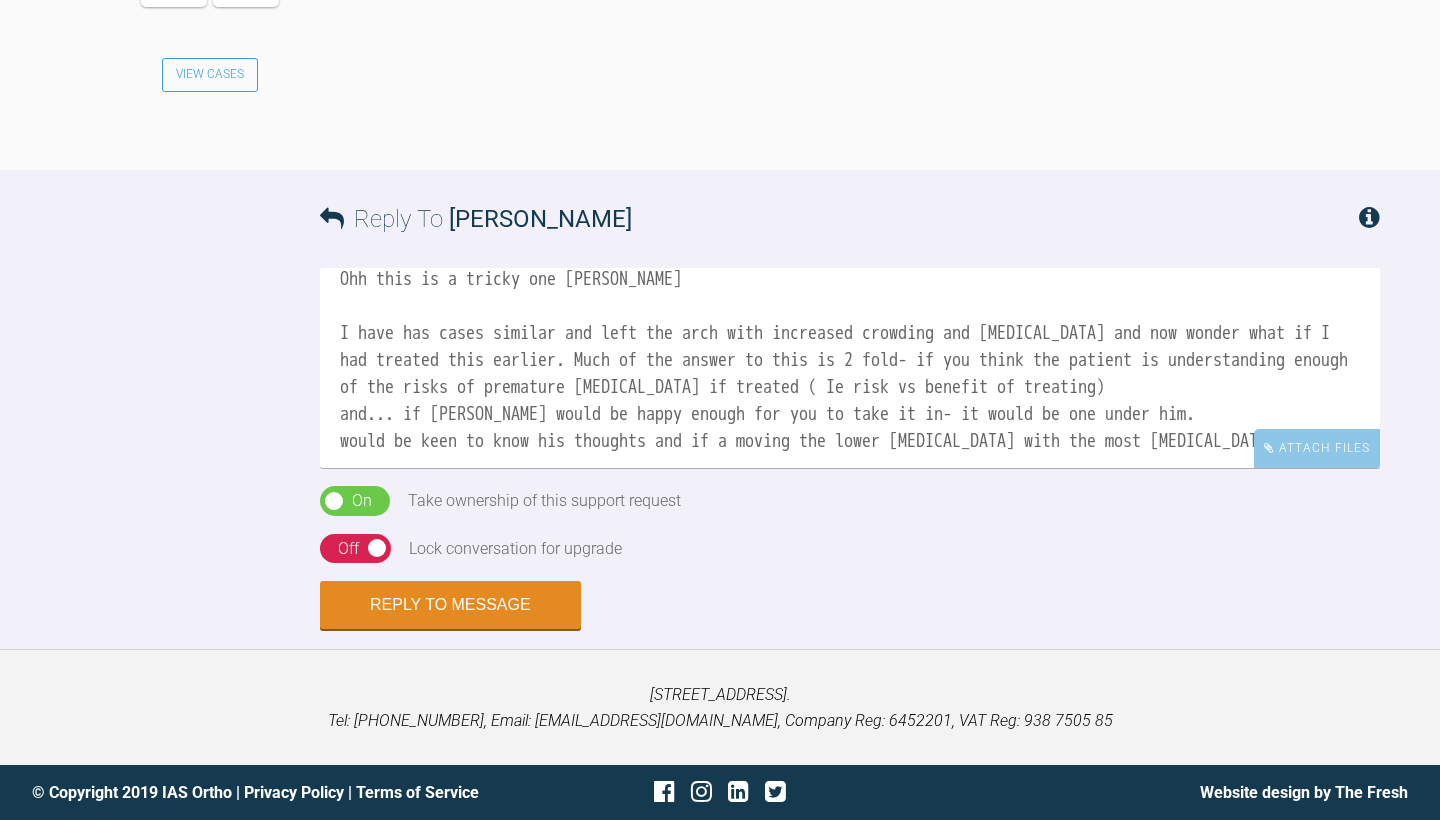 click on "Ohh this is a tricky one [PERSON_NAME]
I have has cases similar and left the arch with increased crowding and [MEDICAL_DATA] and now wonder what if I had treated this earlier. Much of the answer to this is 2 fold- if you think the patient is understanding enough of the risks of premature [MEDICAL_DATA] if treated ( Ie risk vs benefit of treating)
and... if [PERSON_NAME] would be happy enough for you to take it in- it would be one under him.
would be keen to know his thoughts and if a moving the lower [MEDICAL_DATA] with the most [MEDICAL_DATA]" at bounding box center [850, 368] 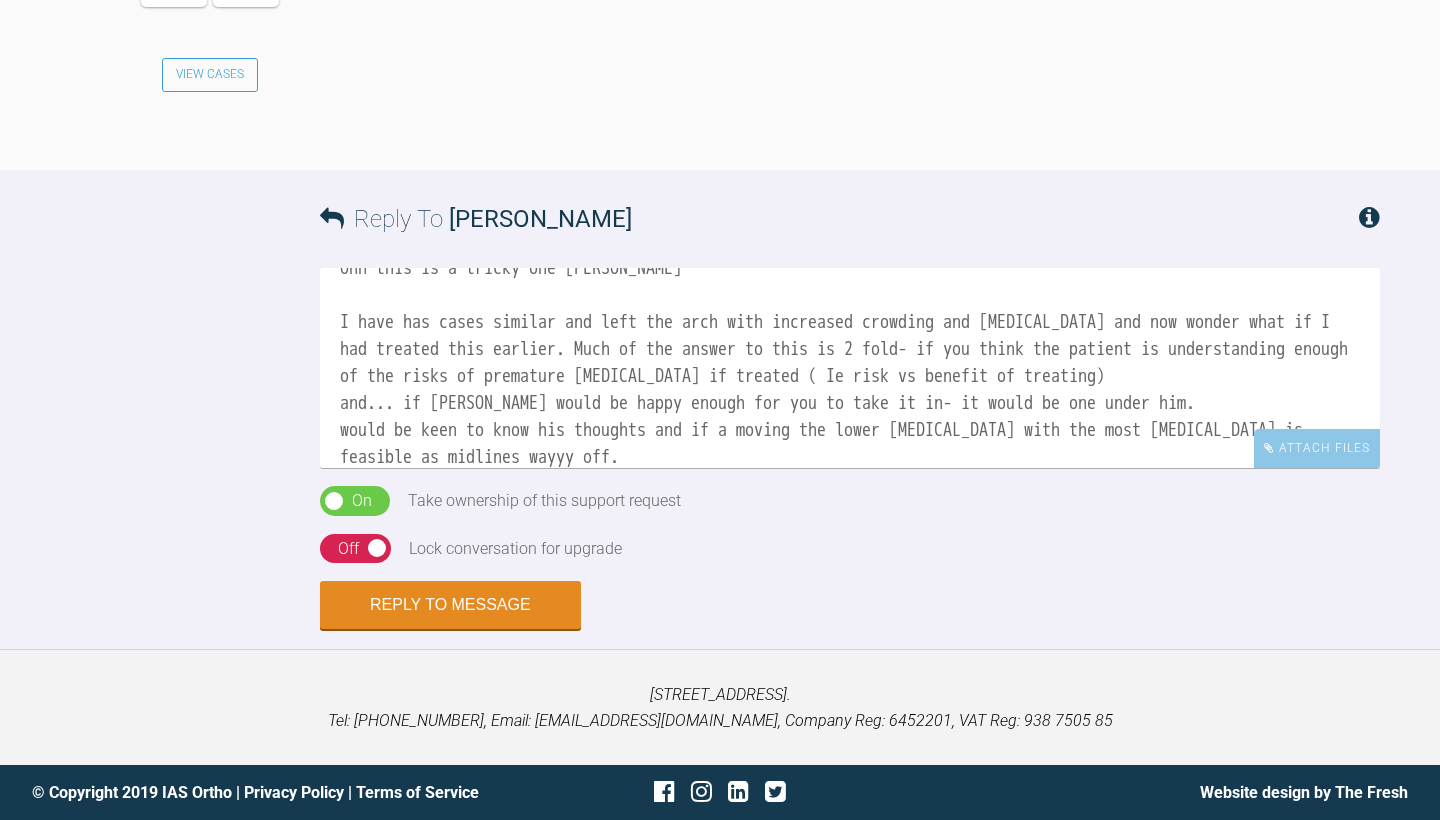 scroll, scrollTop: 60, scrollLeft: 0, axis: vertical 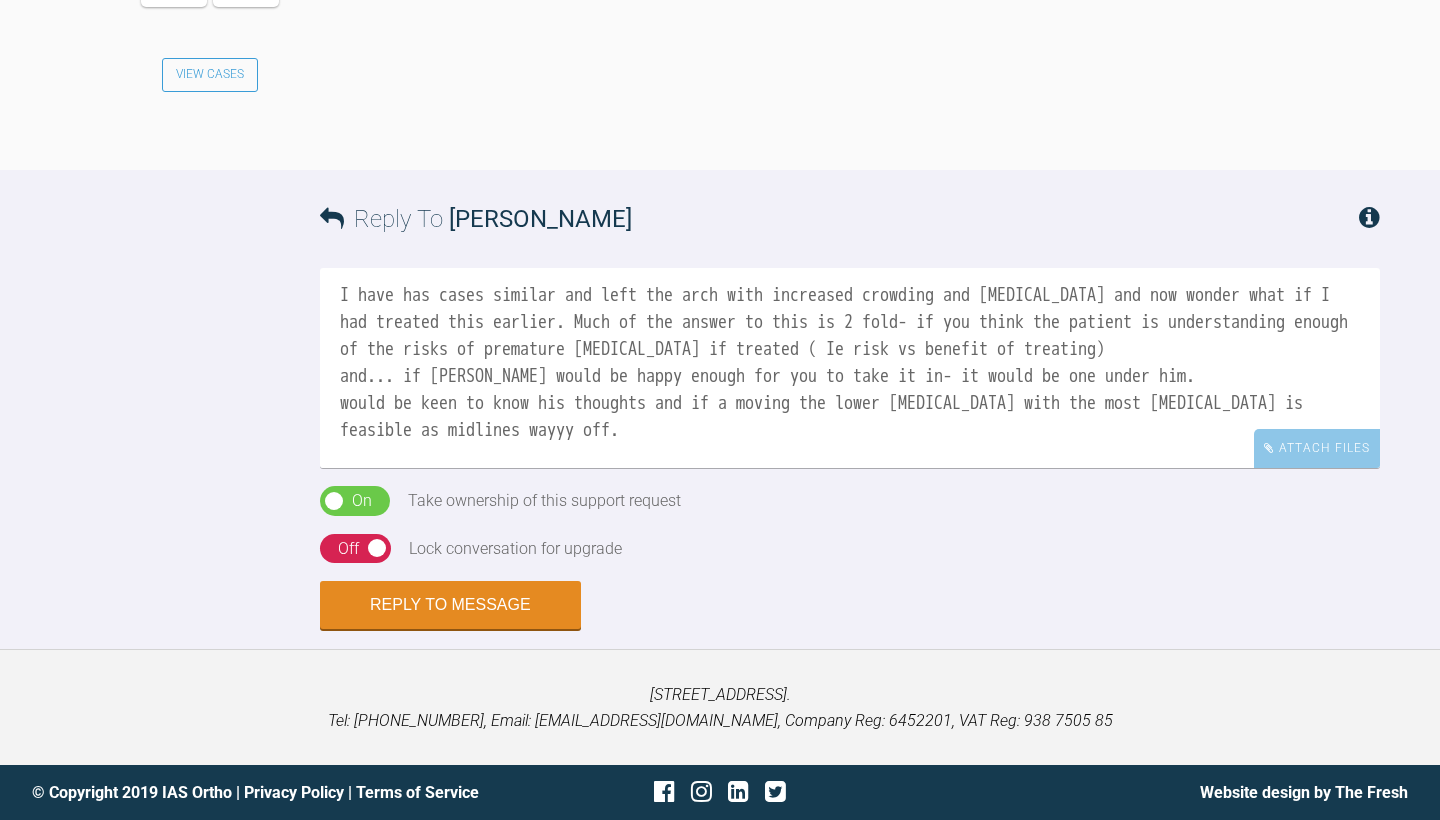 click on "Ohh this is a tricky one [PERSON_NAME]
I have has cases similar and left the arch with increased crowding and [MEDICAL_DATA] and now wonder what if I had treated this earlier. Much of the answer to this is 2 fold- if you think the patient is understanding enough of the risks of premature [MEDICAL_DATA] if treated ( Ie risk vs benefit of treating)
and... if [PERSON_NAME] would be happy enough for you to take it in- it would be one under him.
would be keen to know his thoughts and if a moving the lower [MEDICAL_DATA] with the most [MEDICAL_DATA] is feasible as midlines wayyy off.
can you post on advance forum?" at bounding box center [850, 368] 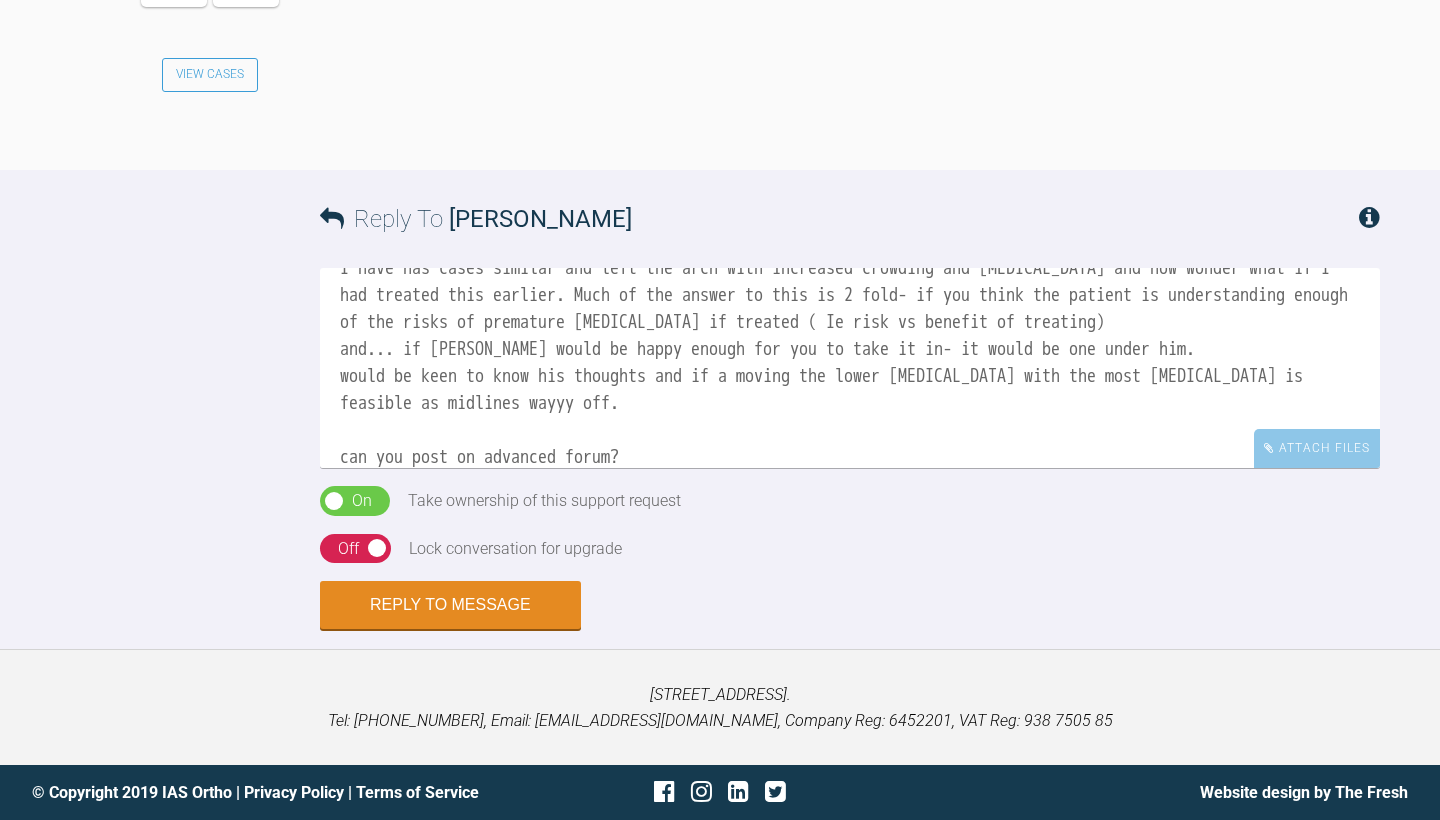 scroll, scrollTop: 114, scrollLeft: 0, axis: vertical 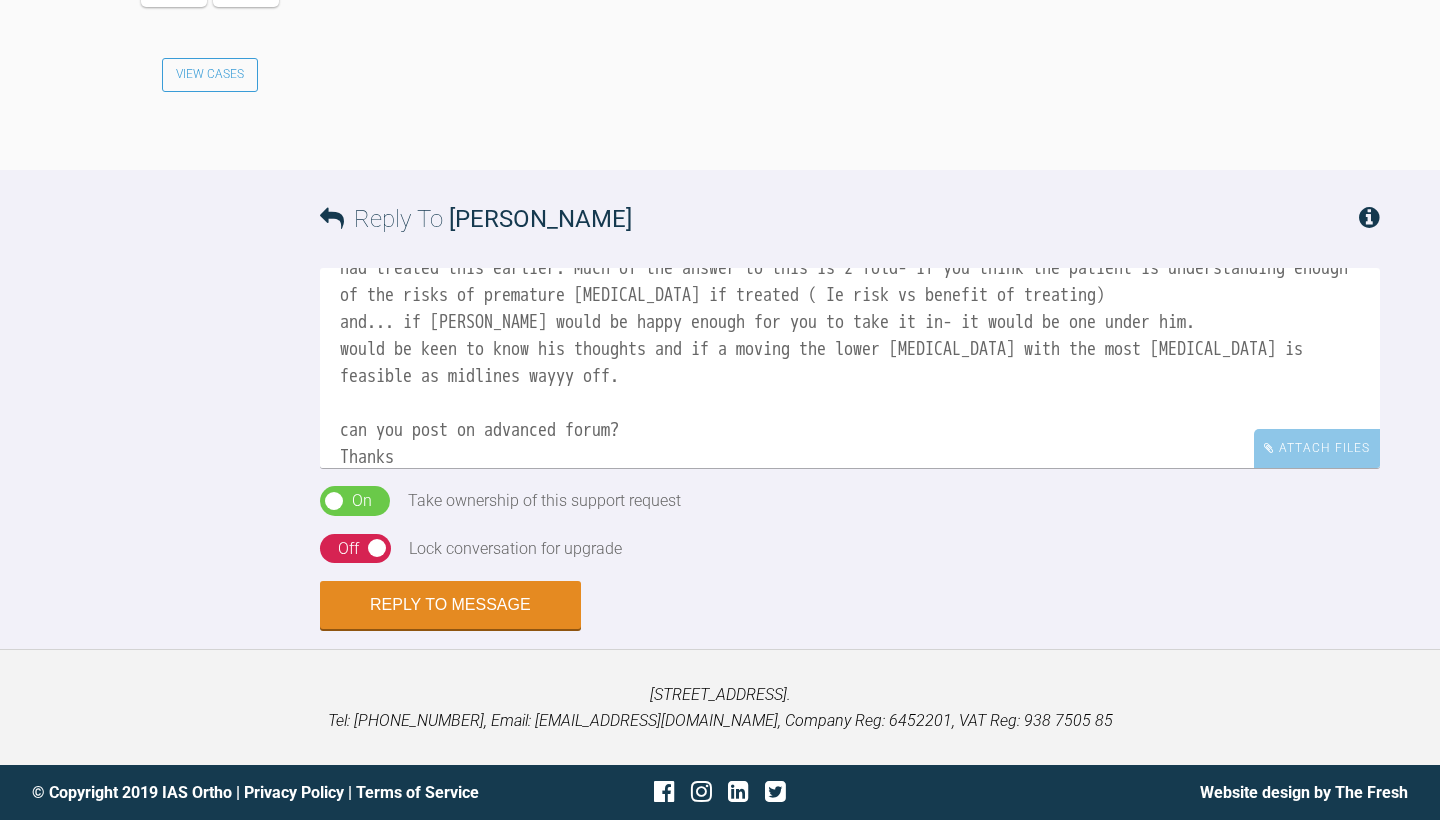 type on "Ohh this is a tricky one [PERSON_NAME]
I have has cases similar and left the arch with increased crowding and [MEDICAL_DATA] and now wonder what if I had treated this earlier. Much of the answer to this is 2 fold- if you think the patient is understanding enough of the risks of premature [MEDICAL_DATA] if treated ( Ie risk vs benefit of treating)
and... if [PERSON_NAME] would be happy enough for you to take it in- it would be one under him.
would be keen to know his thoughts and if a moving the lower [MEDICAL_DATA] with the most [MEDICAL_DATA] is feasible as midlines wayyy off.
can you post on advanced forum?
Thanks
[PERSON_NAME]" 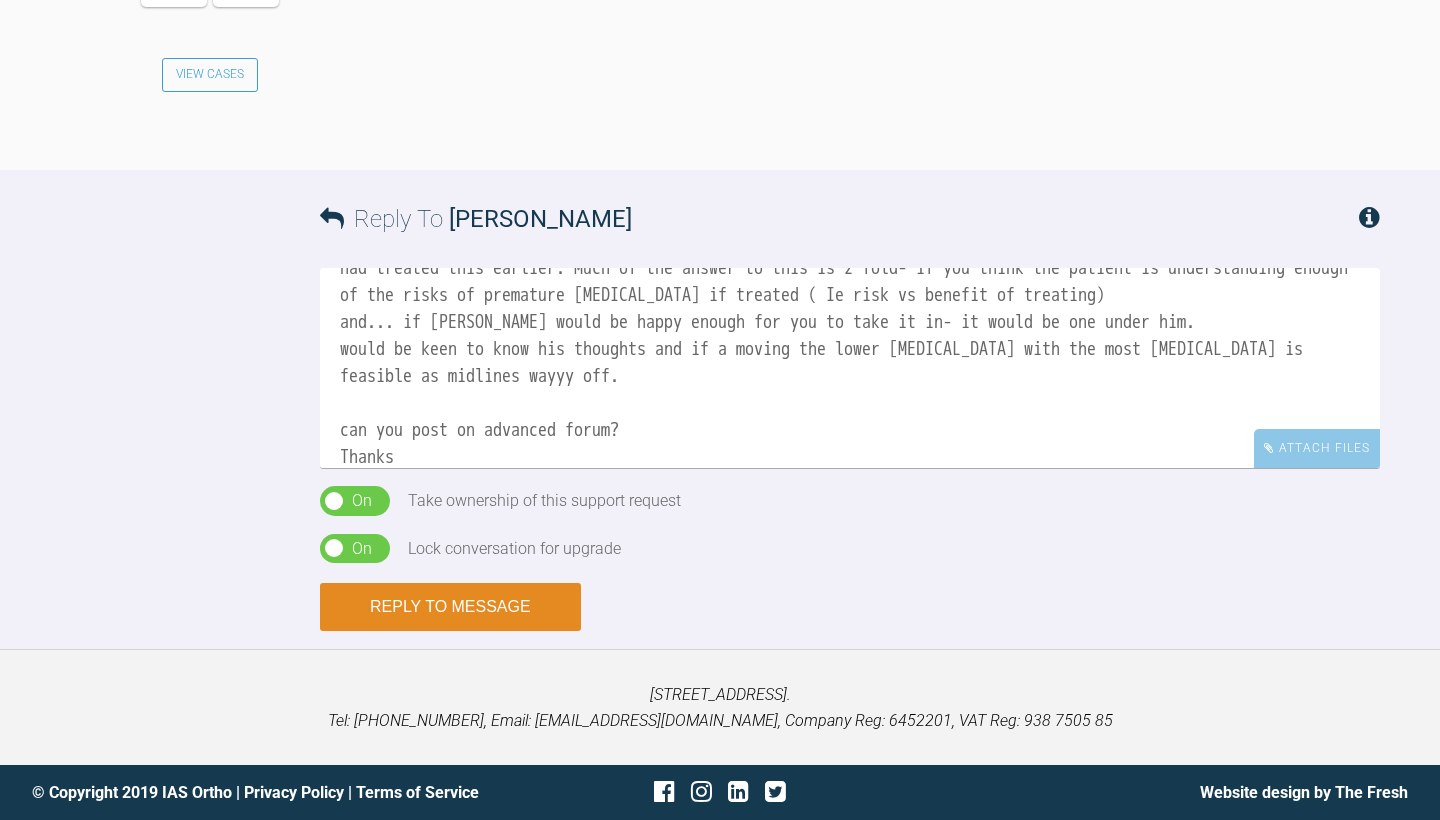 click on "Reply to Message" at bounding box center [450, 607] 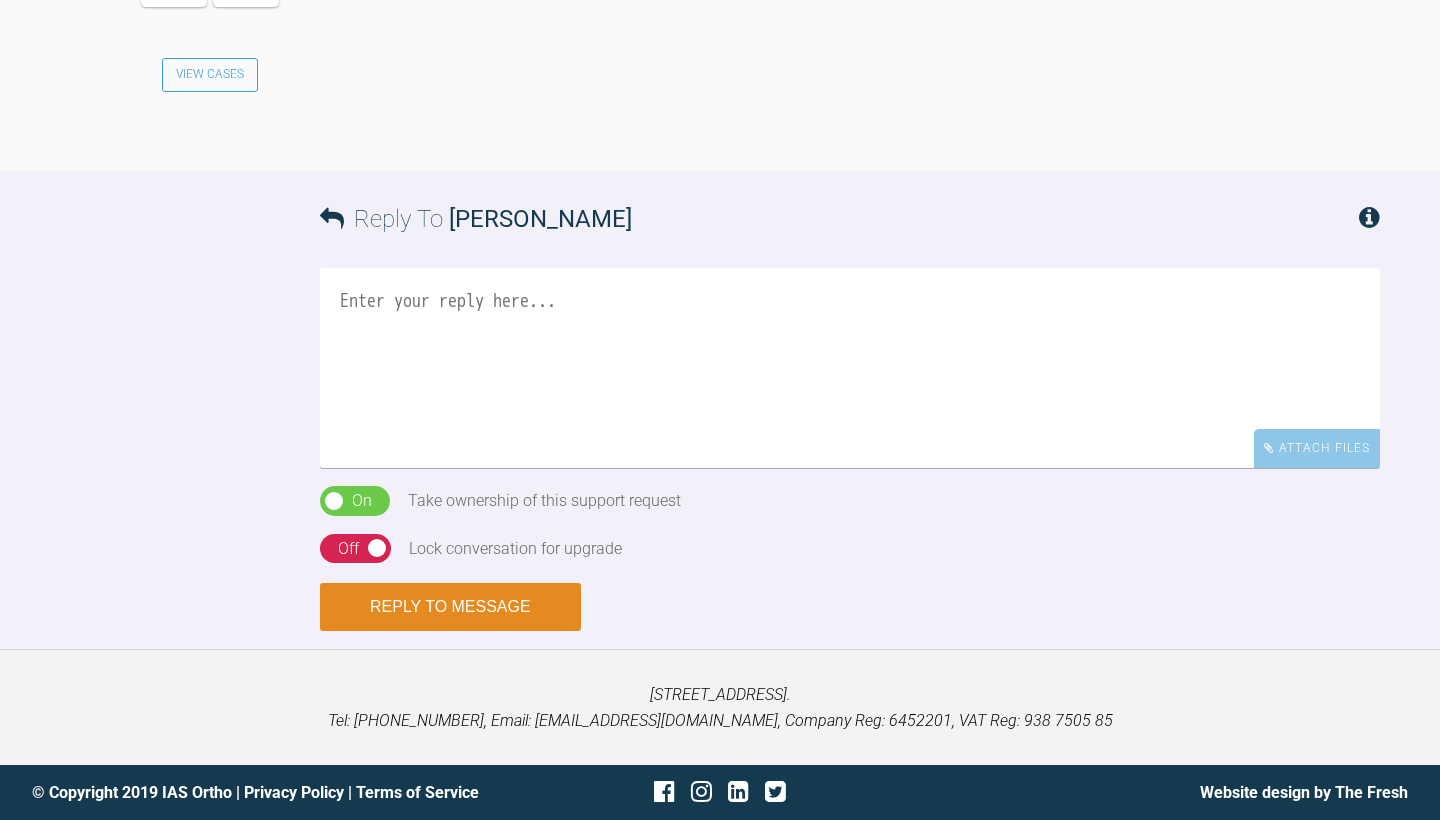 scroll, scrollTop: 0, scrollLeft: 0, axis: both 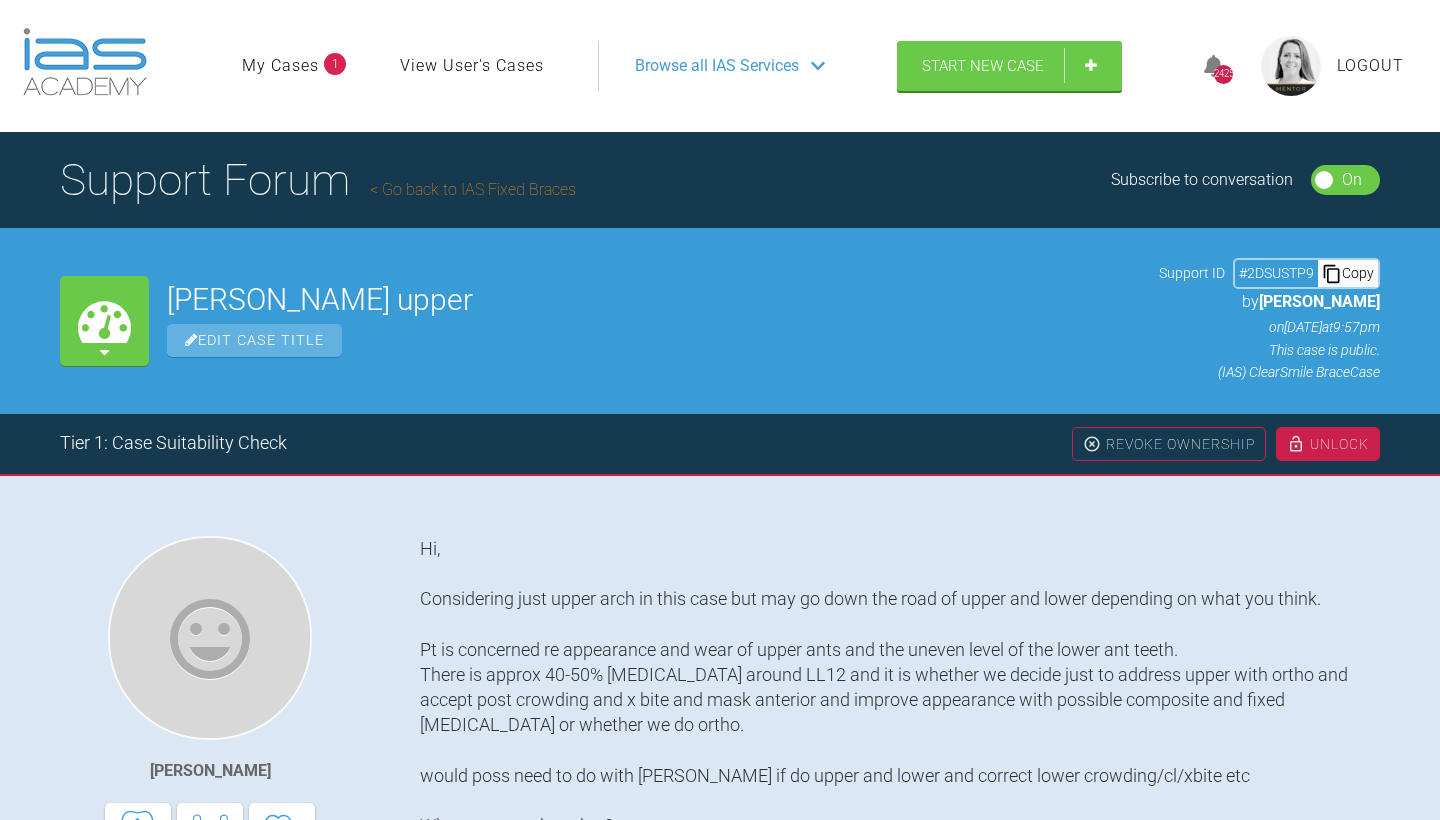 click on "Go back to IAS Fixed Braces" at bounding box center [473, 189] 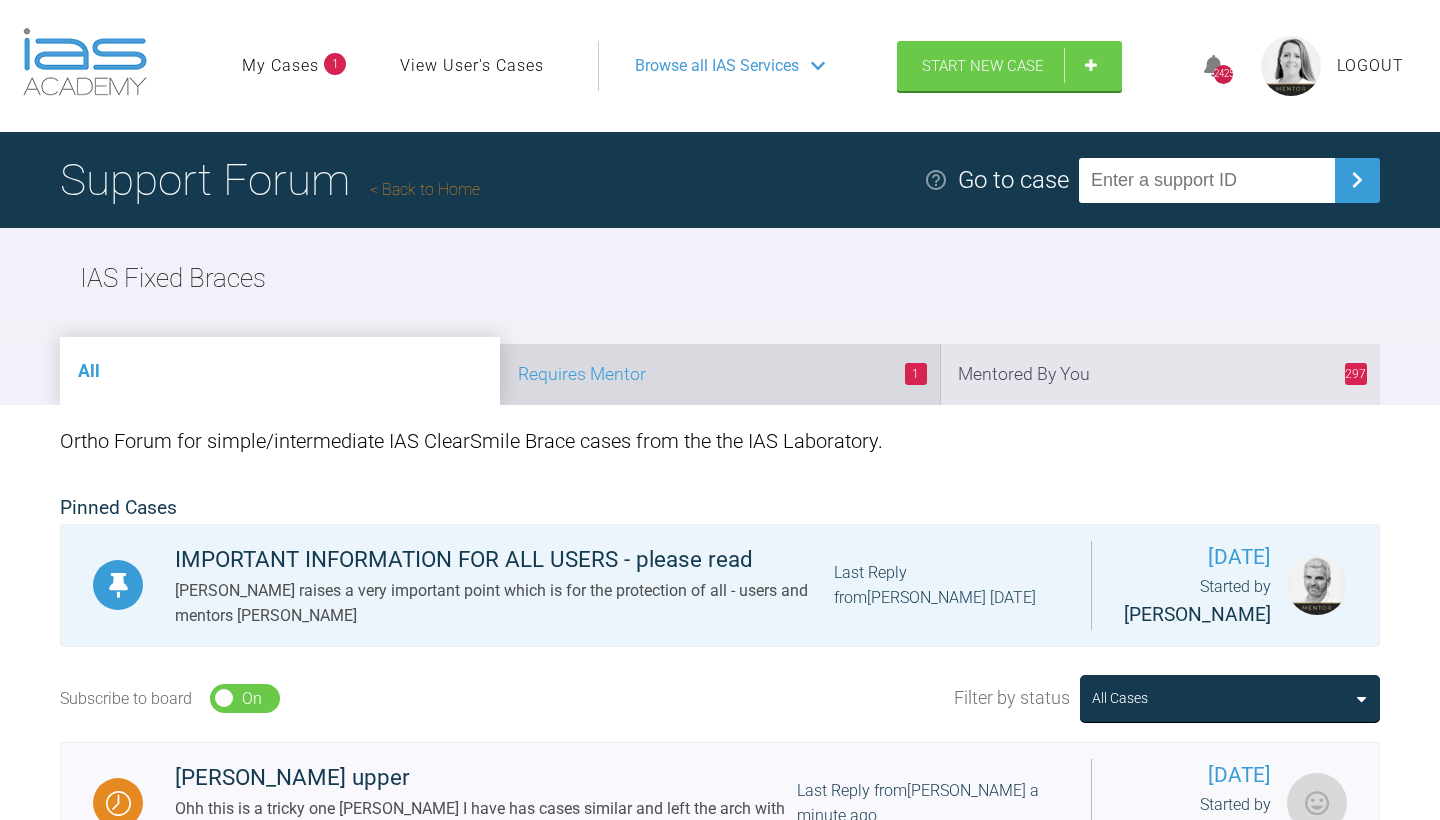 click on "1 Requires Mentor" at bounding box center [720, 374] 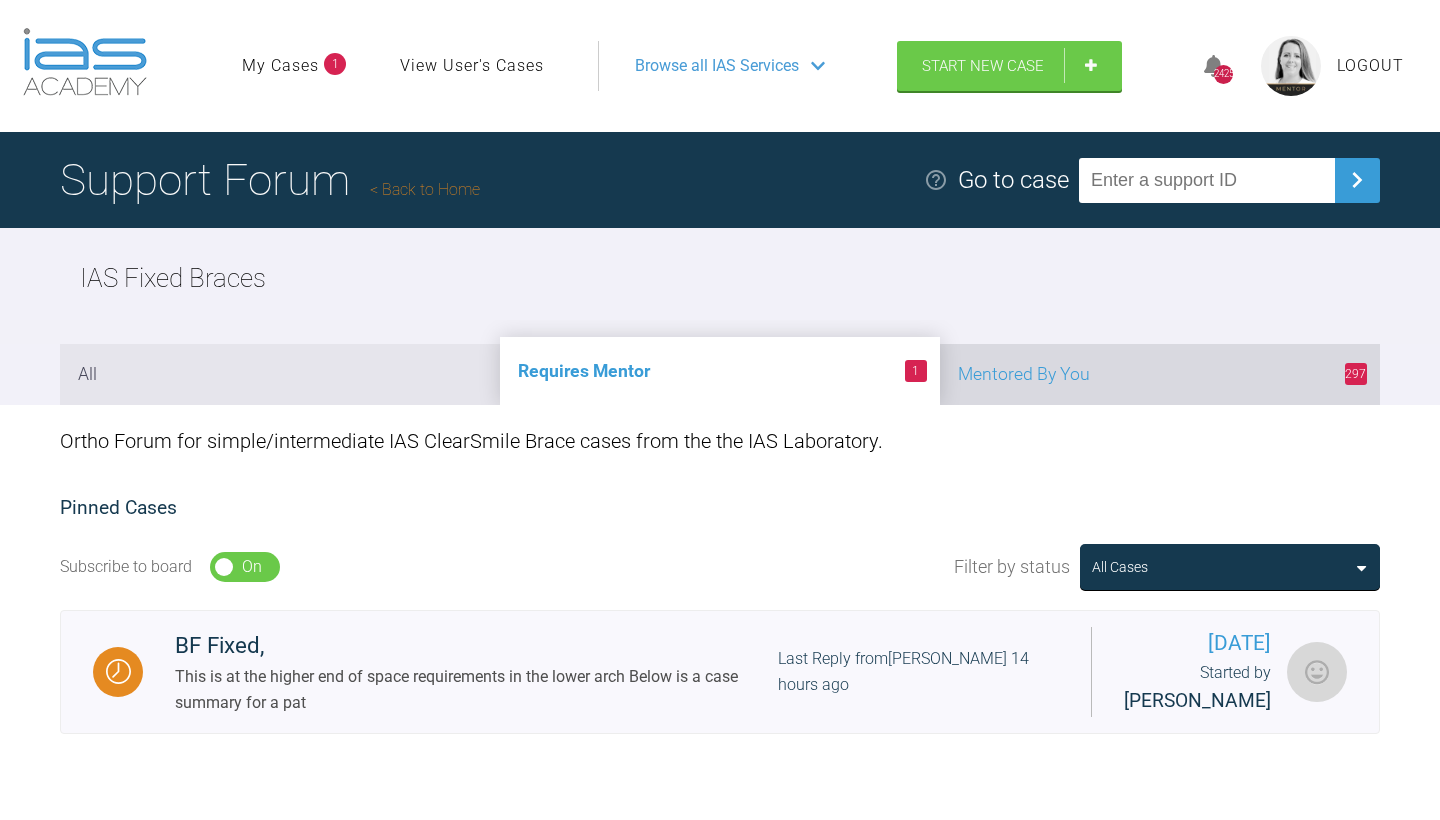 click on "297 Mentored By You" at bounding box center [1160, 374] 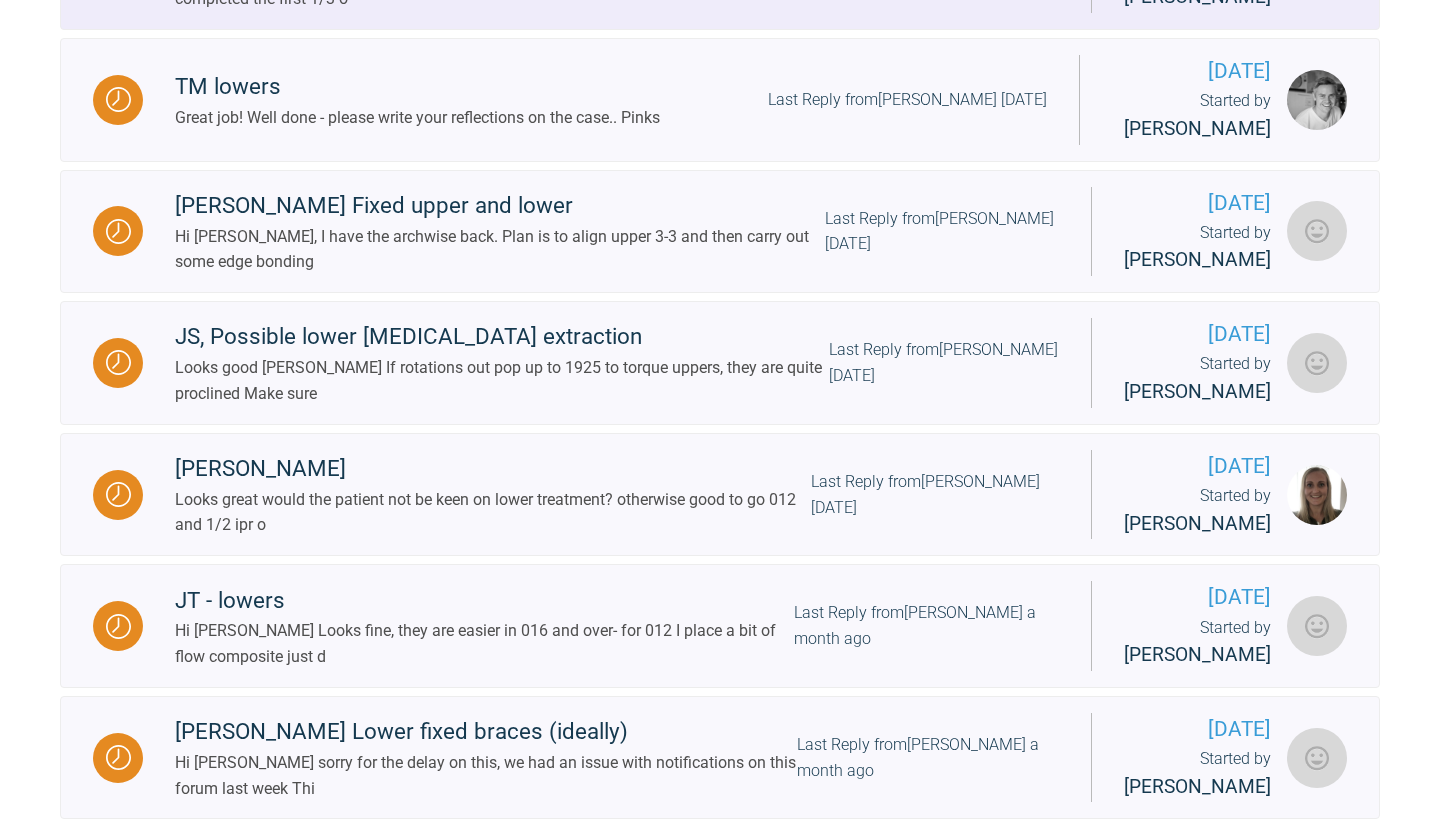 scroll, scrollTop: 1232, scrollLeft: 0, axis: vertical 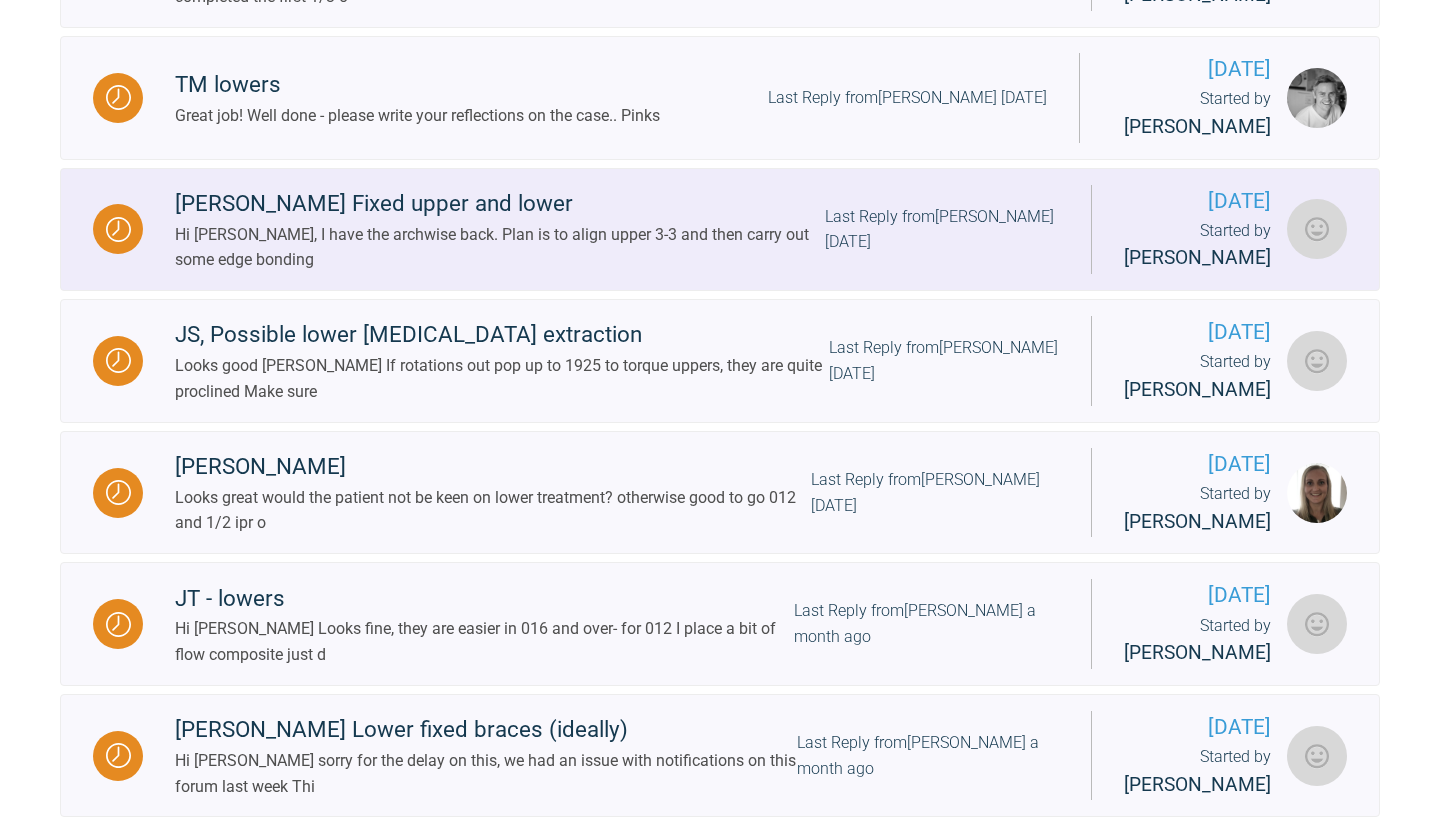 click on "Last Reply from  [PERSON_NAME]   [DATE]" at bounding box center (942, 229) 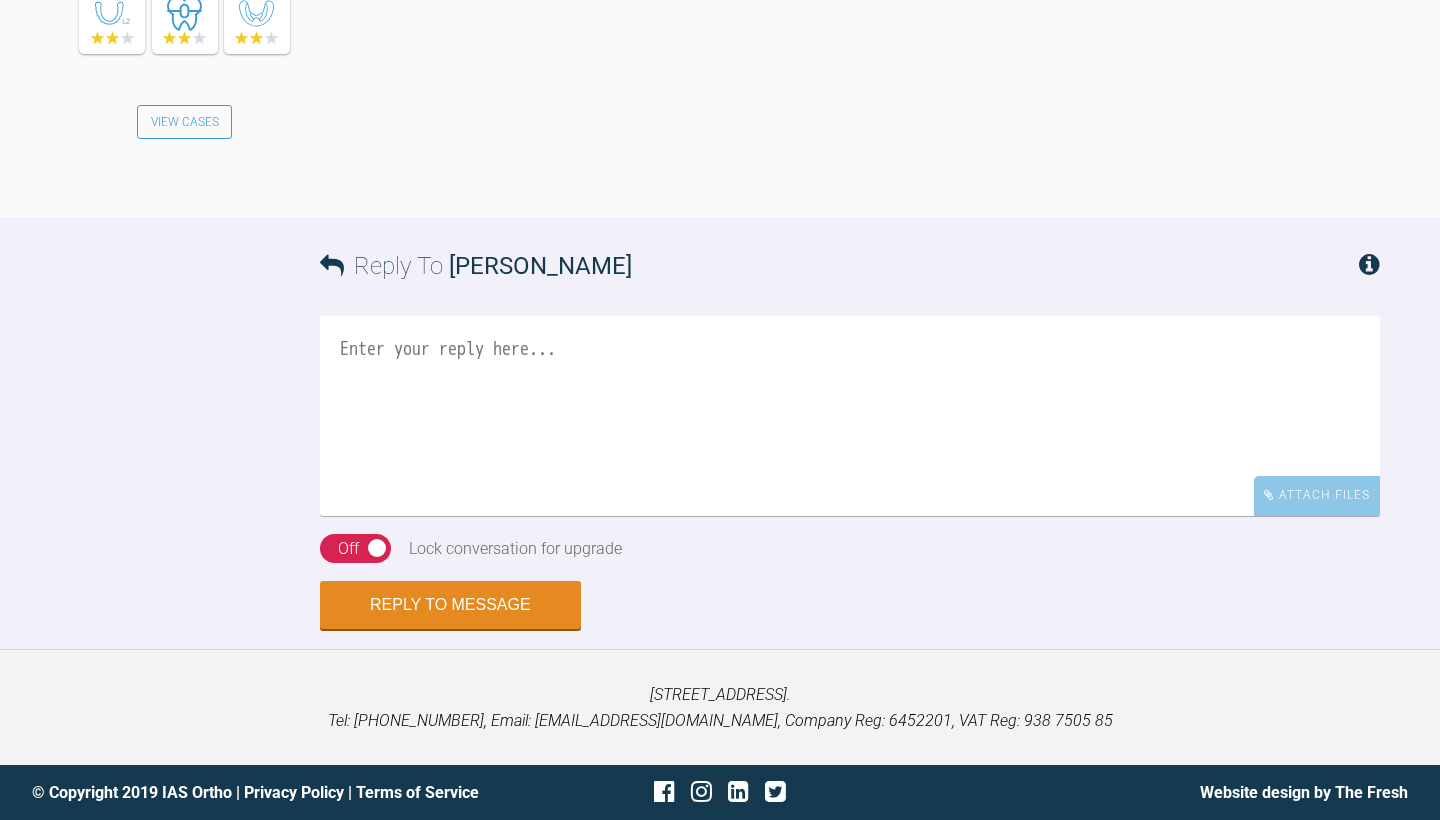 scroll, scrollTop: 3404, scrollLeft: 0, axis: vertical 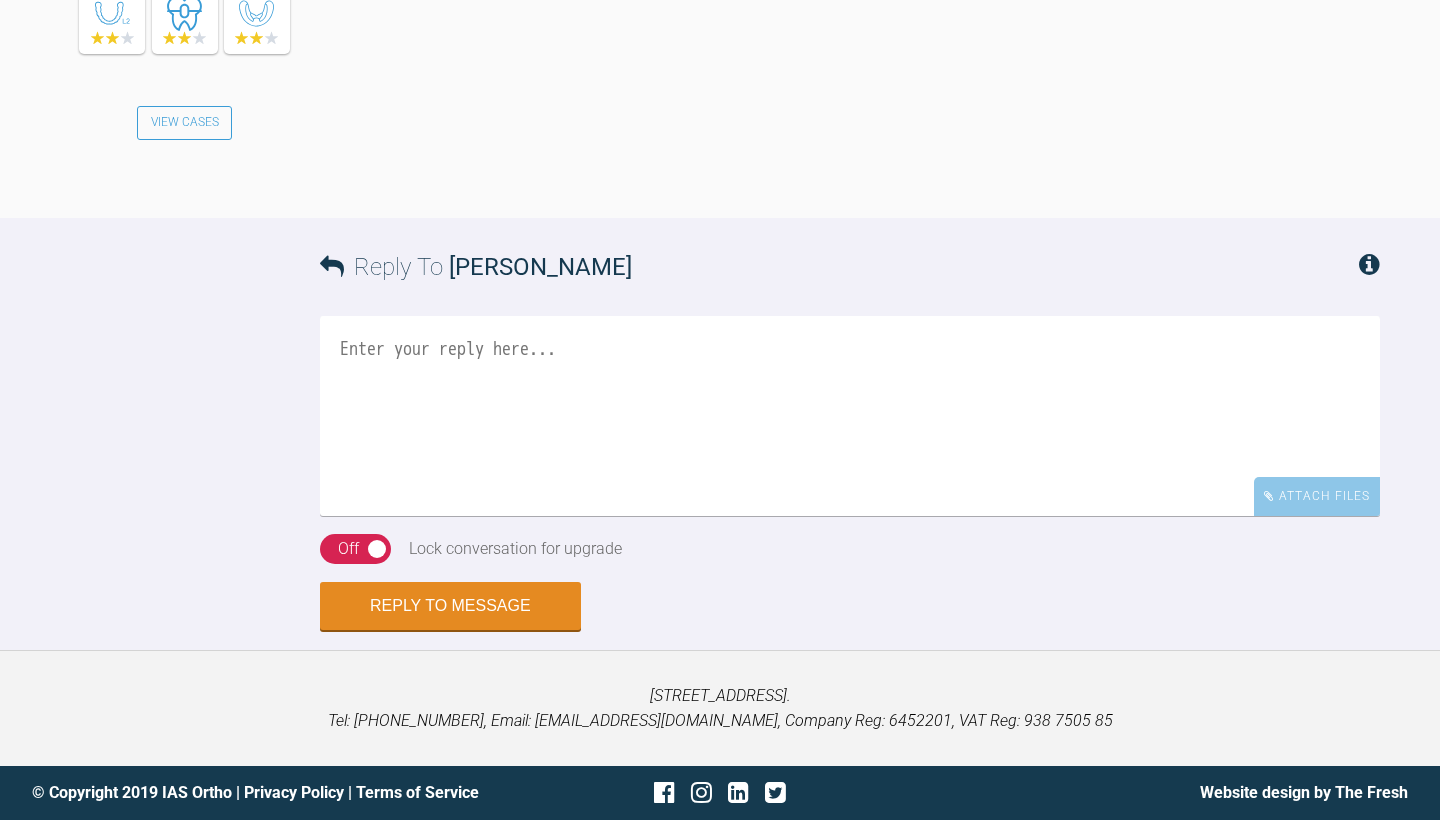 click on "[URL][DOMAIN_NAME]" at bounding box center (539, -90) 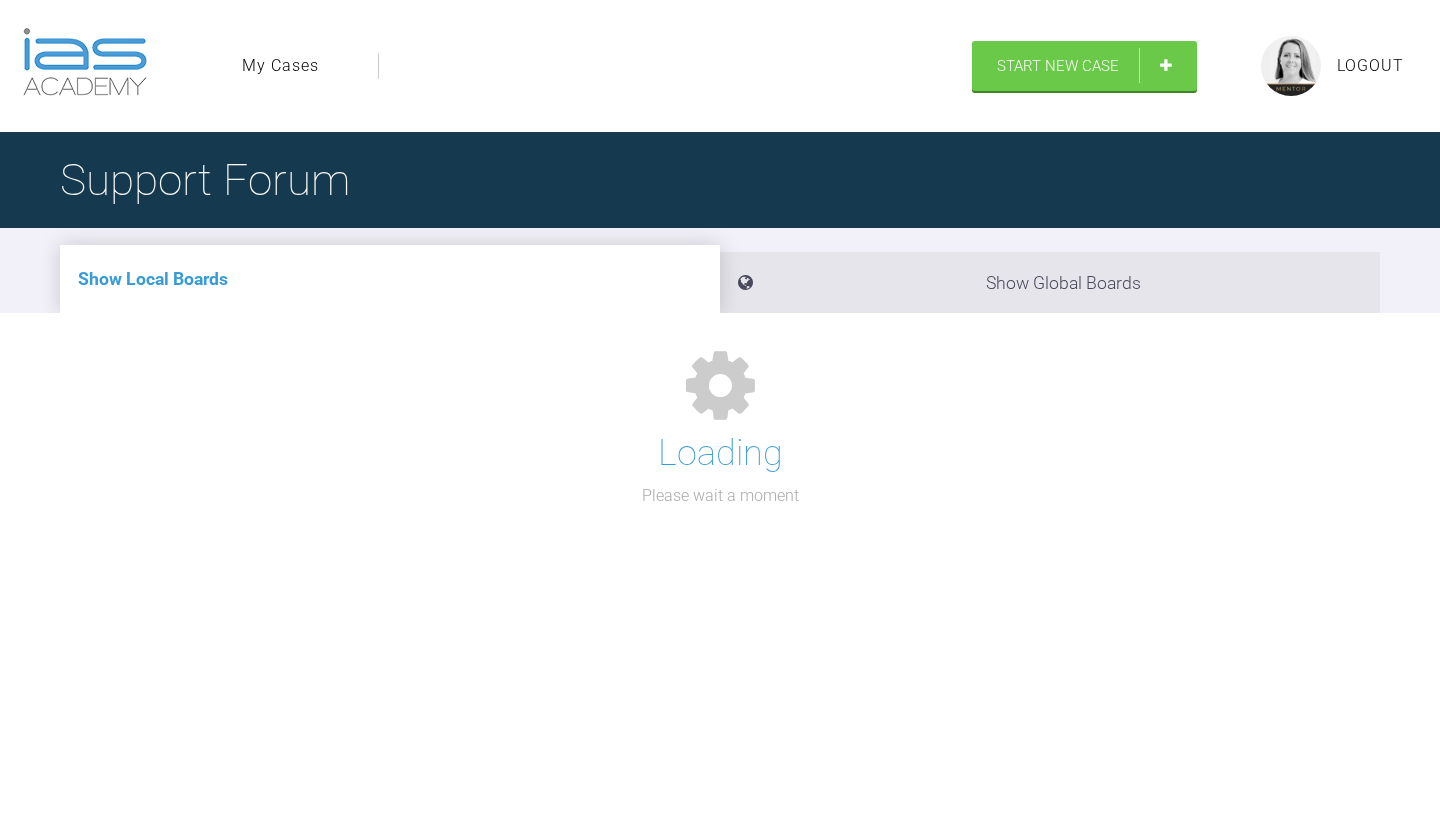 scroll, scrollTop: 0, scrollLeft: 0, axis: both 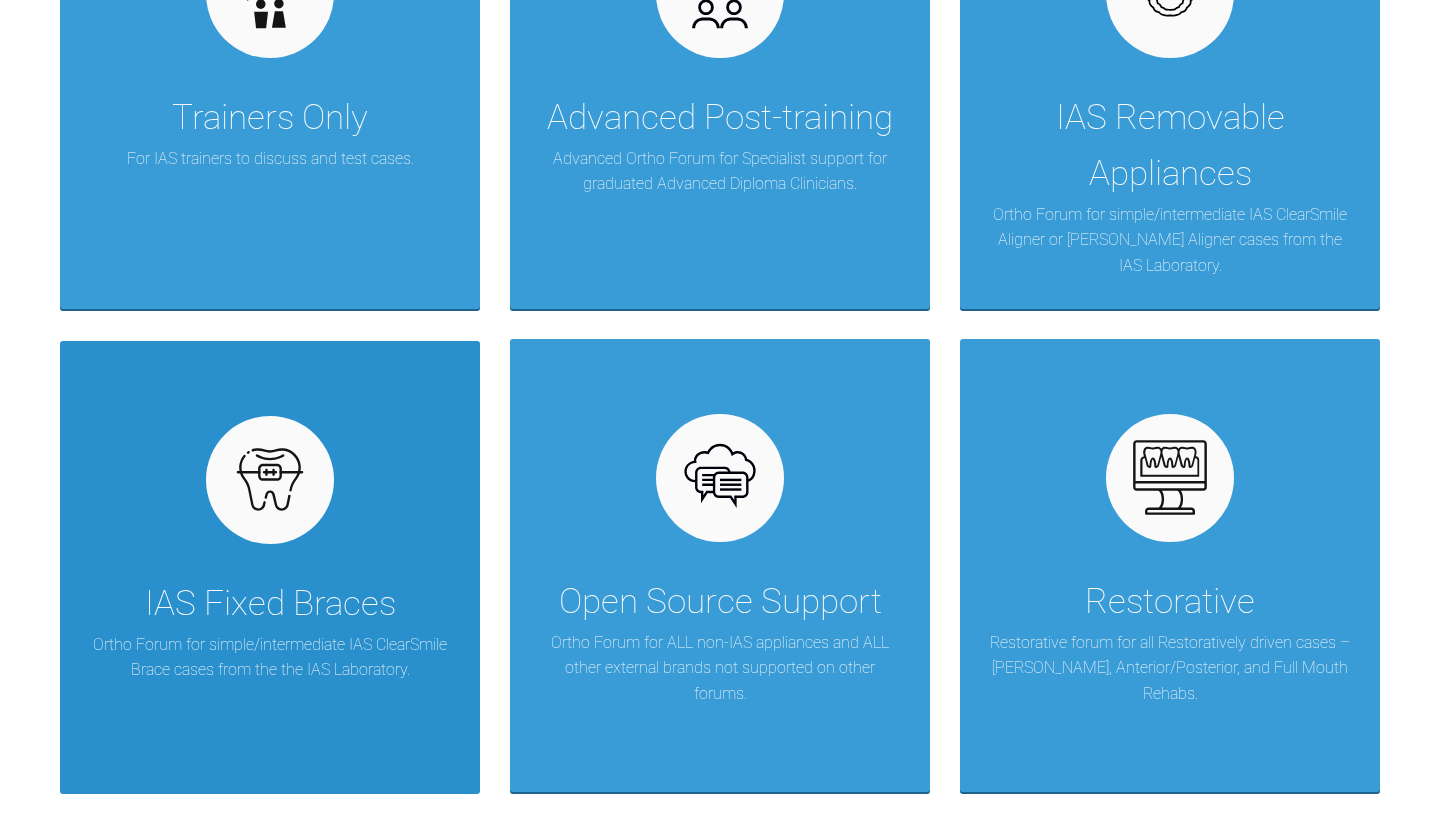click at bounding box center [270, 480] 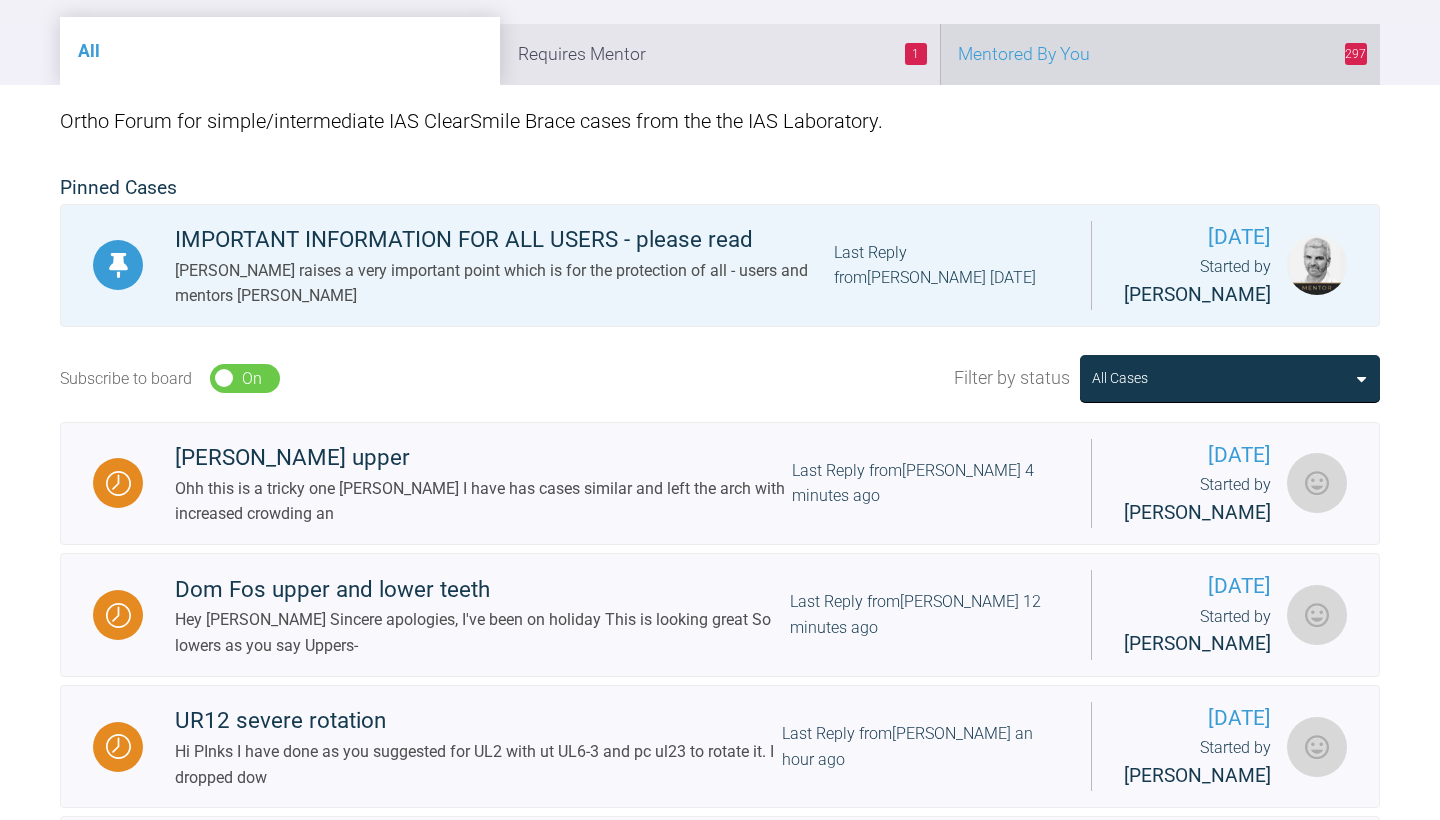 click on "297 Mentored By You" at bounding box center [1160, 54] 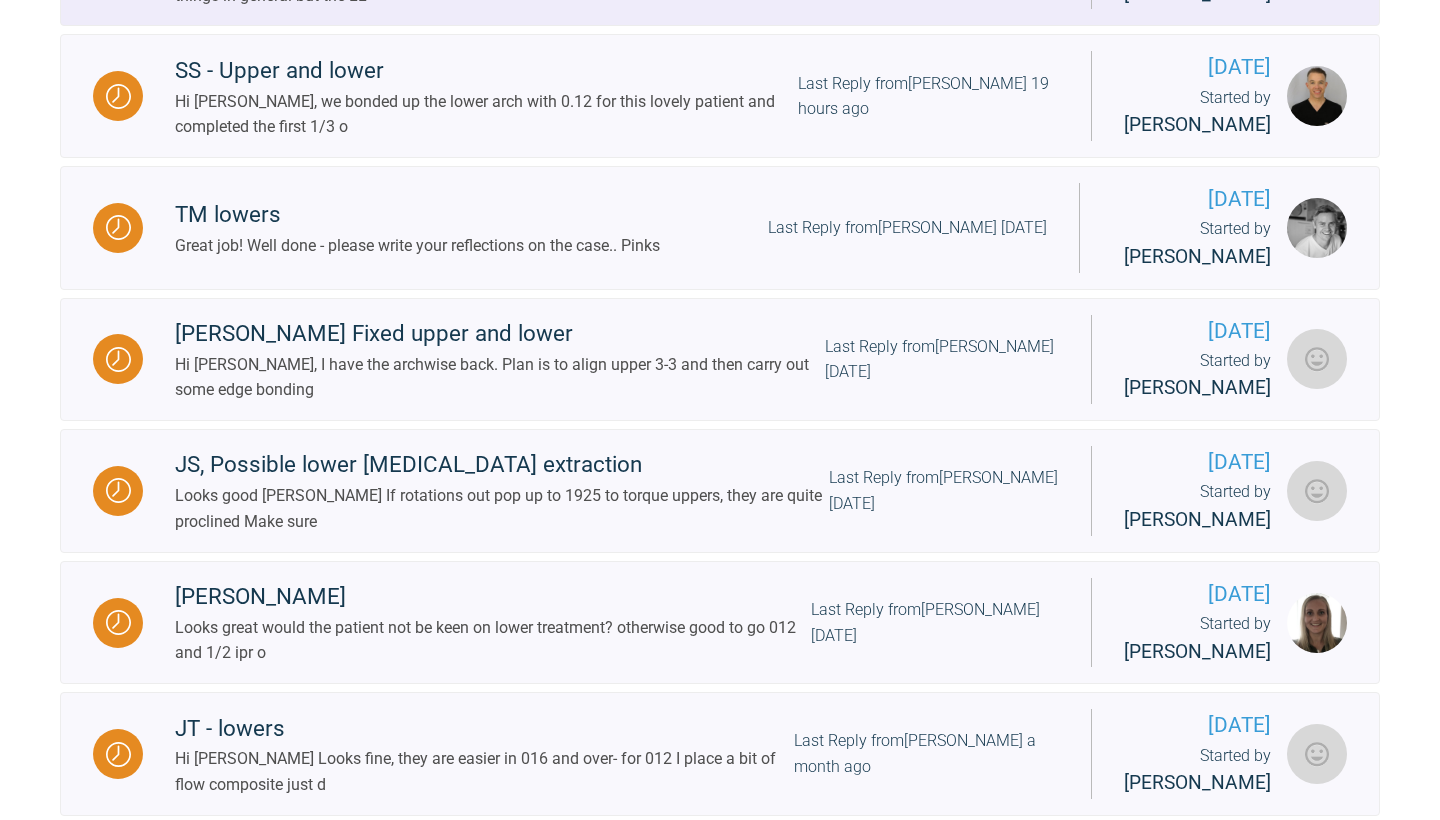 scroll, scrollTop: 1103, scrollLeft: 0, axis: vertical 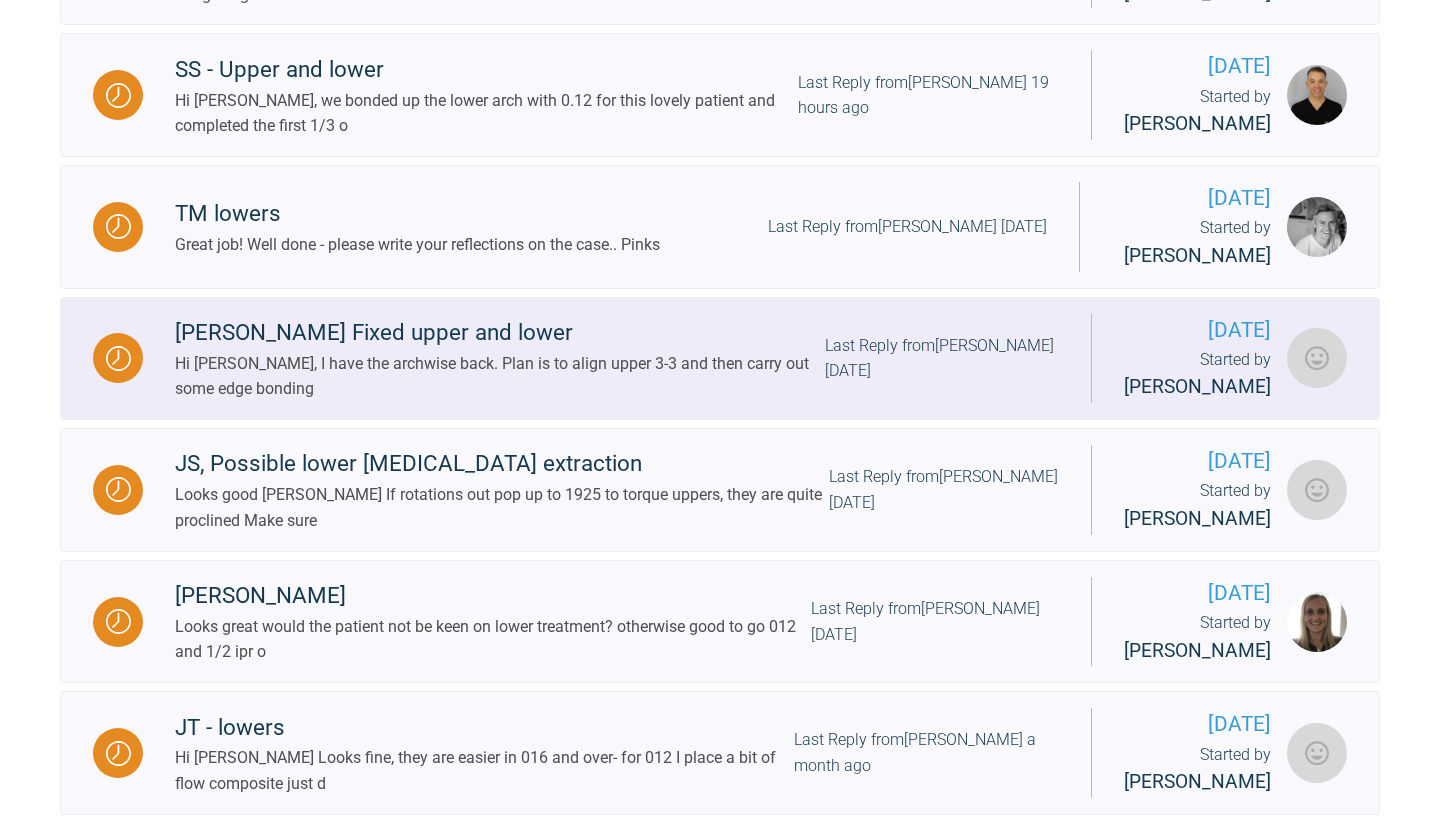 click on "[PERSON_NAME] Fixed upper and lower" at bounding box center [500, 333] 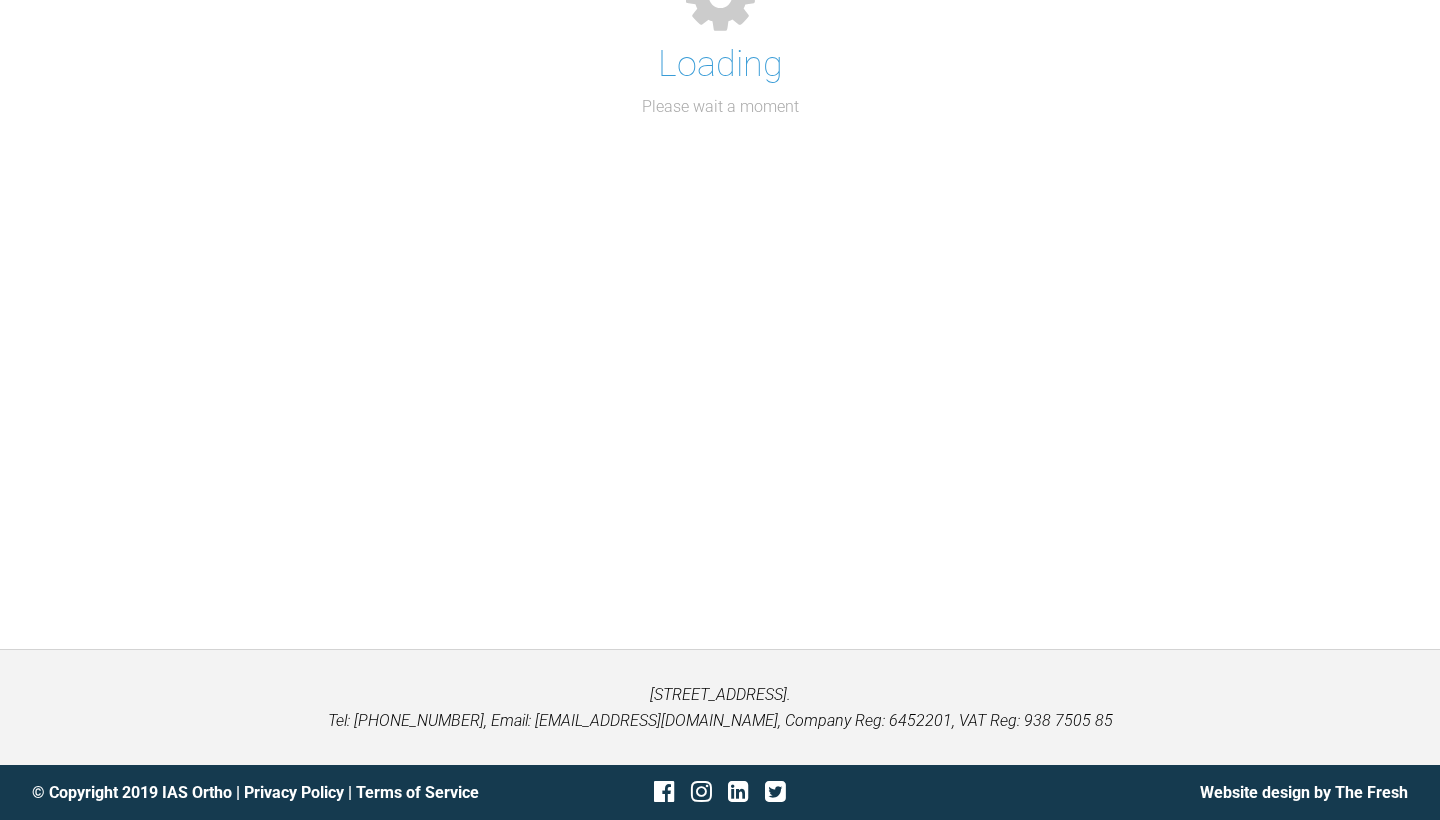 scroll, scrollTop: 320, scrollLeft: 0, axis: vertical 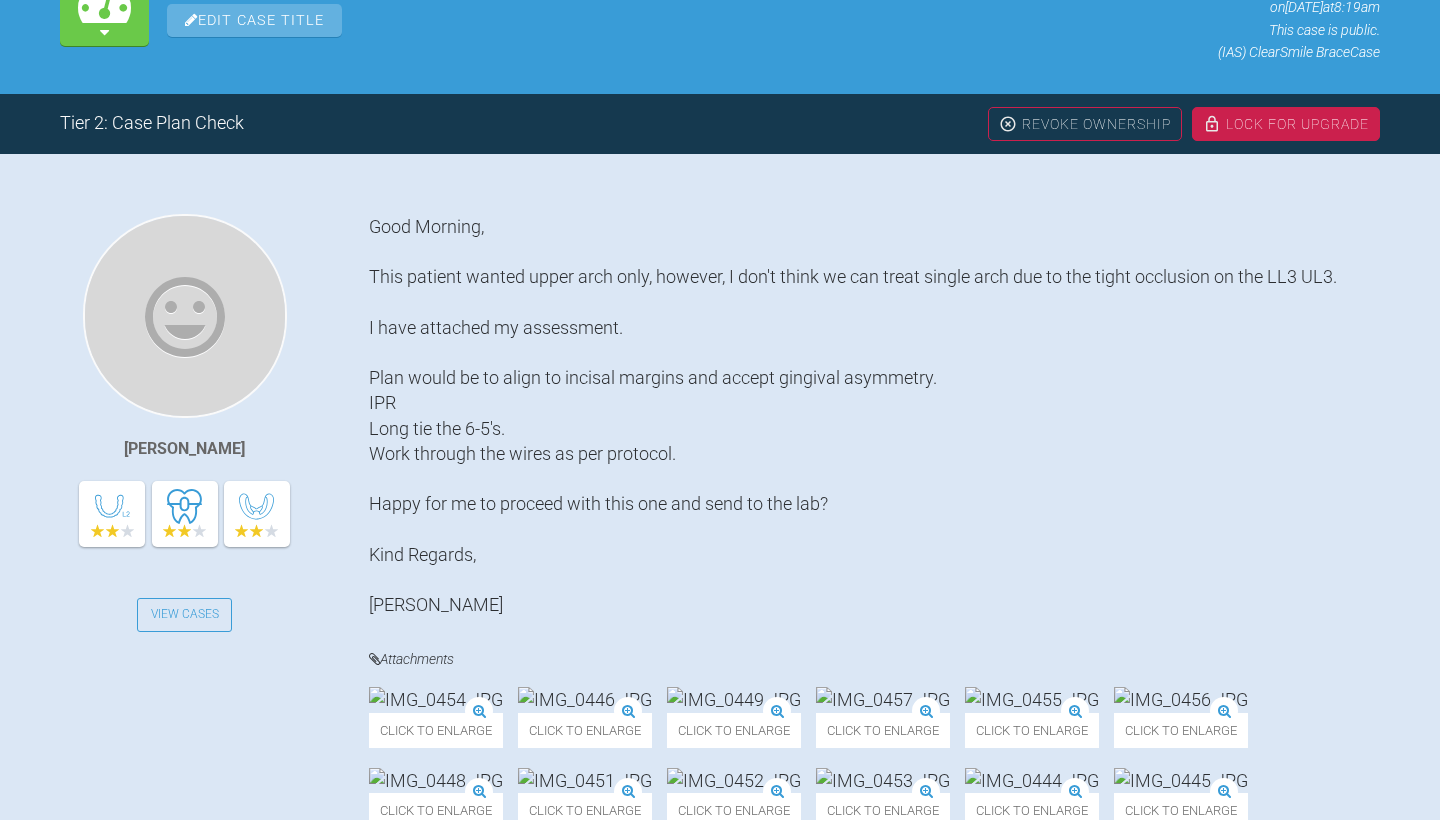 click on "Copy" at bounding box center (1348, -47) 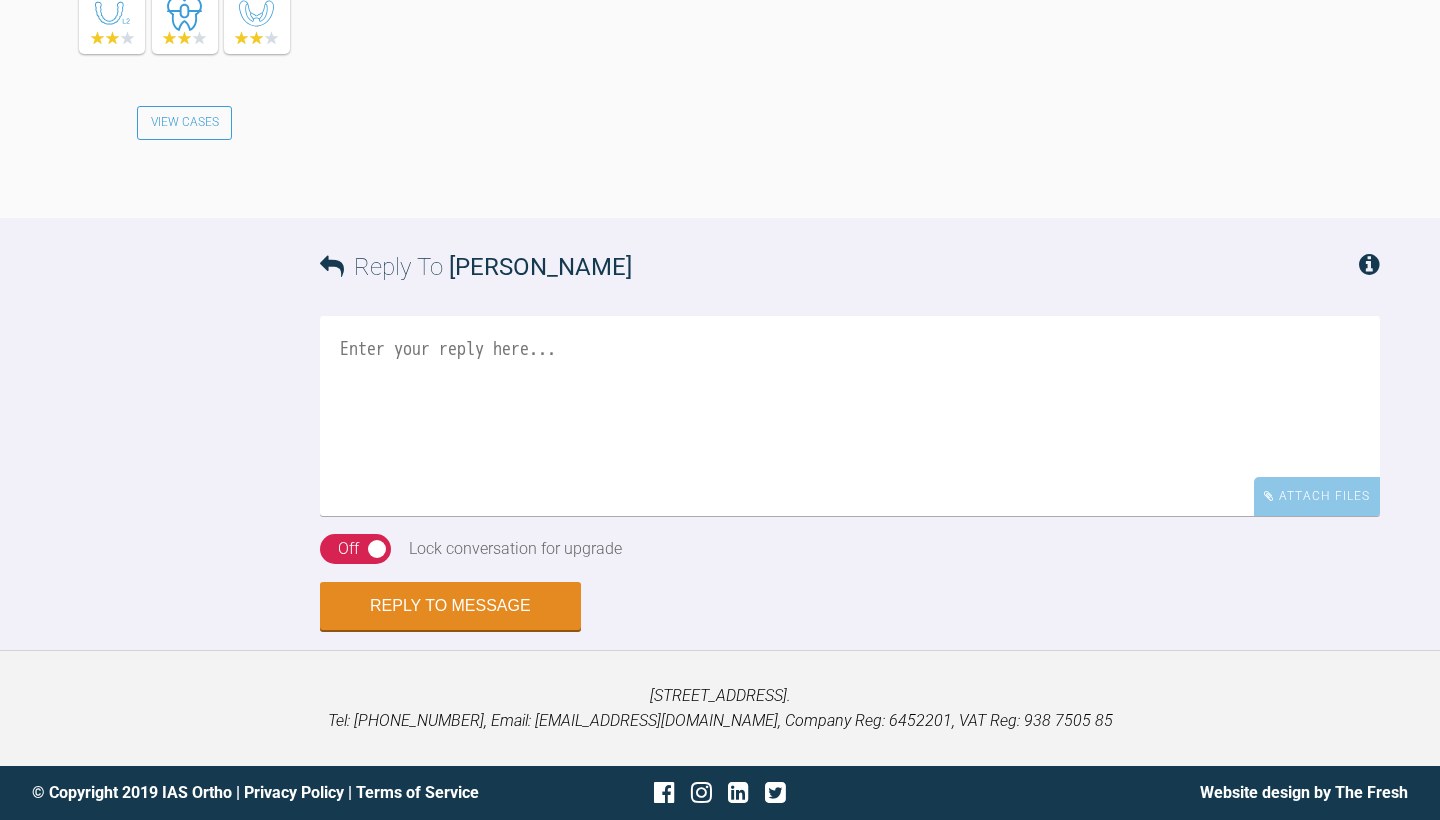 scroll, scrollTop: 3924, scrollLeft: 0, axis: vertical 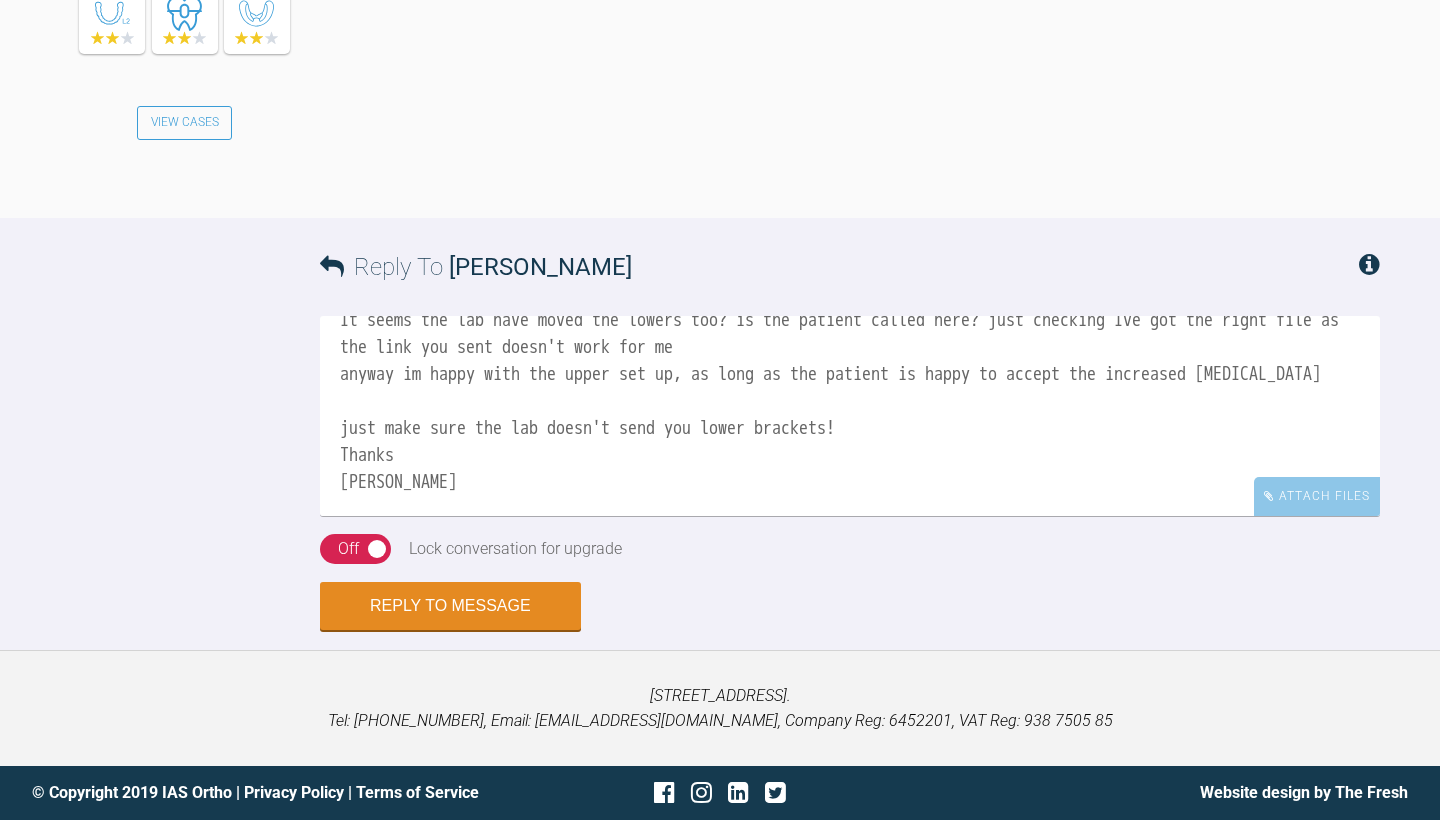 type on "Hi Sarah
Hope you are well
It seems the lab have moved the lowers too? is the patient called here? just checking Ive got the right file as the link you sent doesn't work for me
anyway im happy with the upper set up, as long as the patient is happy to accept the increased overjet
just make sure the lab doesn't send you lower brackets!
Thanks
Emma" 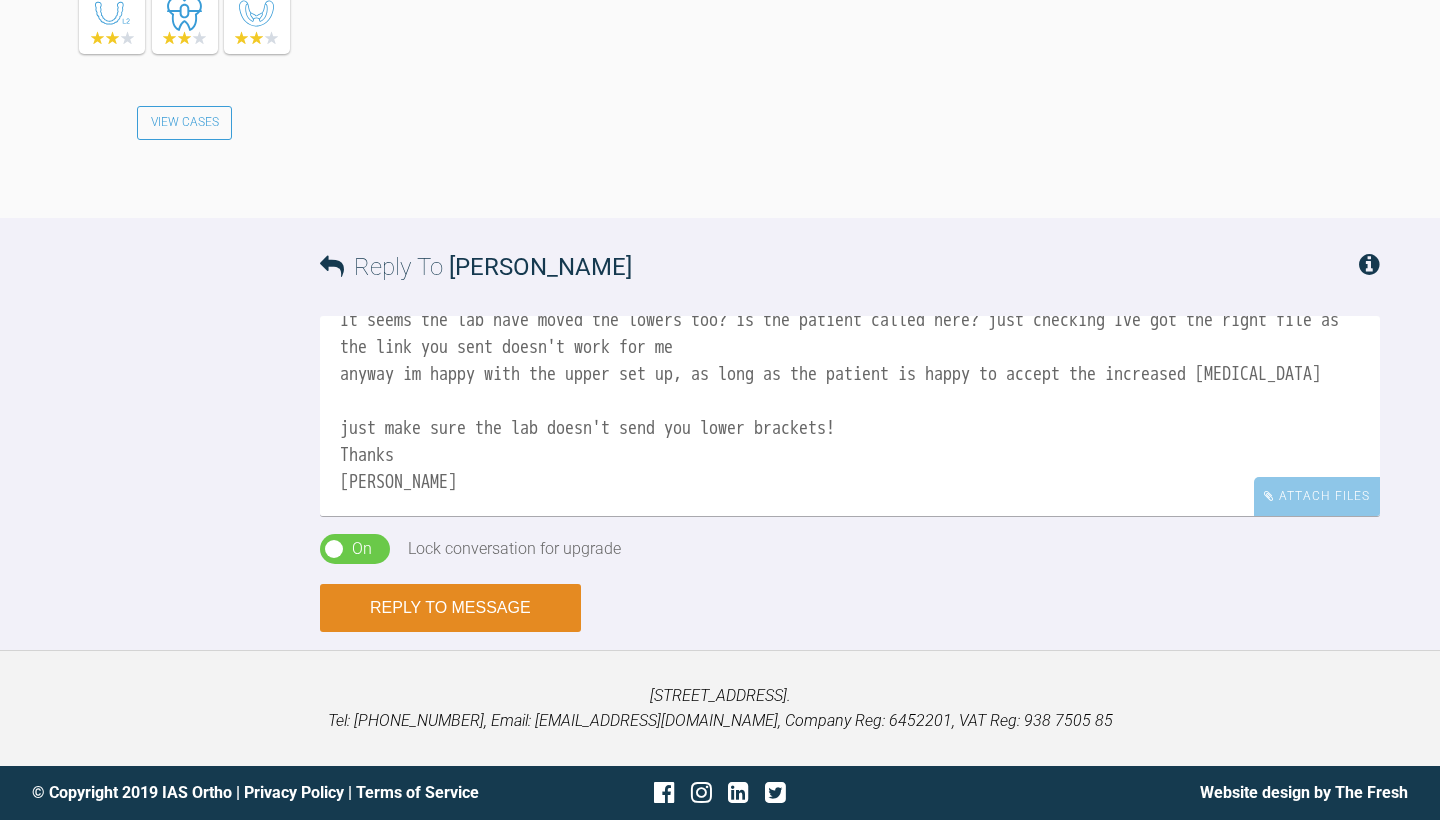click on "Reply to Message" at bounding box center (450, 608) 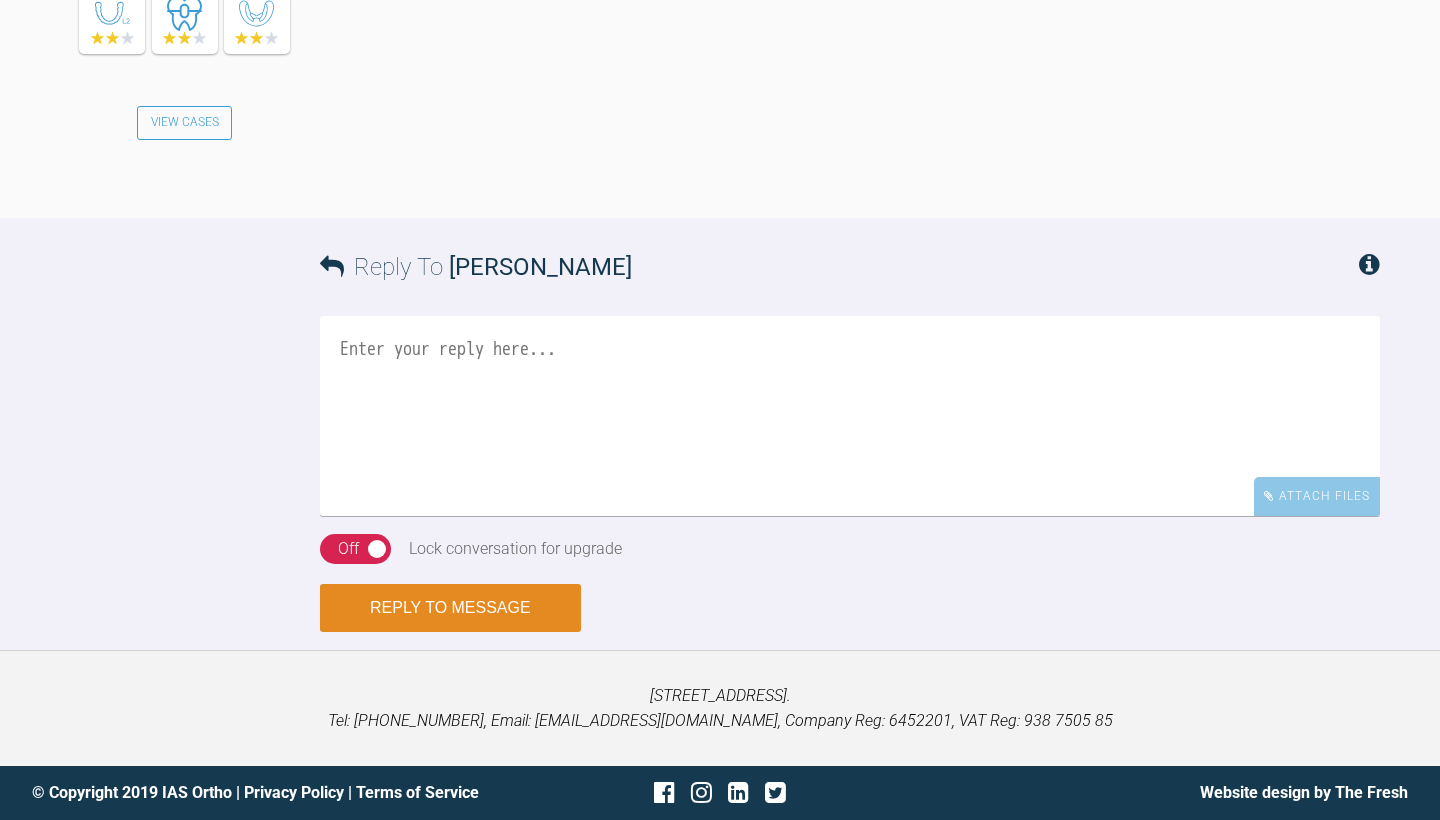scroll, scrollTop: 0, scrollLeft: 0, axis: both 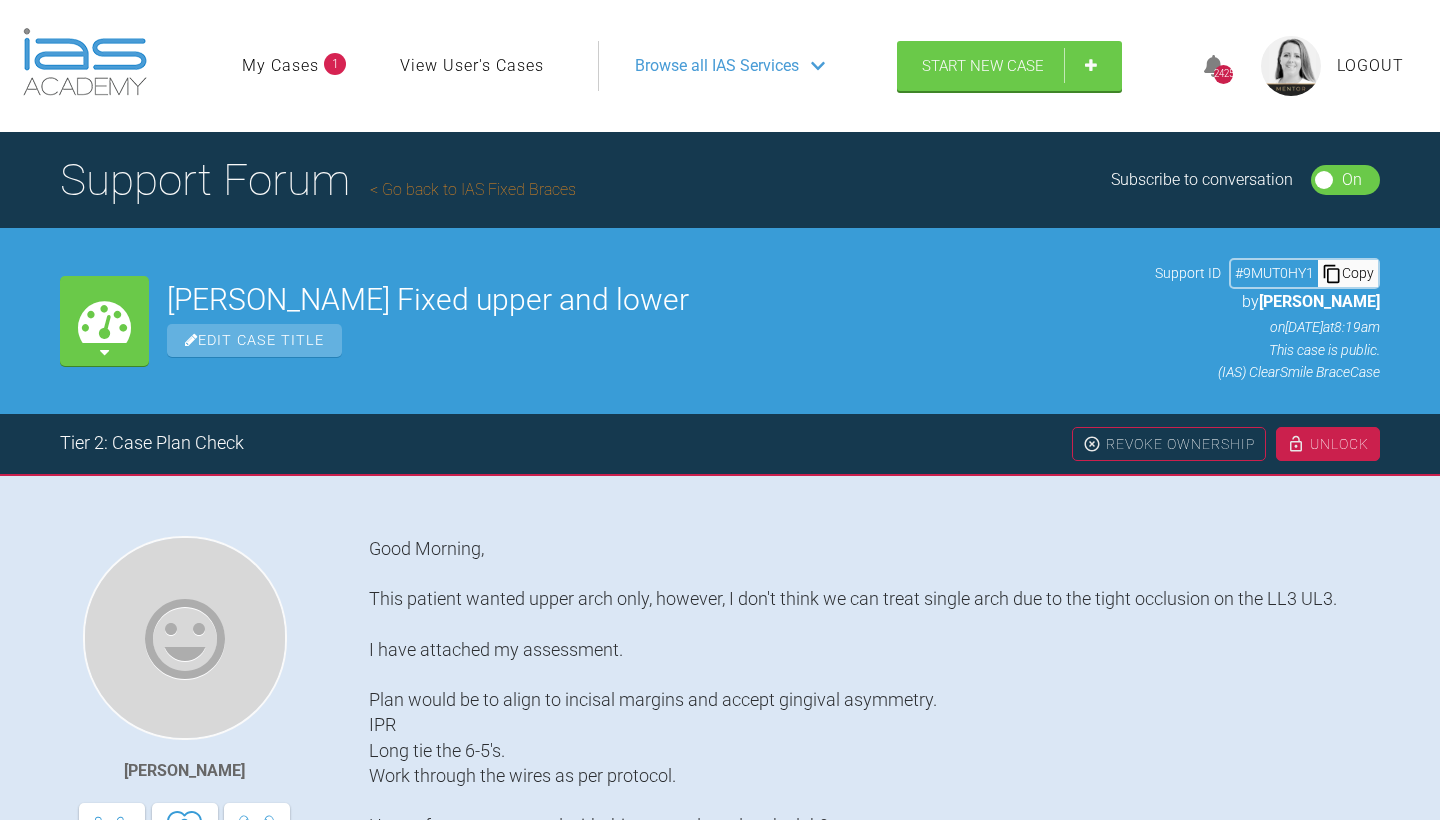 click on "Go back to IAS Fixed Braces" at bounding box center [473, 189] 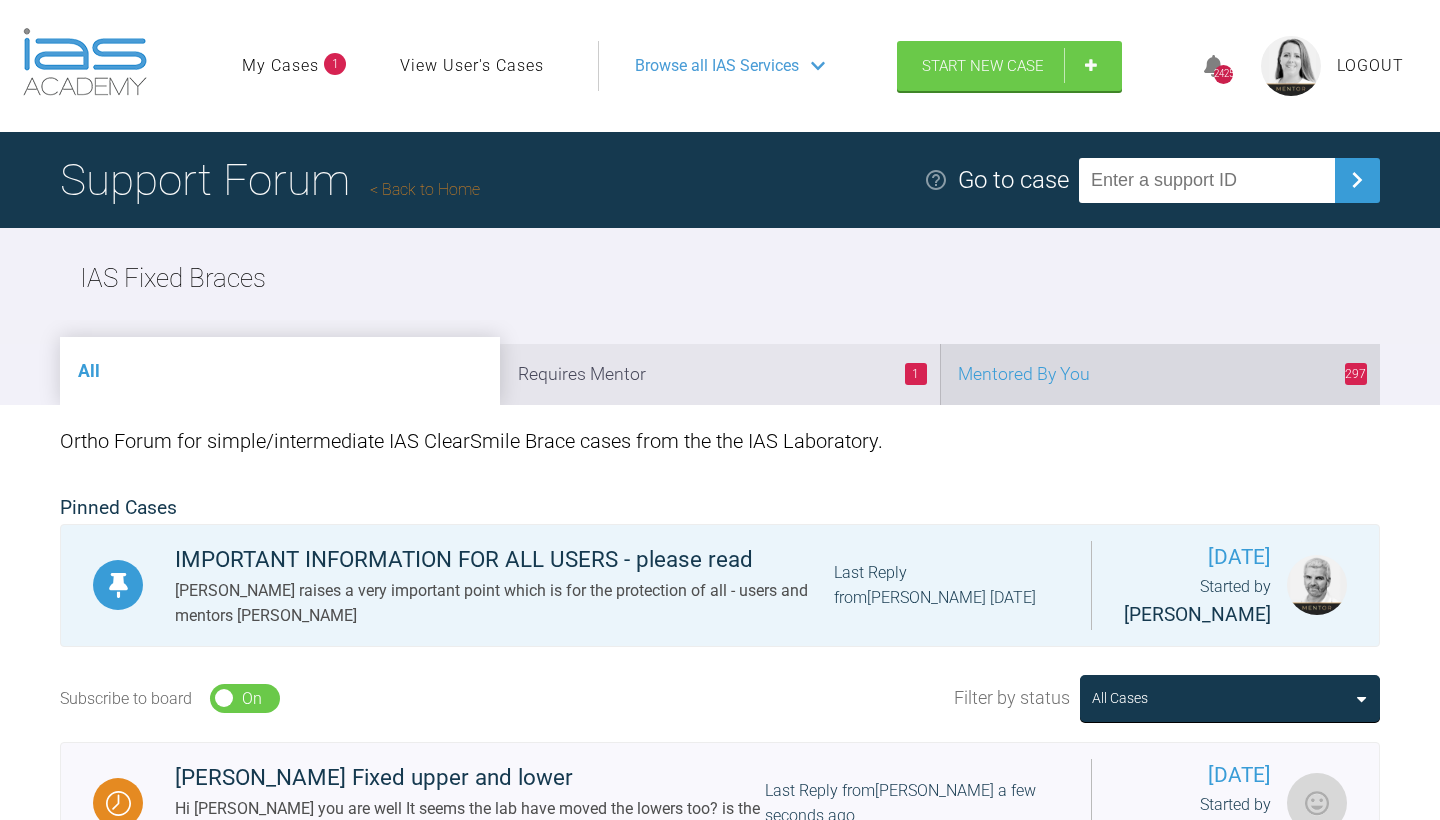 click on "297 Mentored By You" at bounding box center [1160, 374] 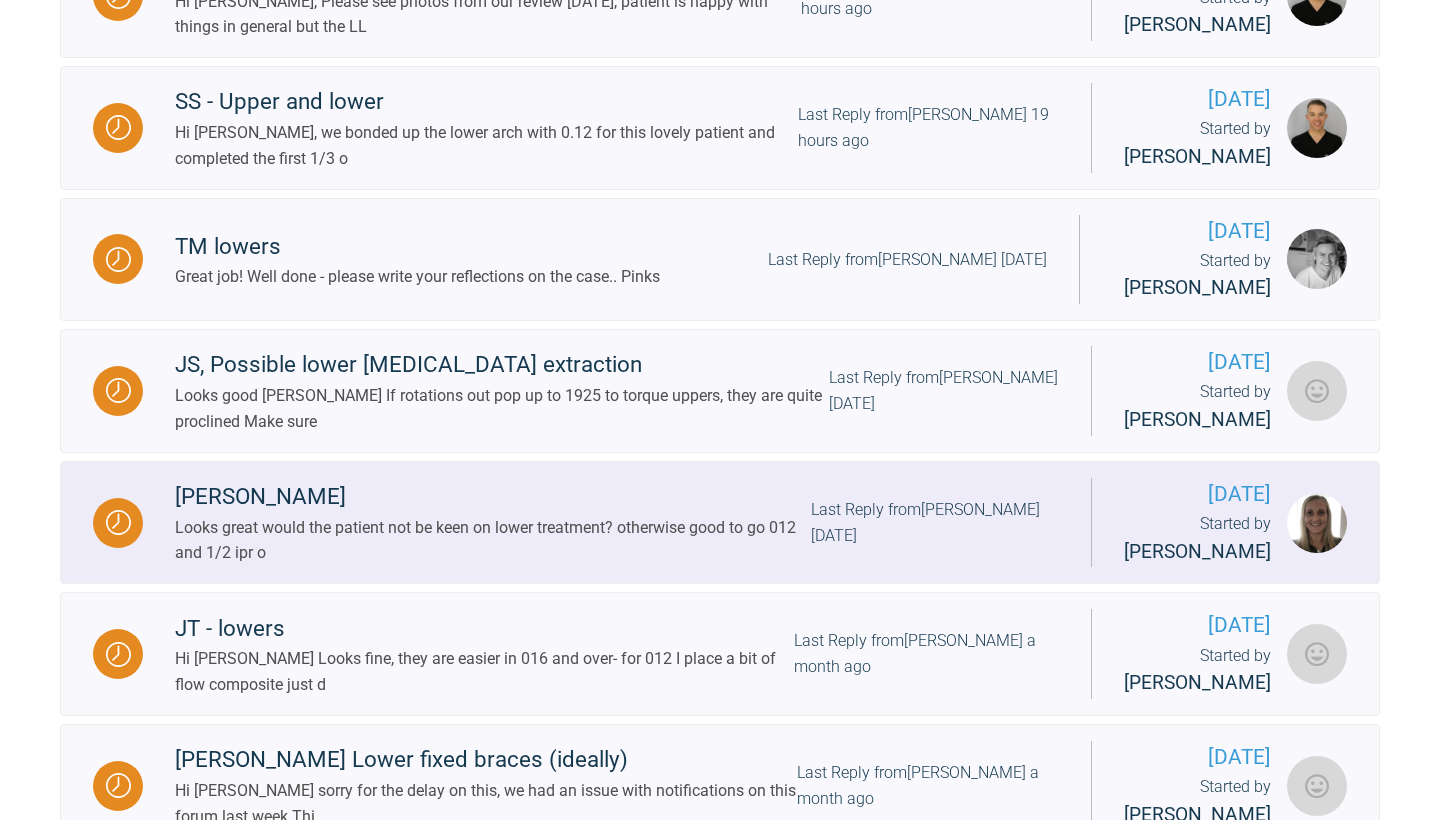 scroll, scrollTop: 1194, scrollLeft: 0, axis: vertical 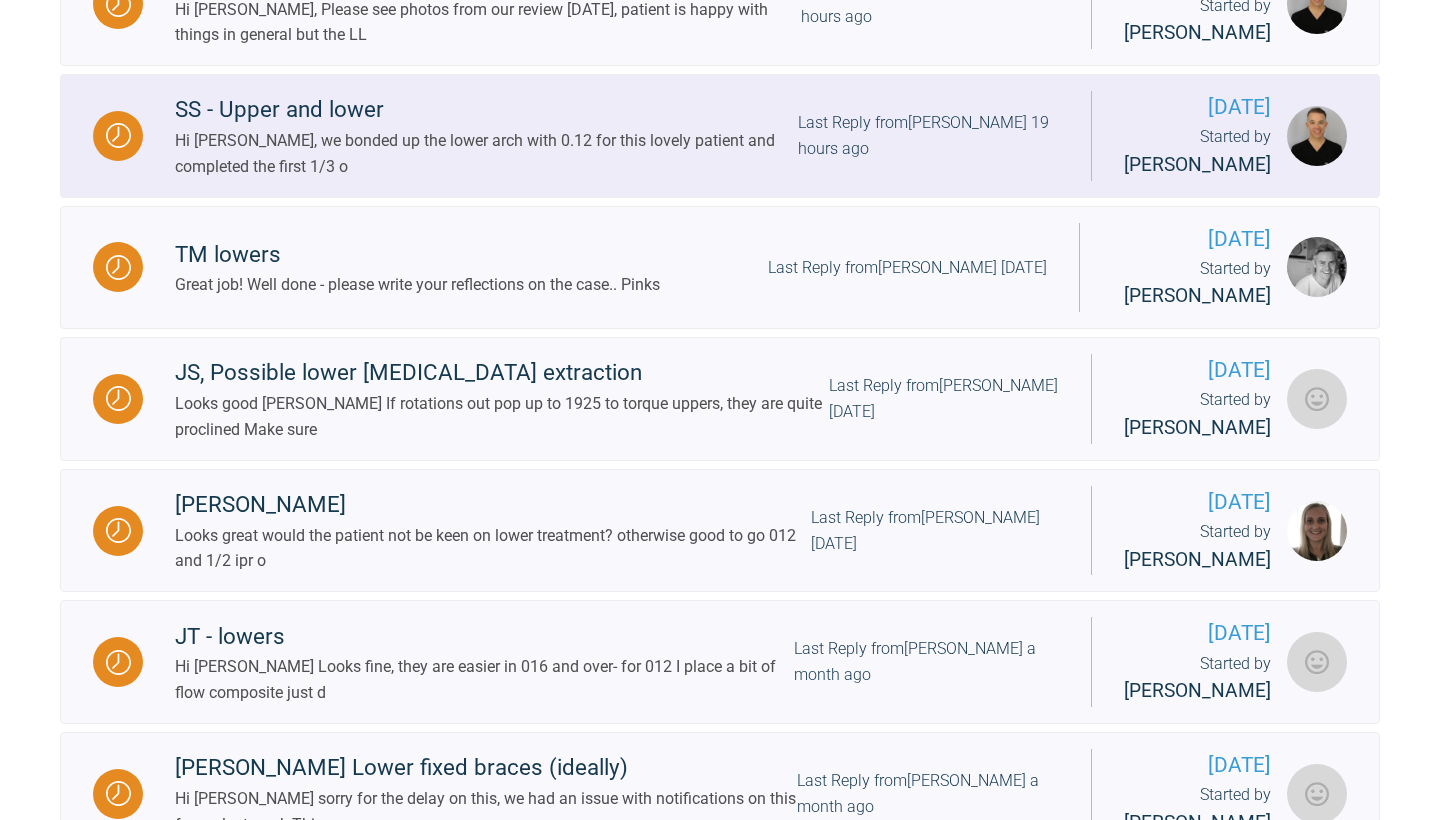 click on "Last Reply from  Stephen McCrory   19 hours ago" at bounding box center (928, 135) 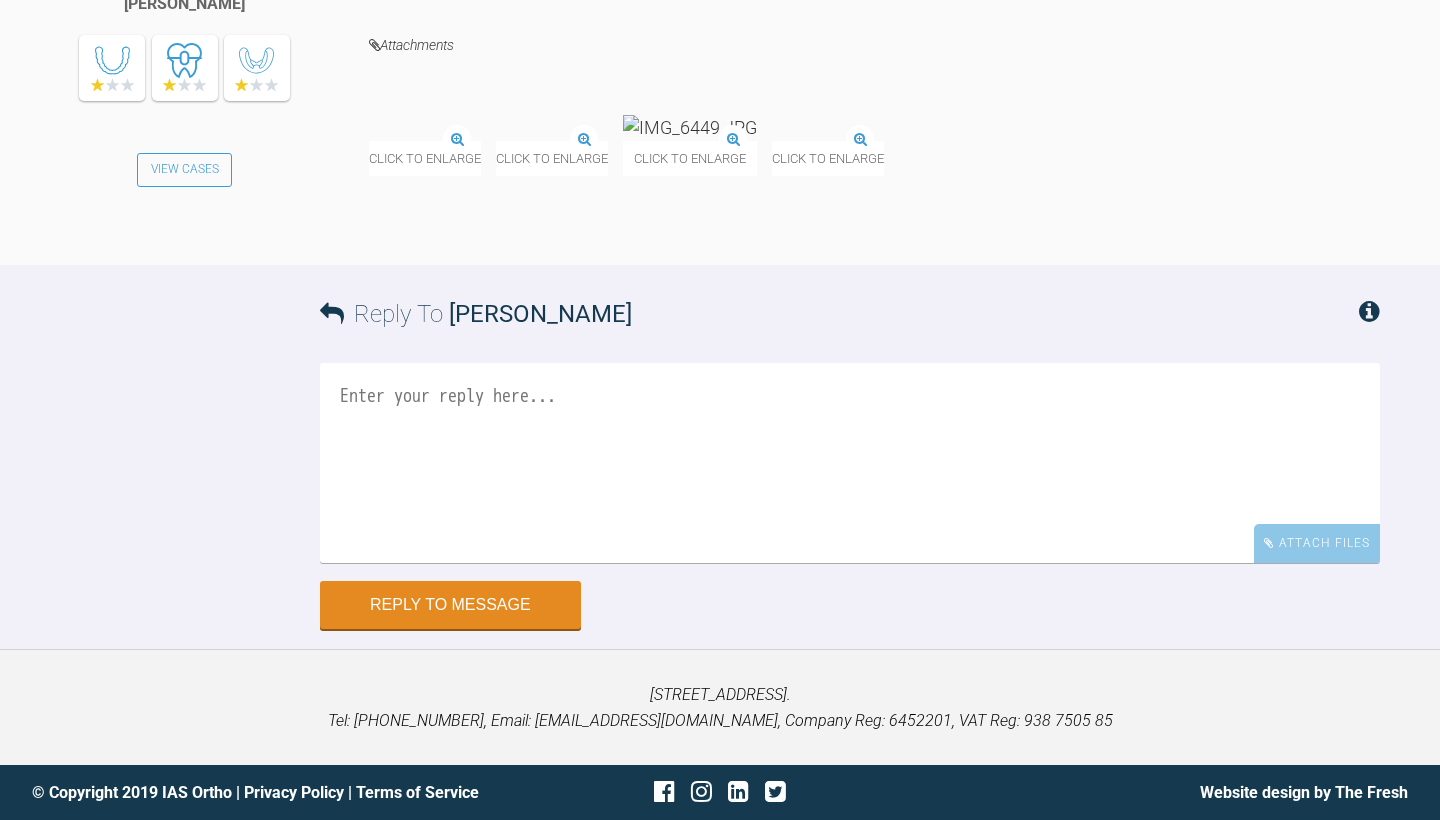 scroll, scrollTop: 4488, scrollLeft: 0, axis: vertical 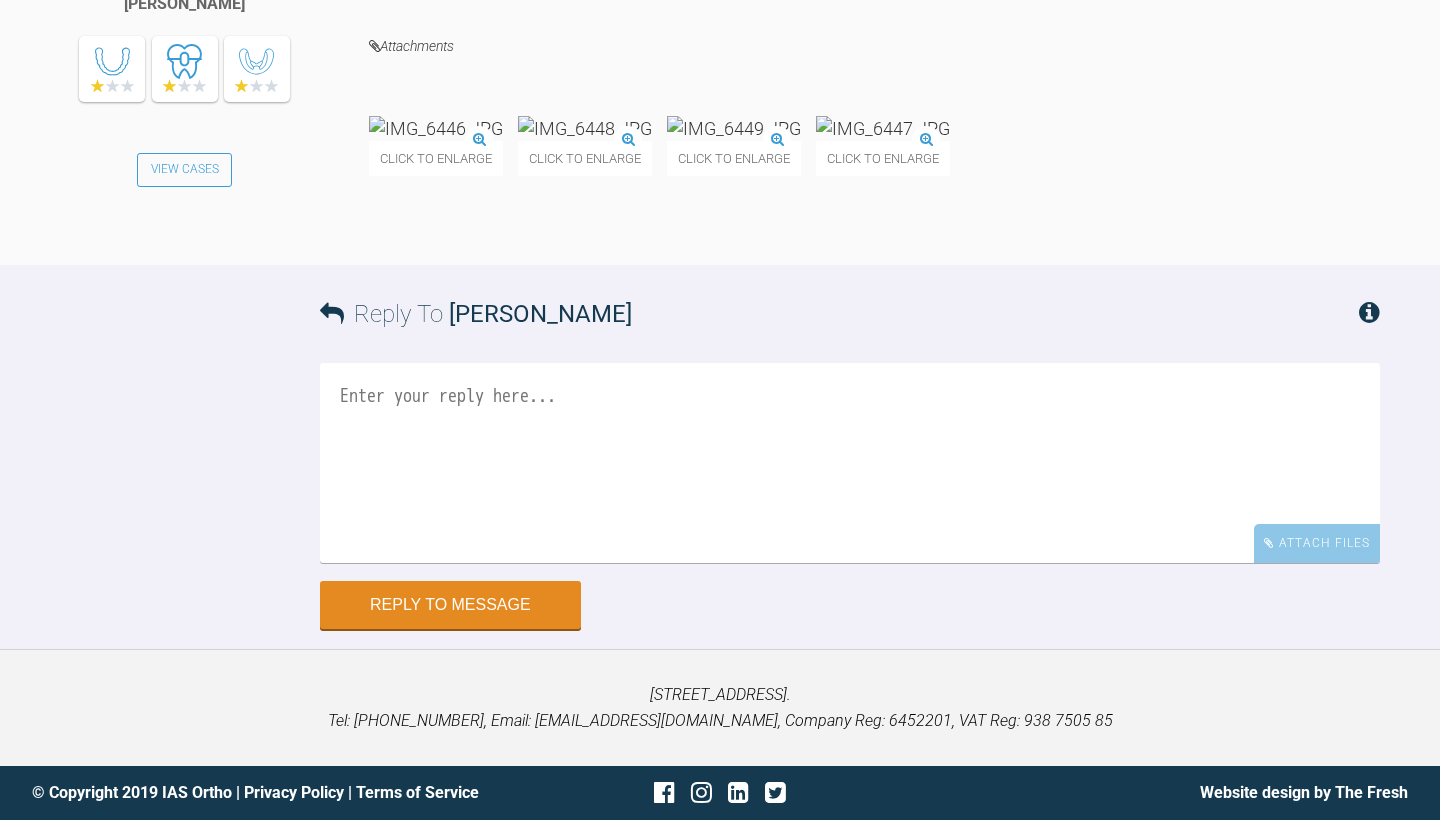 click at bounding box center (436, 128) 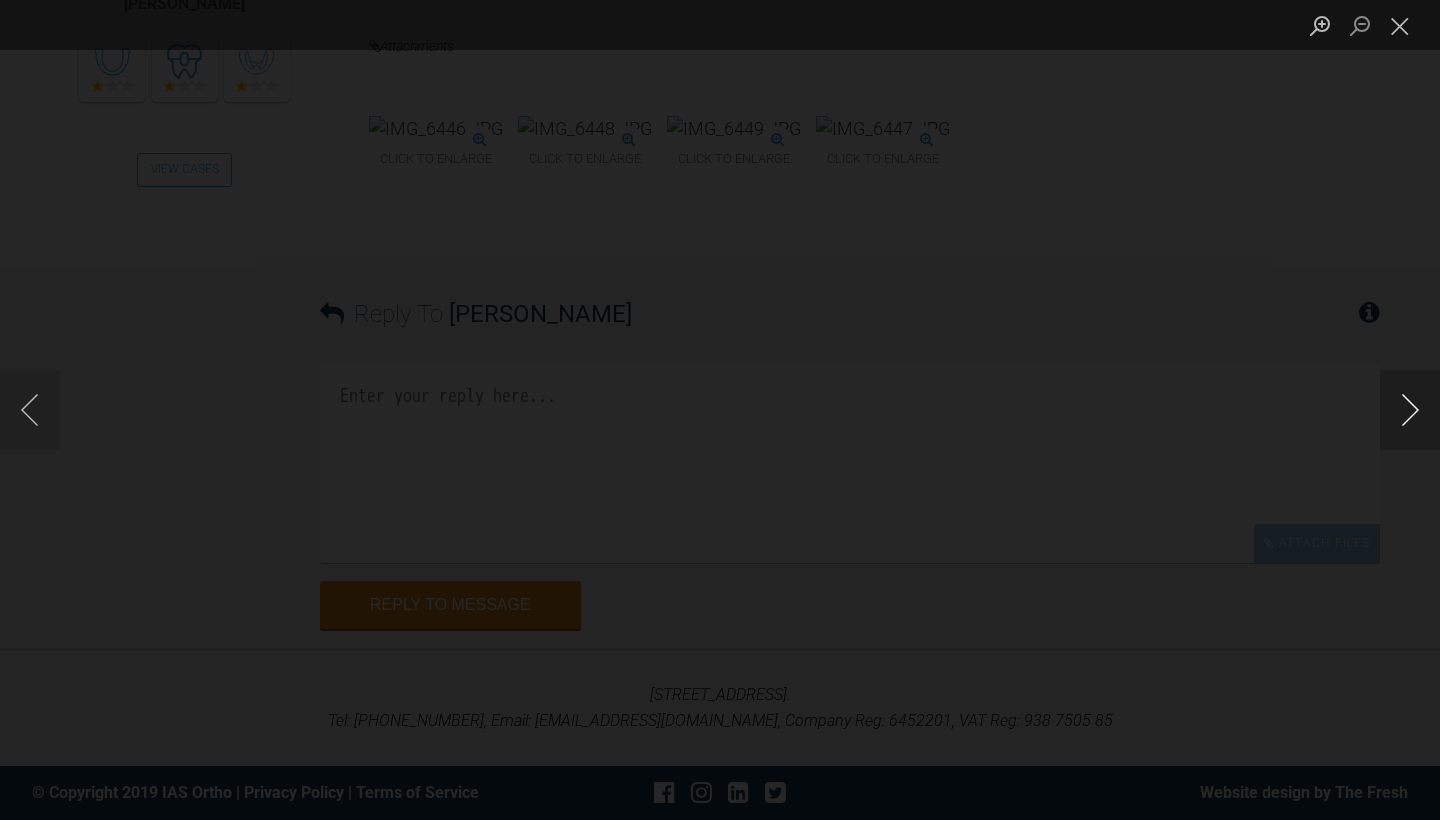 click at bounding box center [1410, 410] 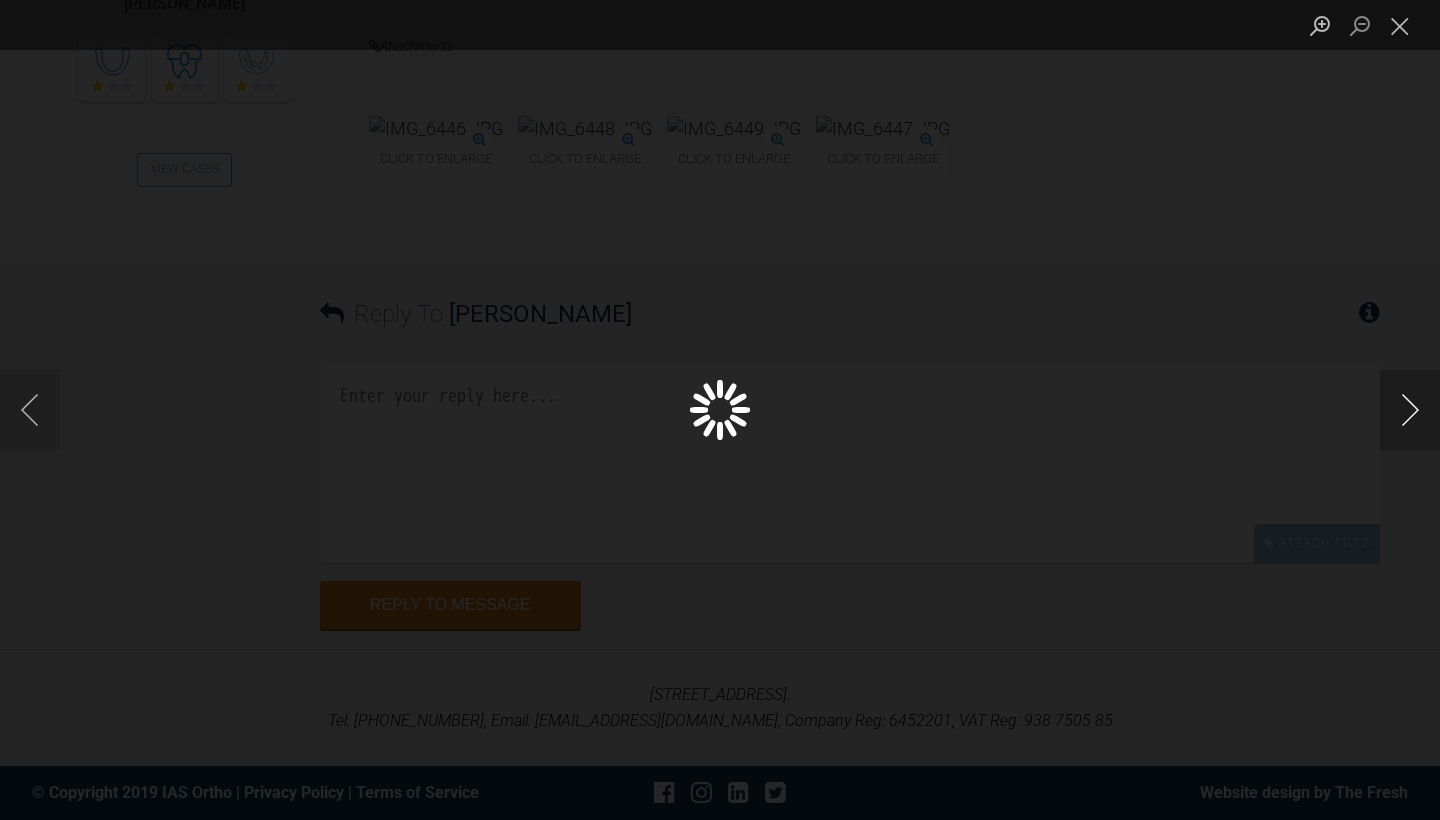click at bounding box center [1410, 410] 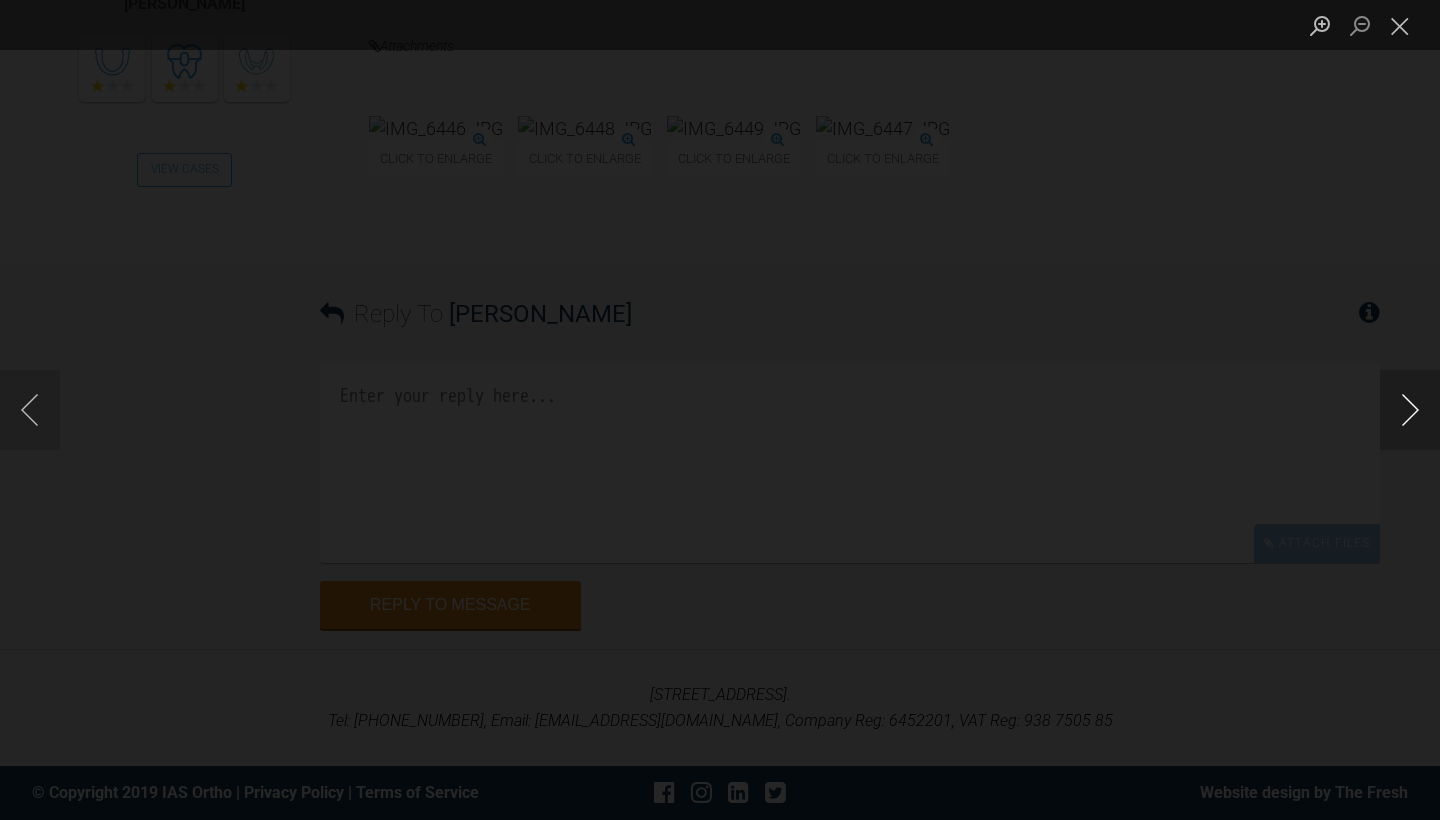 click at bounding box center (1410, 410) 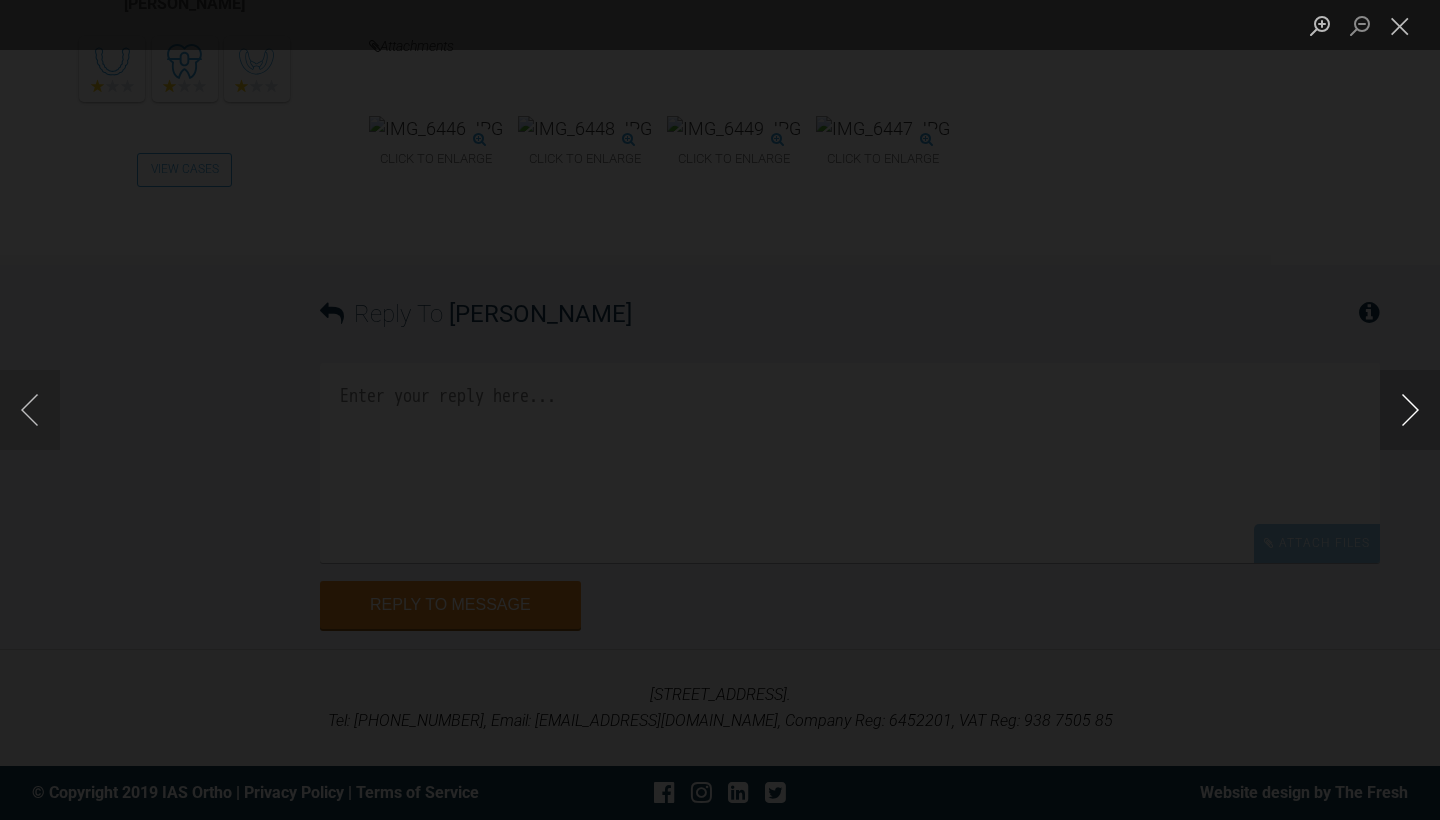 click at bounding box center [1410, 410] 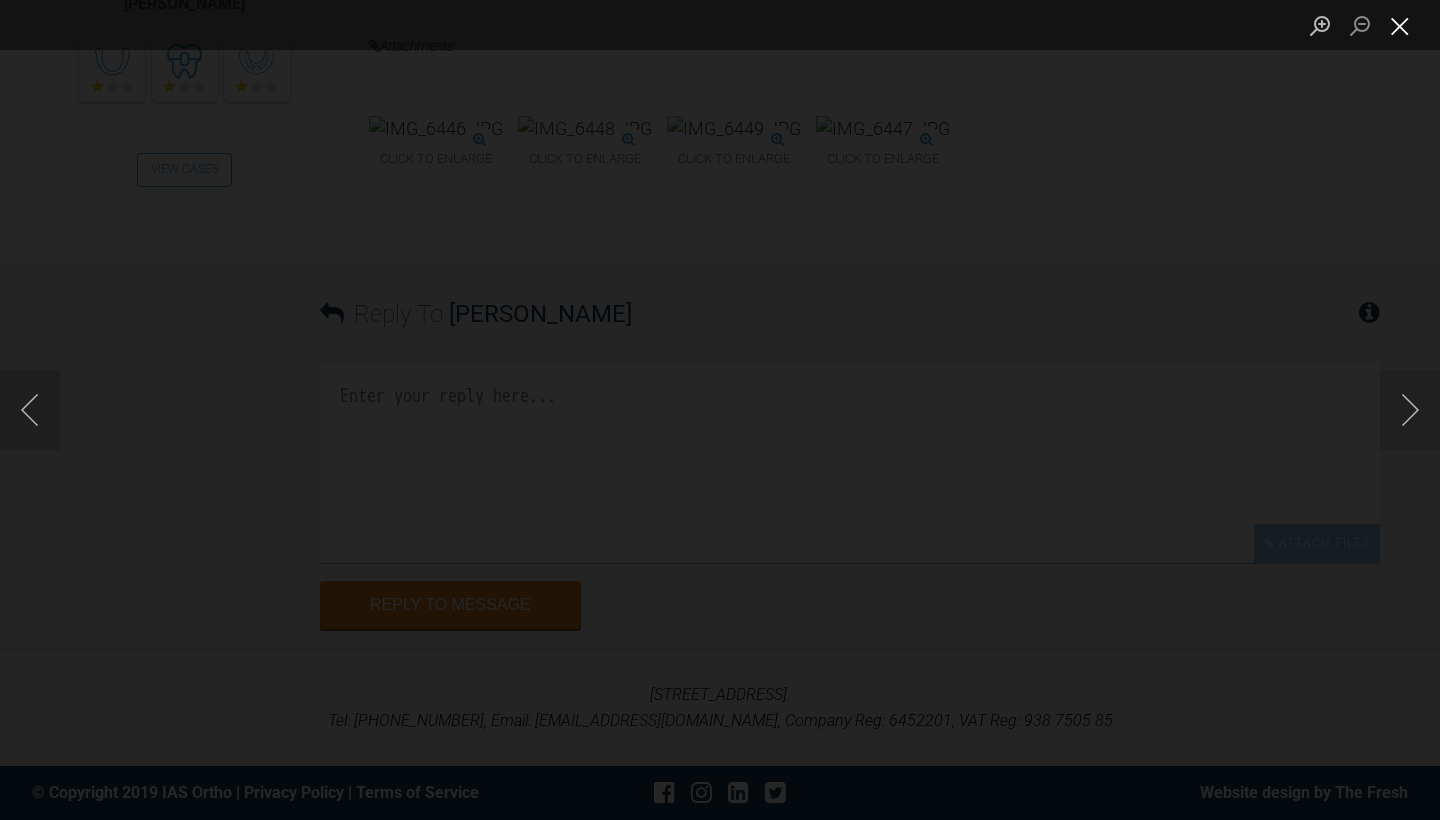 click at bounding box center (1400, 25) 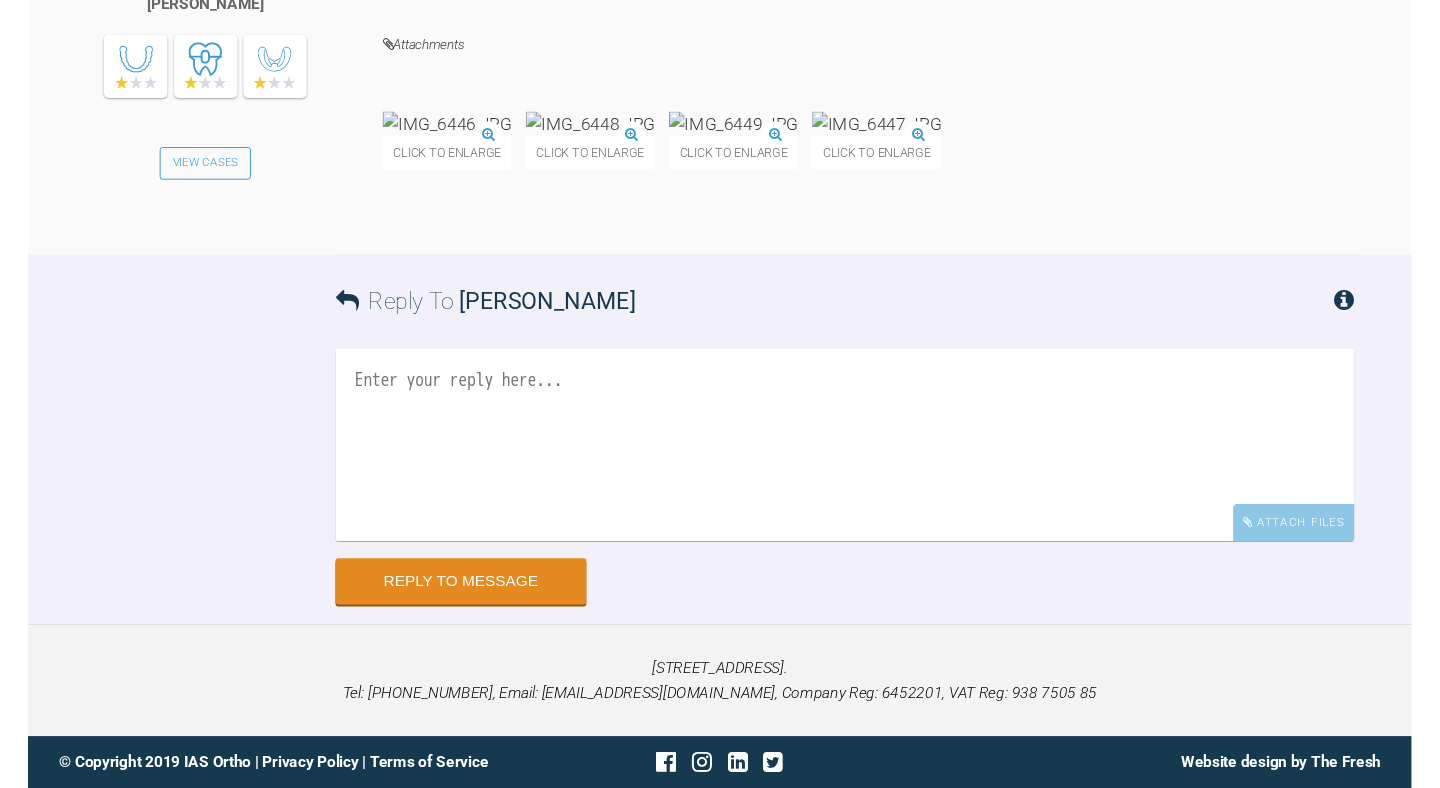 scroll, scrollTop: 5108, scrollLeft: 0, axis: vertical 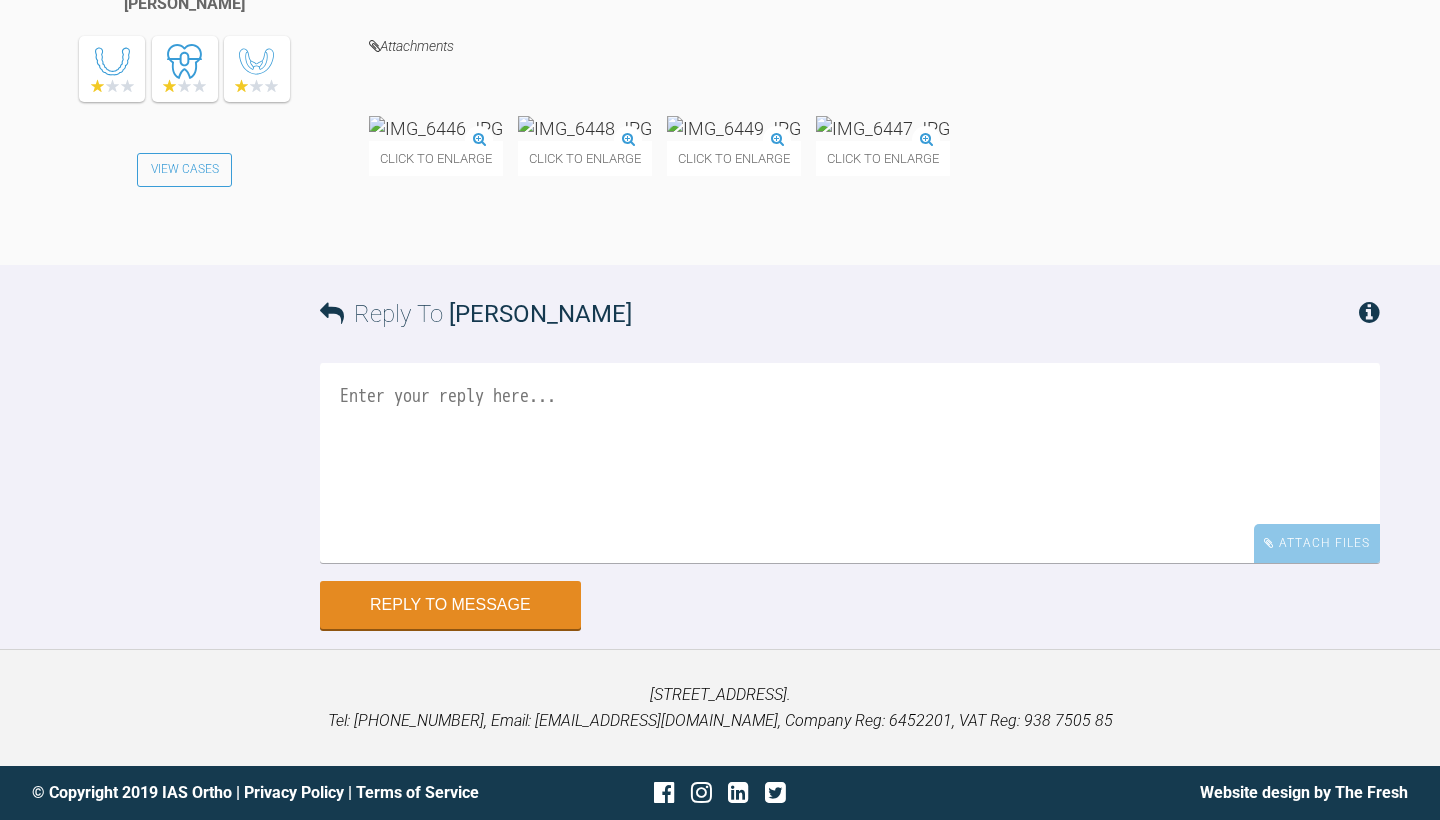 click at bounding box center [850, 463] 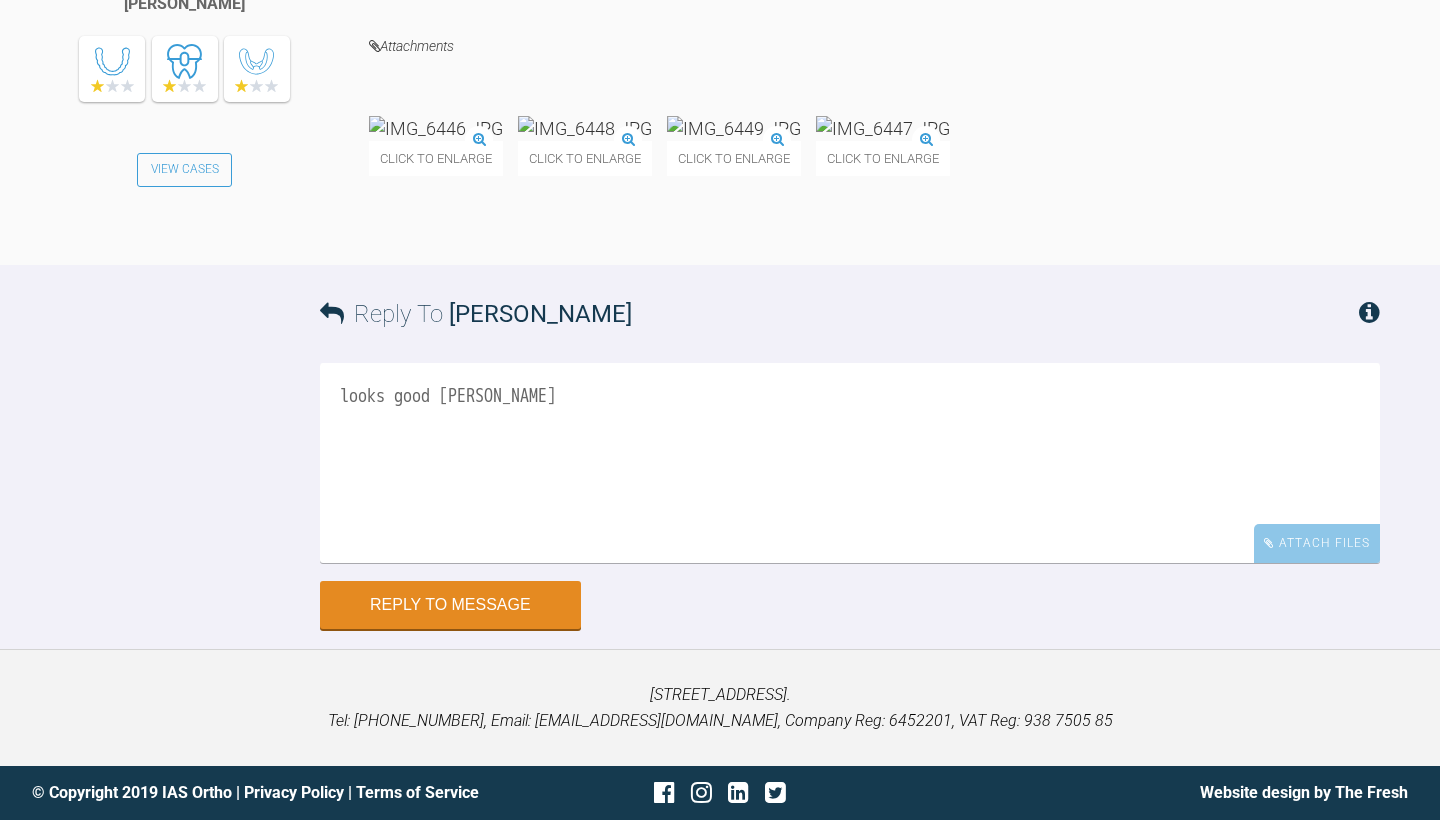 click on "looks good Stephen" at bounding box center (850, 463) 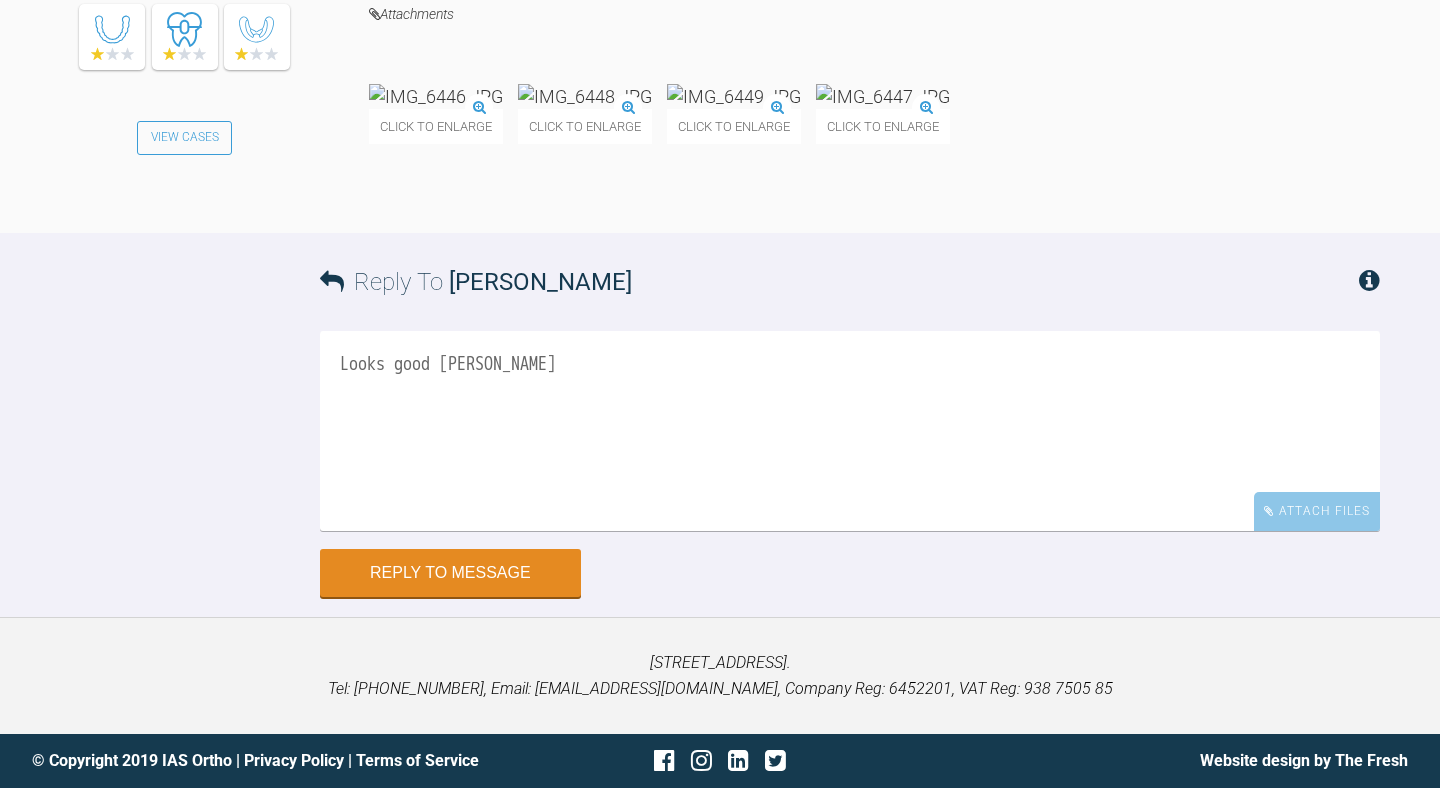 click on "Looks good Stephen" at bounding box center [850, 431] 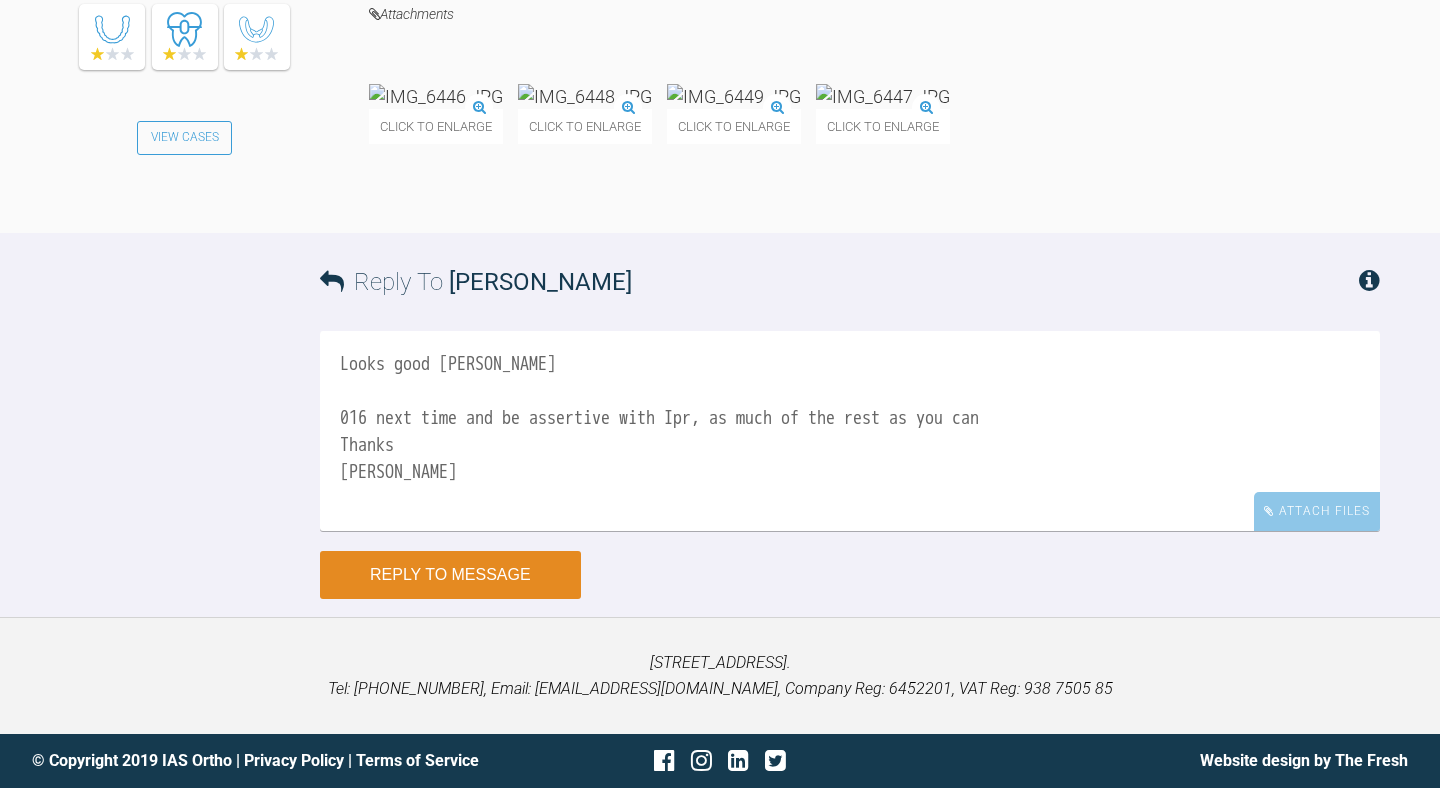 type on "Looks good Stephen
016 next time and be assertive with Ipr, as much of the rest as you can
Thanks
Emma" 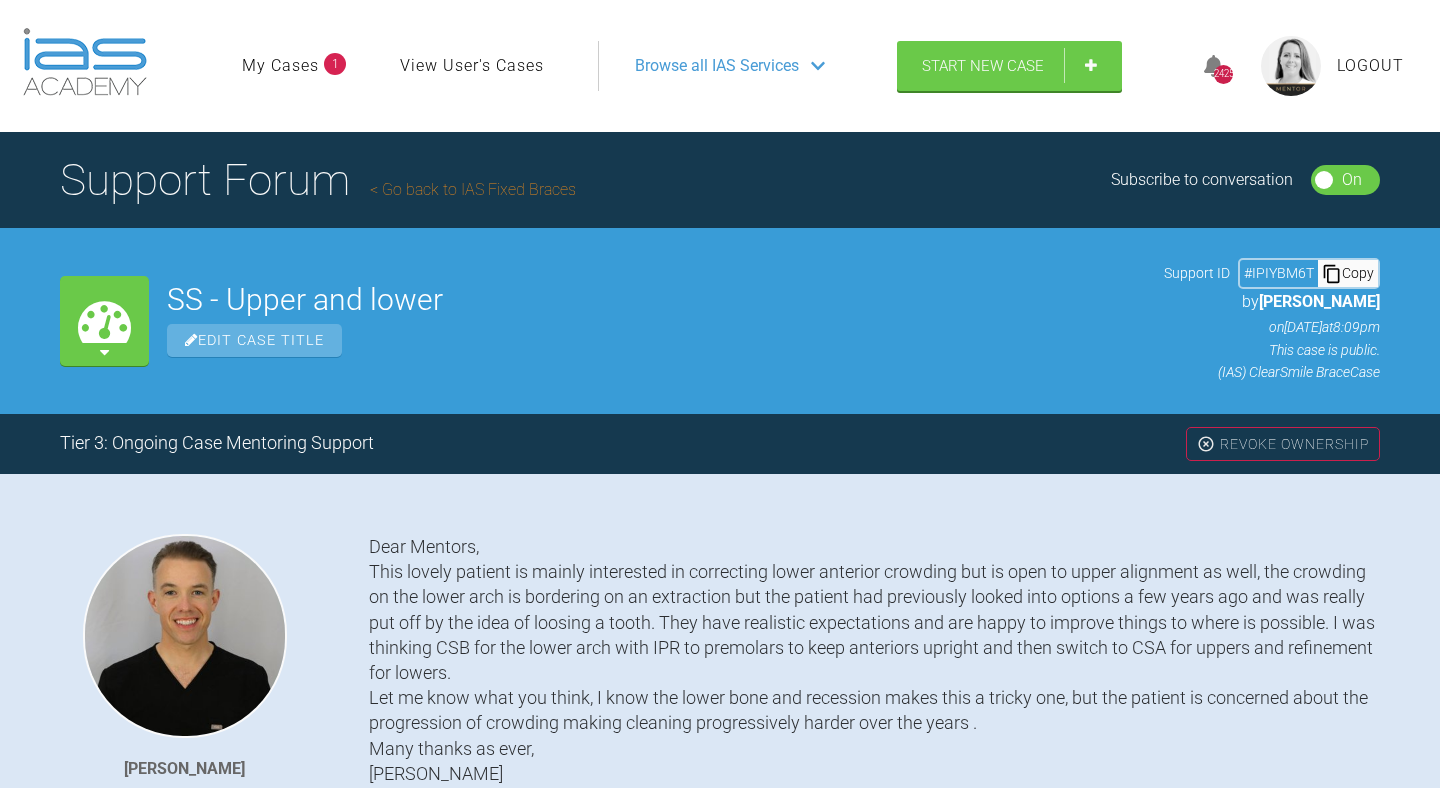 scroll, scrollTop: 0, scrollLeft: 0, axis: both 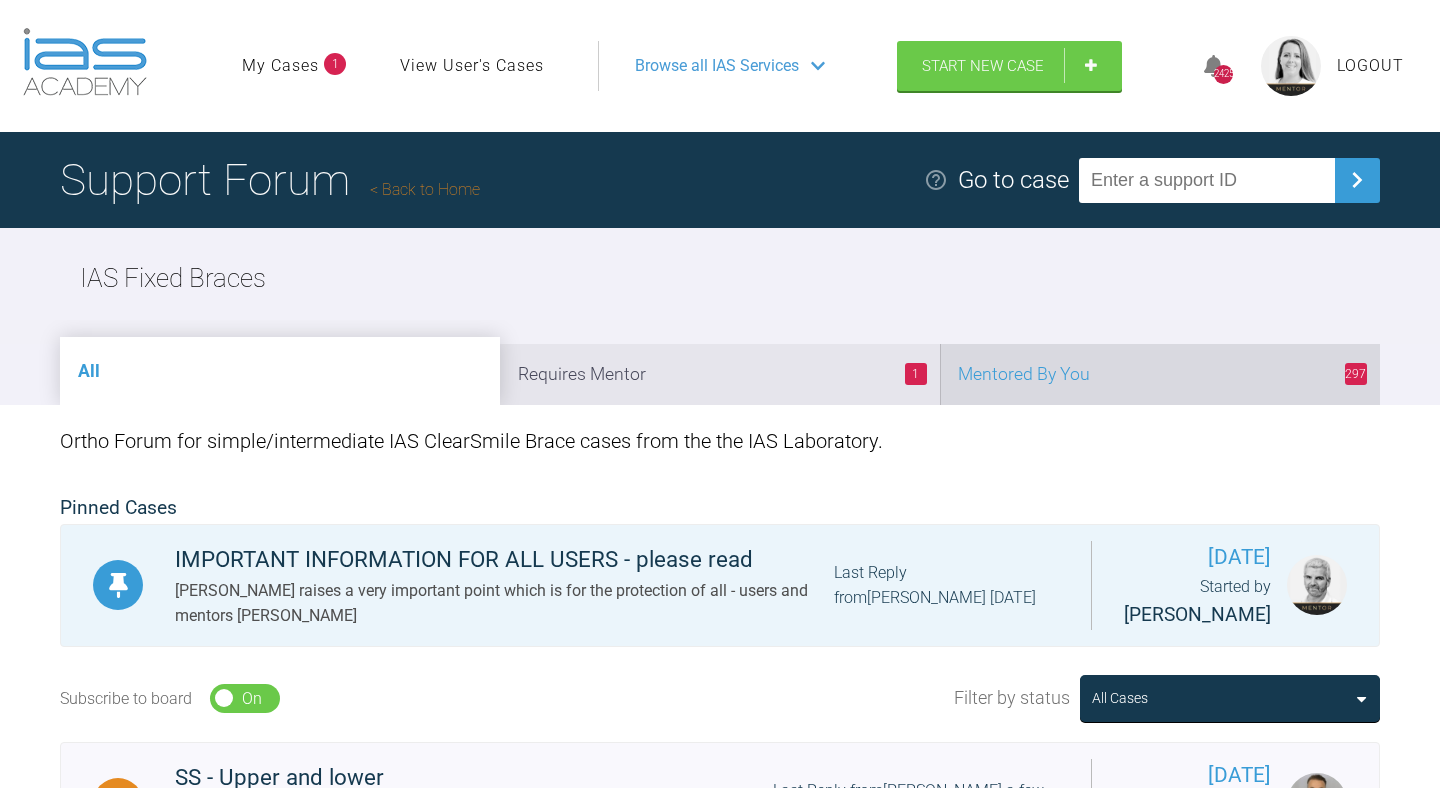click on "297 Mentored By You" at bounding box center [1160, 374] 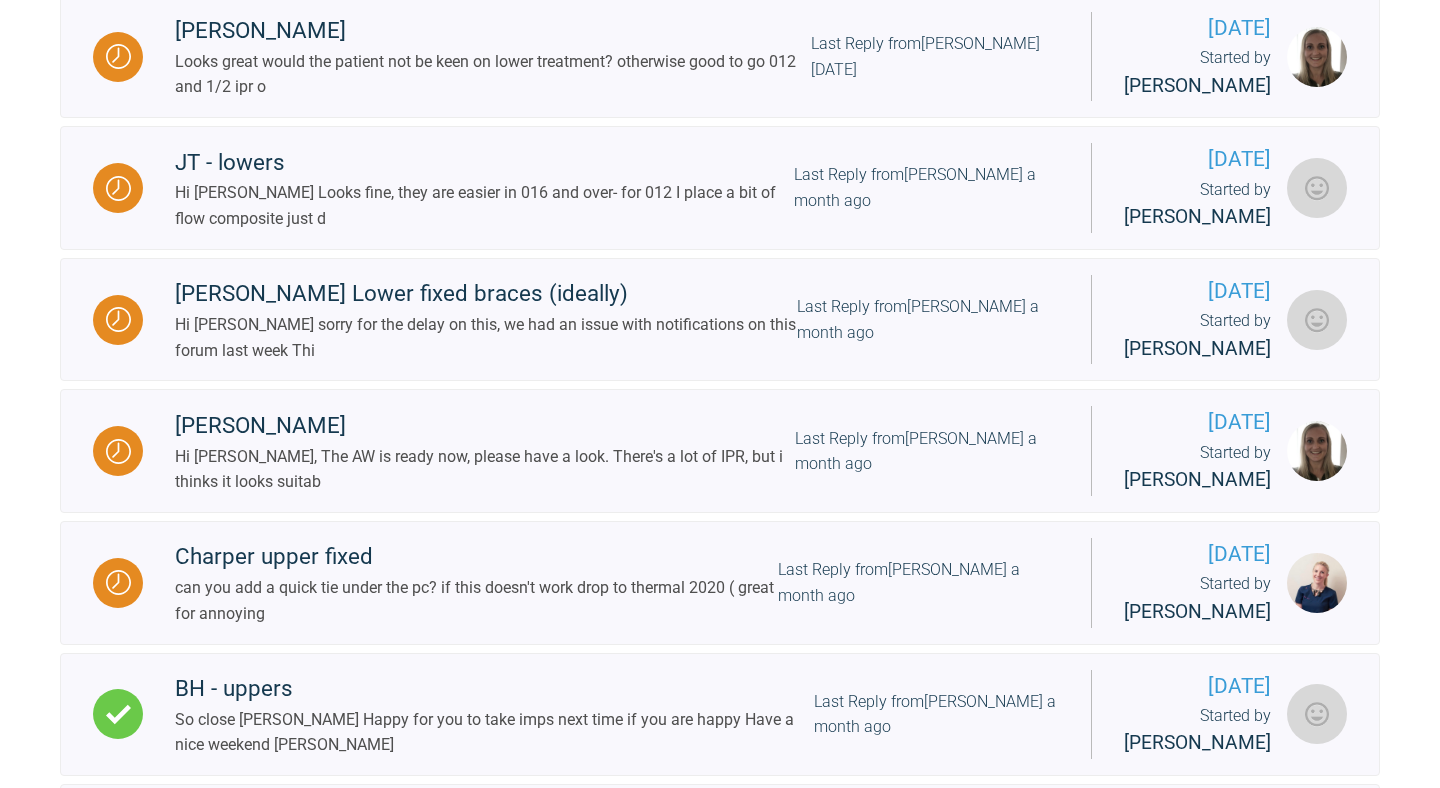 scroll, scrollTop: 1701, scrollLeft: 0, axis: vertical 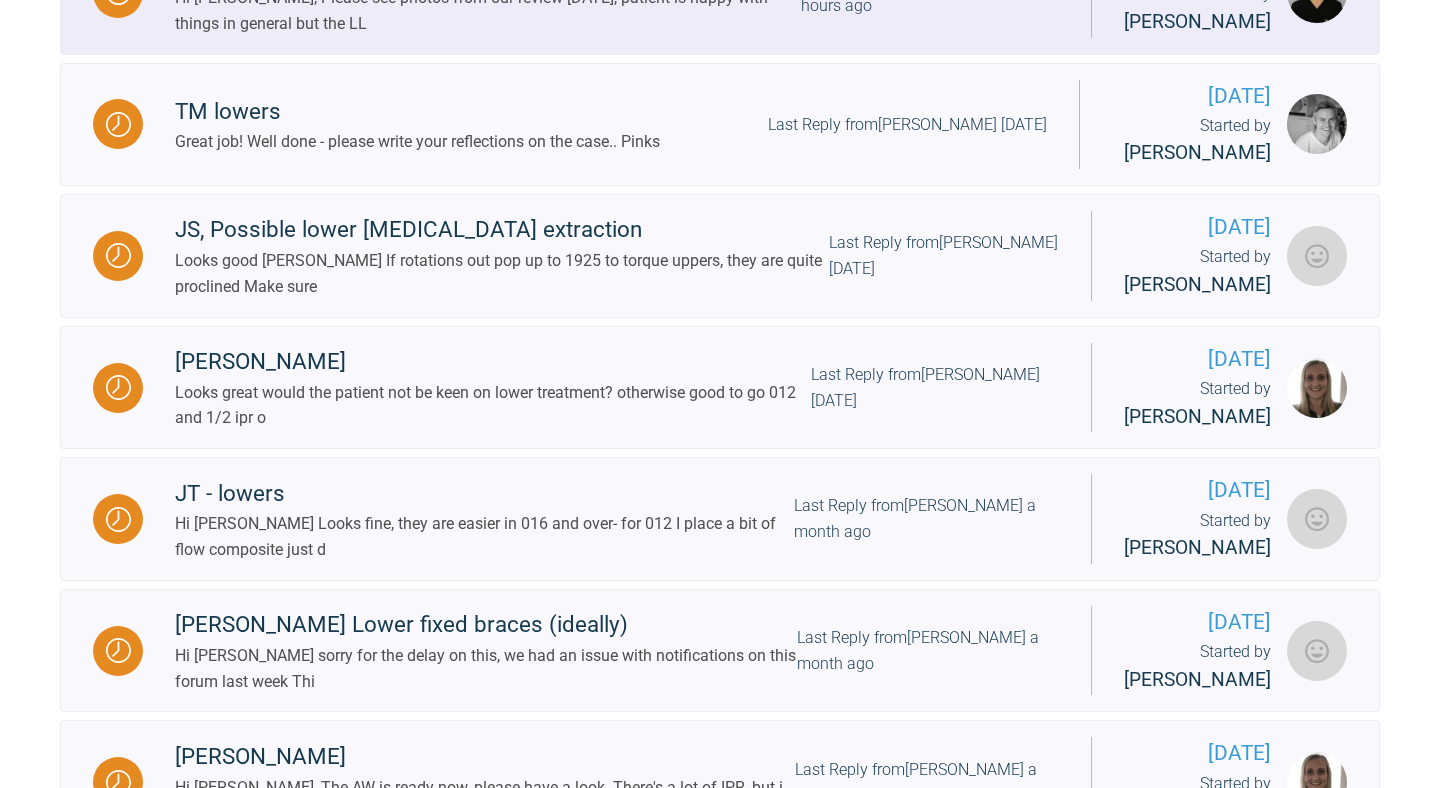 click on "Last Reply from  Stephen McCrory   19 hours ago" at bounding box center (930, -8) 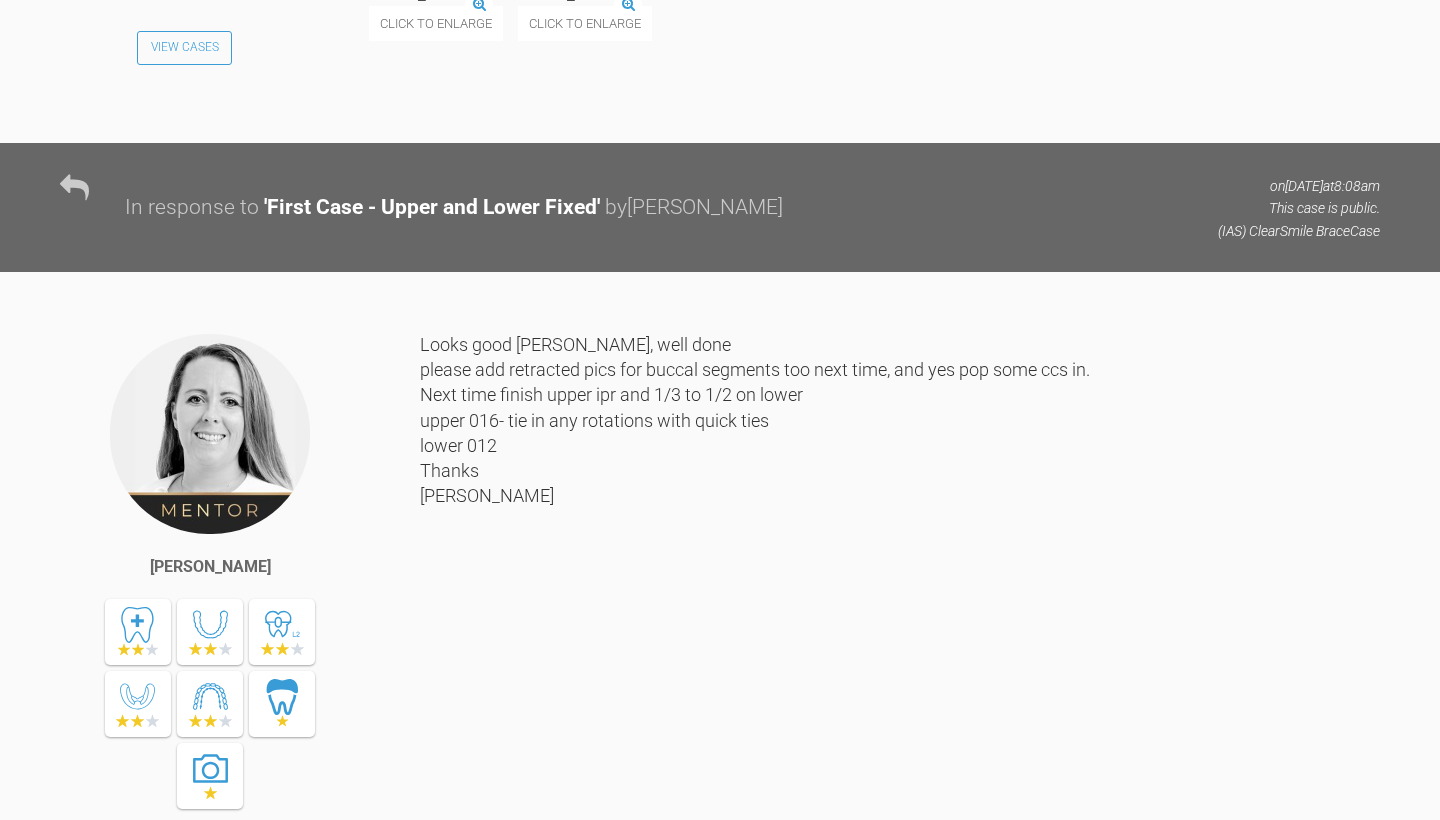 scroll, scrollTop: 4272, scrollLeft: 0, axis: vertical 